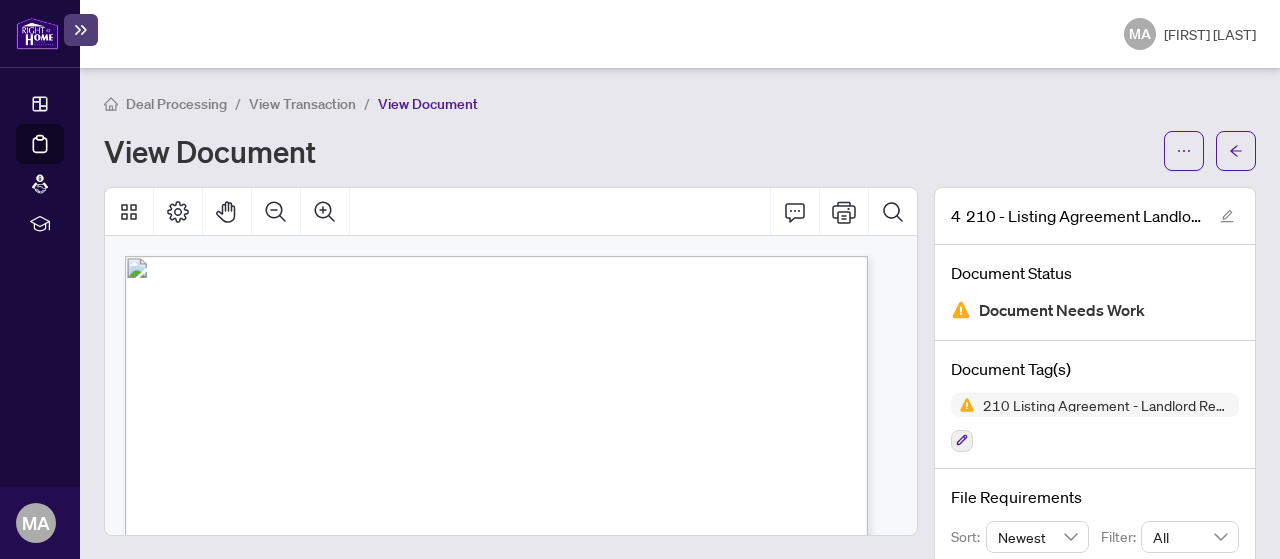 scroll, scrollTop: 0, scrollLeft: 0, axis: both 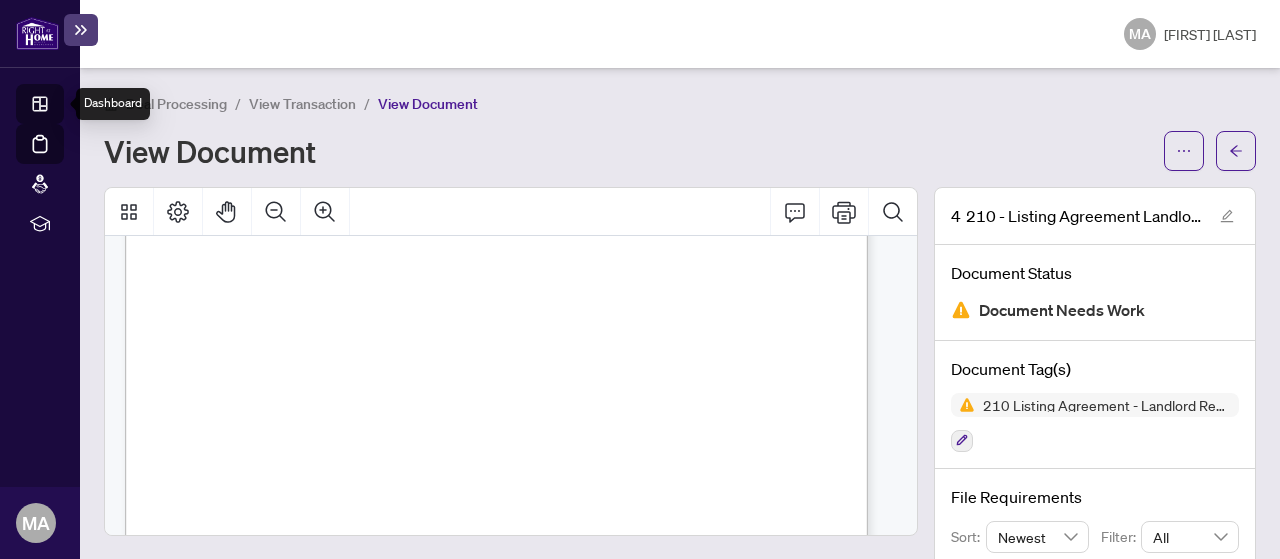 click on "Dashboard" at bounding box center (62, 107) 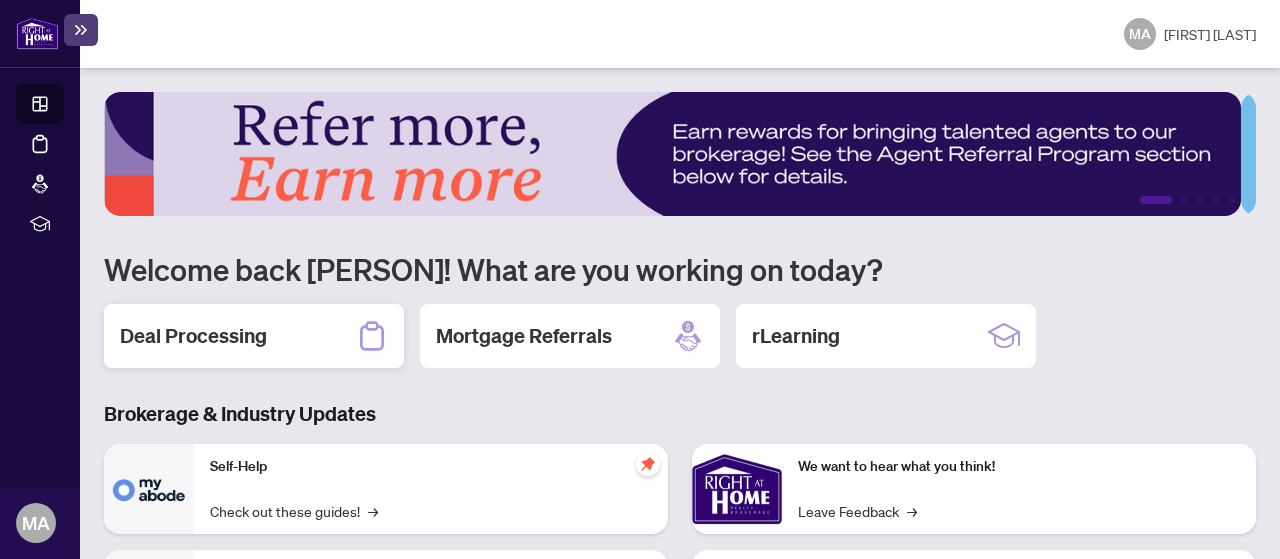 click on "Deal Processing" at bounding box center (254, 336) 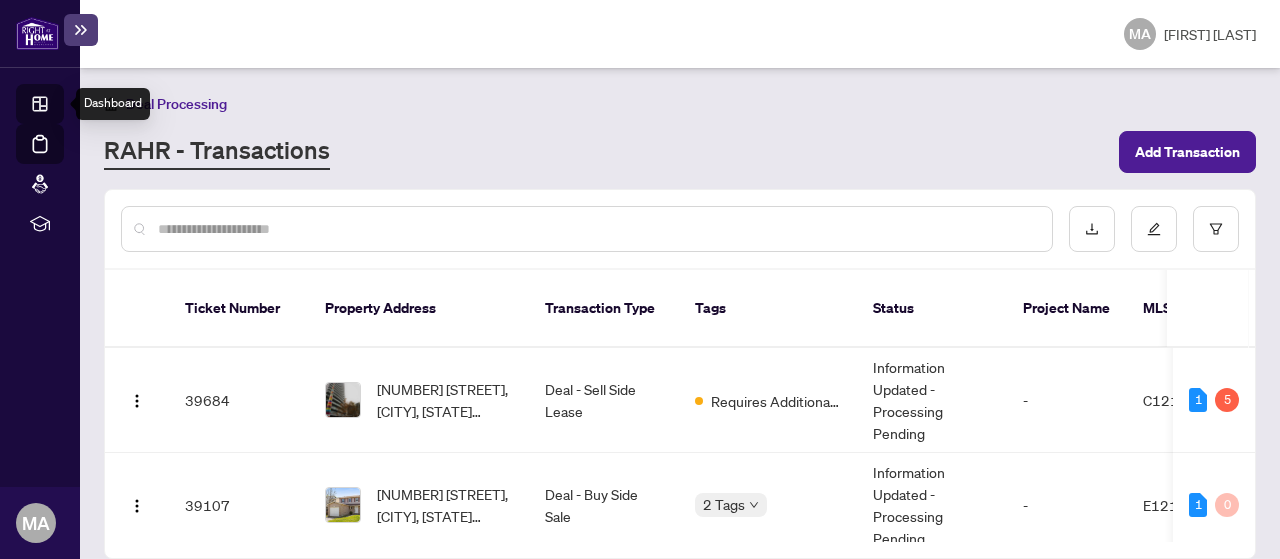 click on "Dashboard" at bounding box center [62, 107] 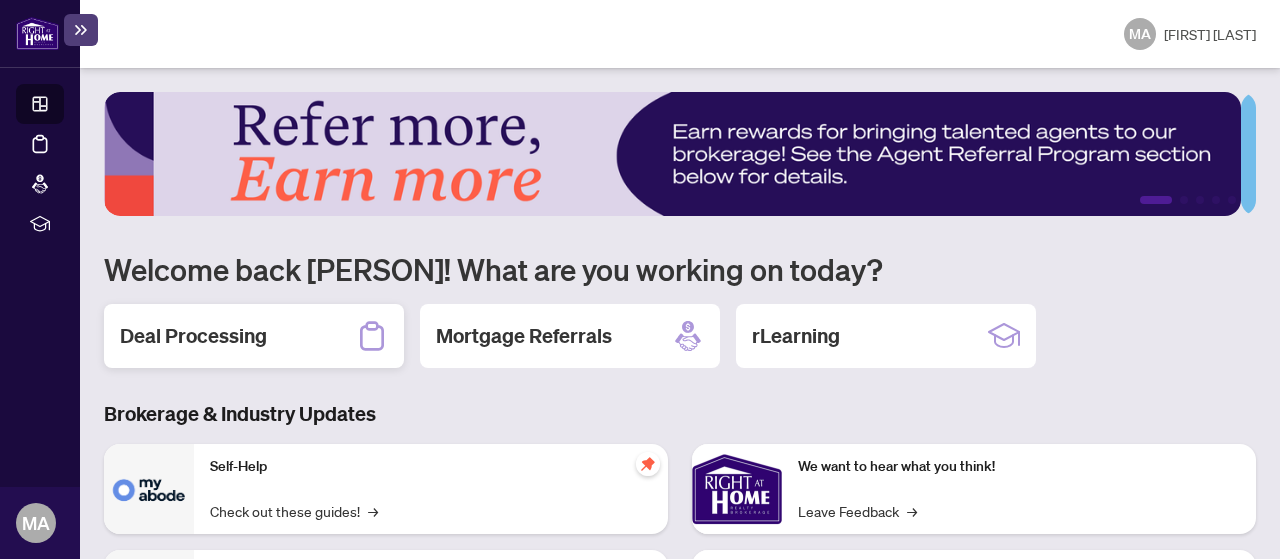 click on "Deal Processing" at bounding box center [193, 336] 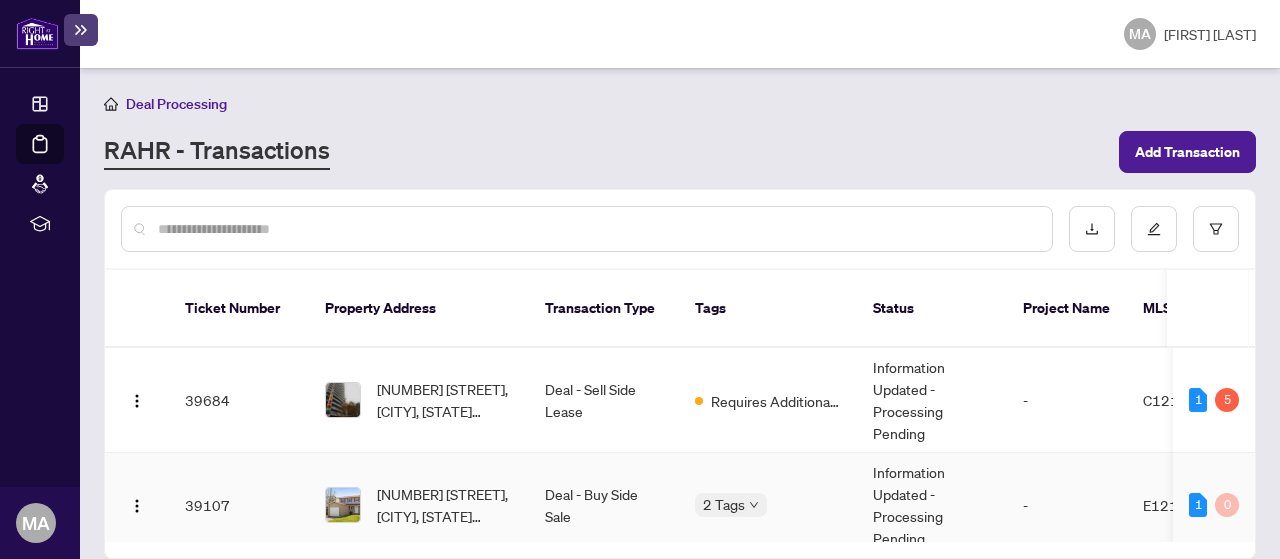 scroll, scrollTop: 100, scrollLeft: 0, axis: vertical 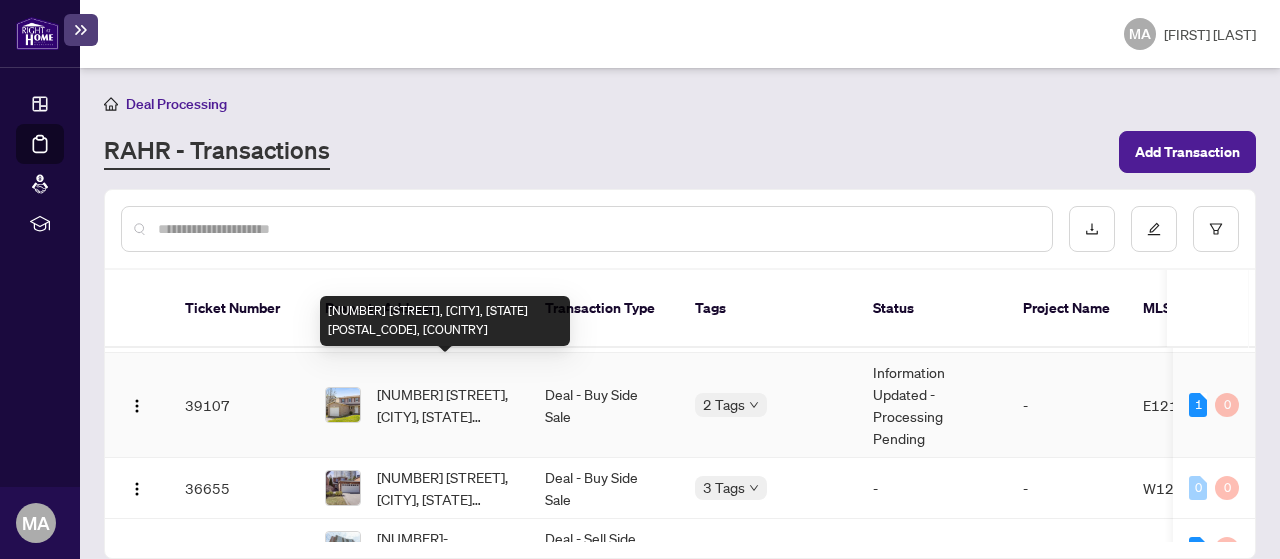 click on "[NUMBER] [STREET], [CITY], [STATE] [POSTAL_CODE], [COUNTRY]" at bounding box center (445, 405) 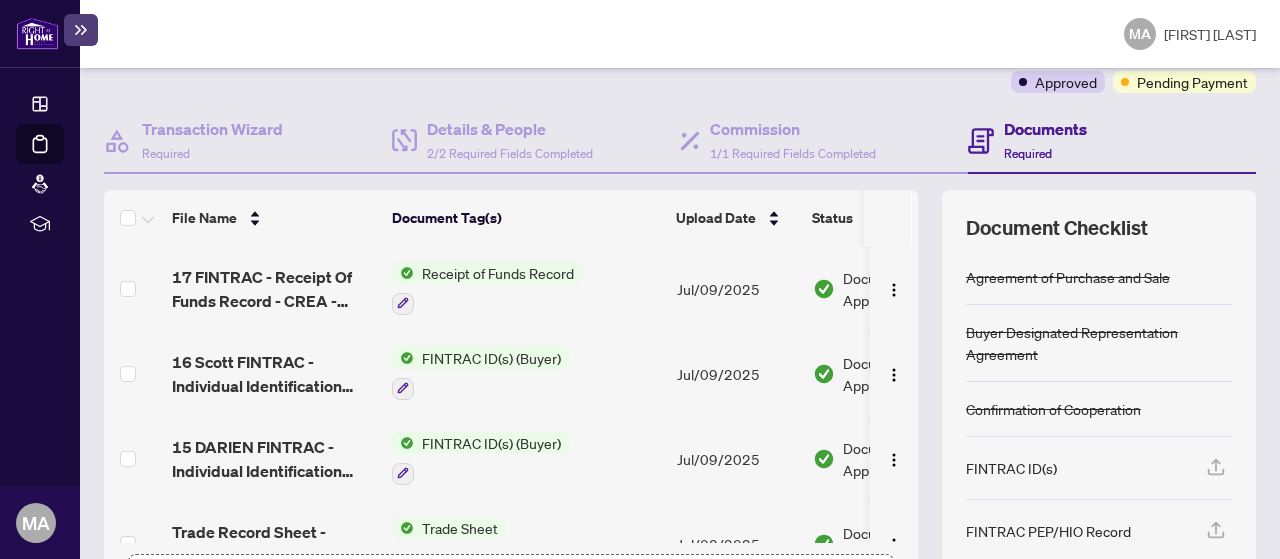scroll, scrollTop: 0, scrollLeft: 0, axis: both 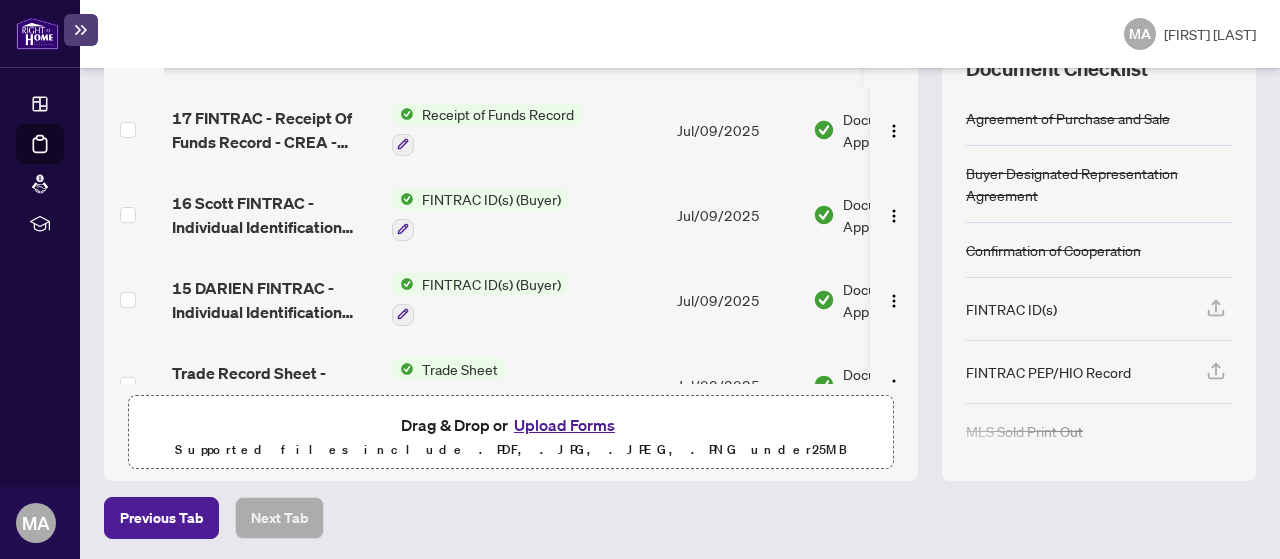 click on "Upload Forms" at bounding box center (564, 425) 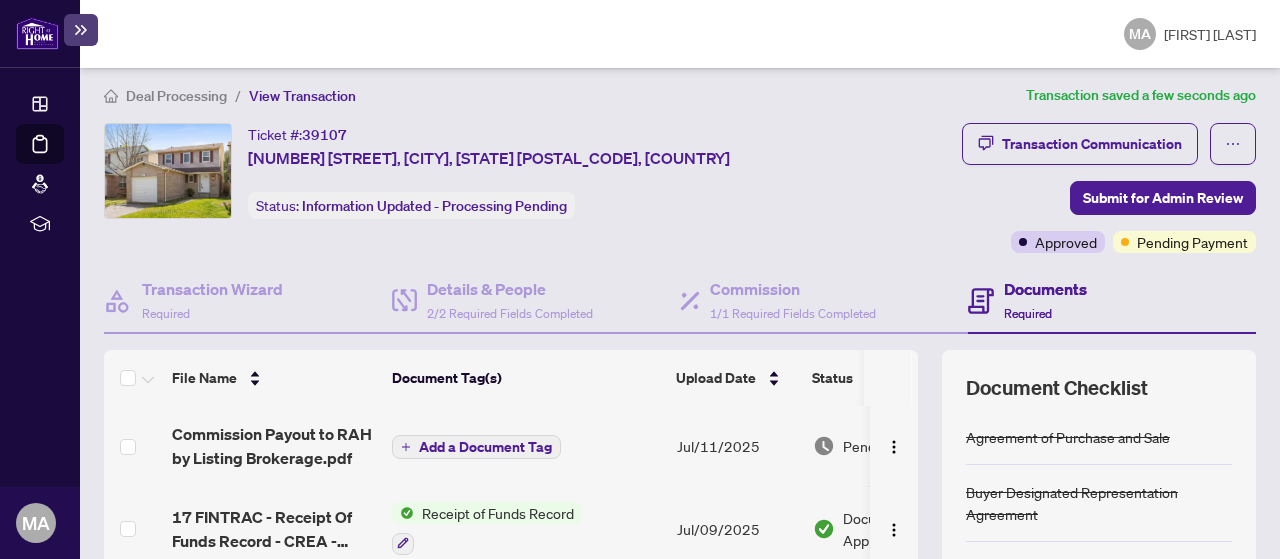 scroll, scrollTop: 0, scrollLeft: 0, axis: both 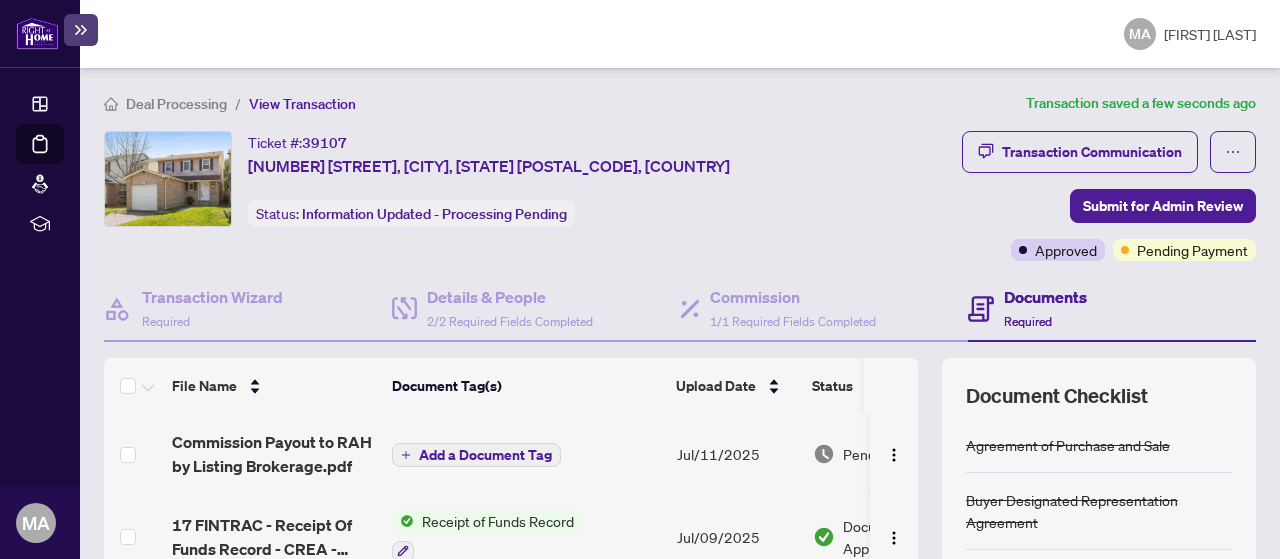 click on "Add a Document Tag" at bounding box center (485, 455) 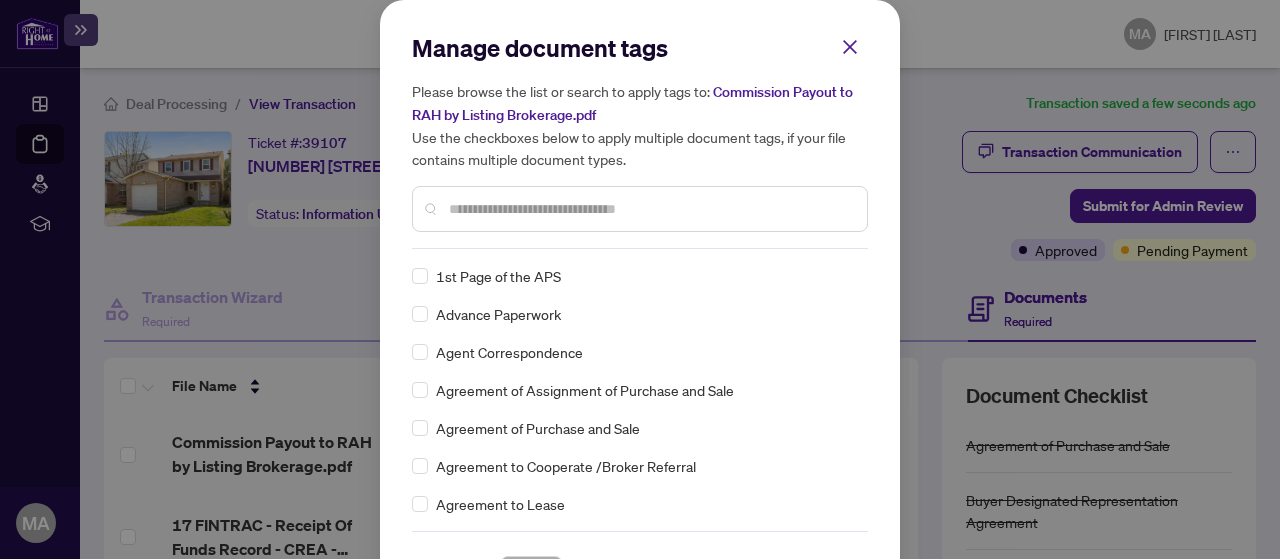 click at bounding box center (650, 209) 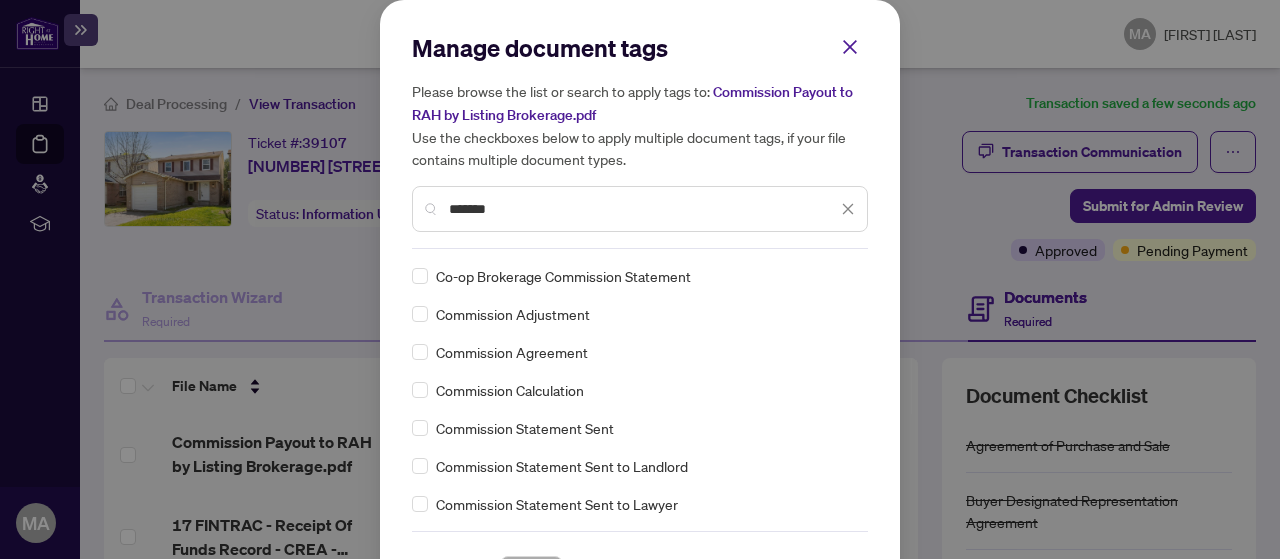 type on "*******" 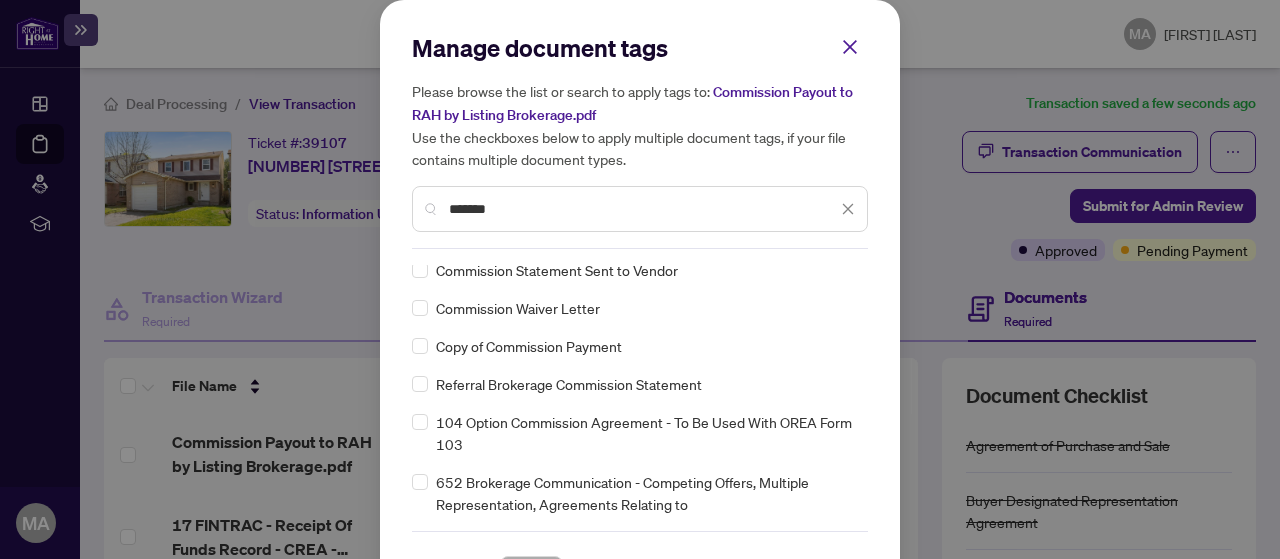 scroll, scrollTop: 321, scrollLeft: 0, axis: vertical 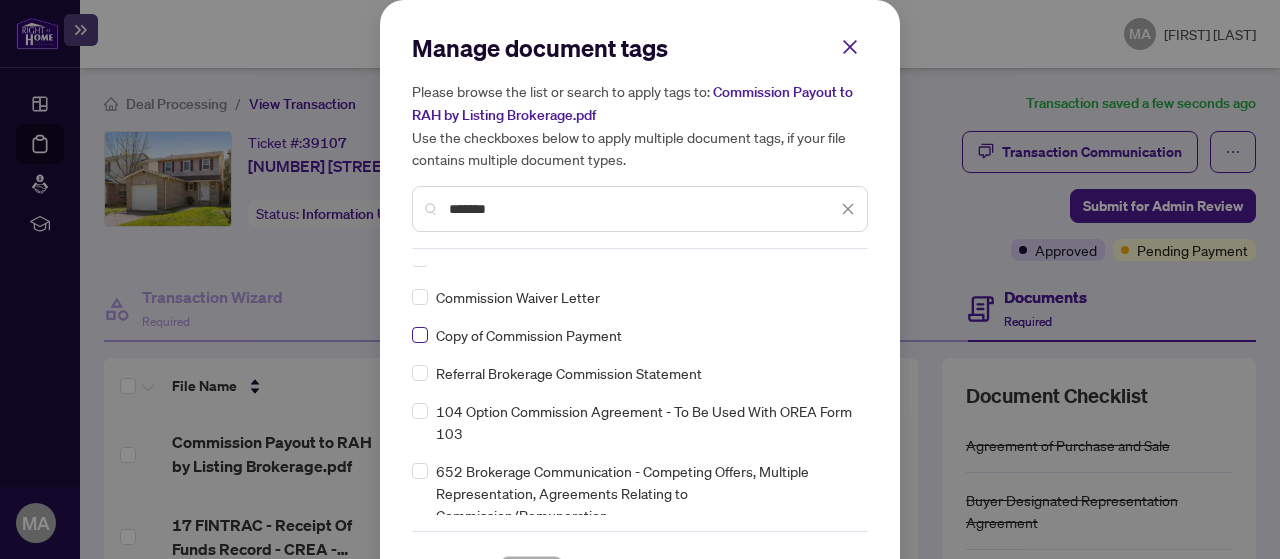 click at bounding box center [420, 335] 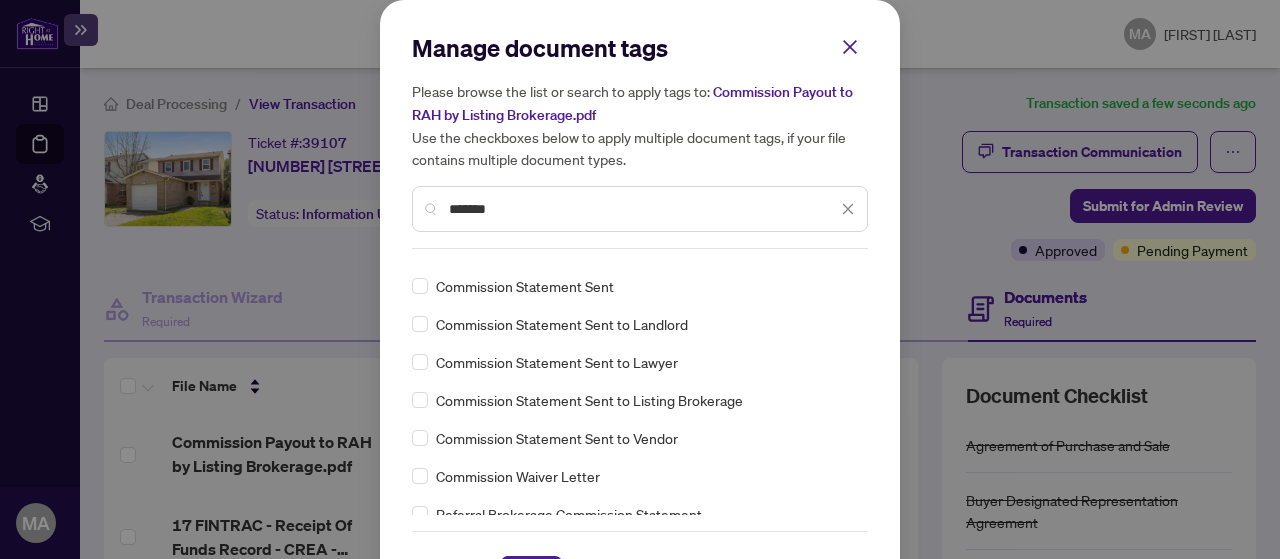 scroll, scrollTop: 200, scrollLeft: 0, axis: vertical 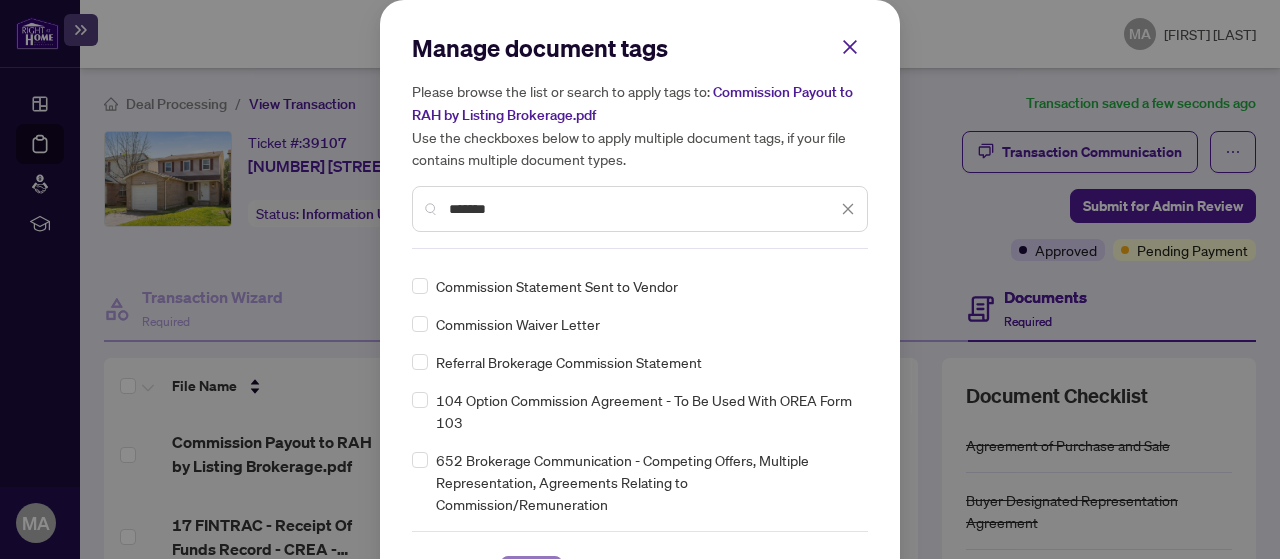 click on "Save" at bounding box center (531, 577) 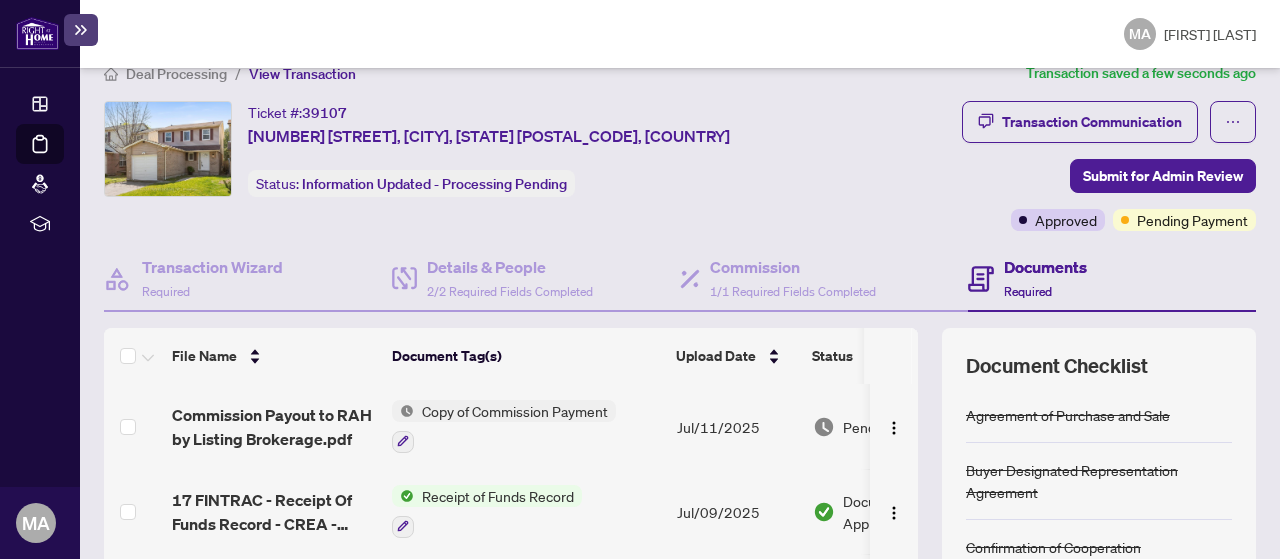 scroll, scrollTop: 100, scrollLeft: 0, axis: vertical 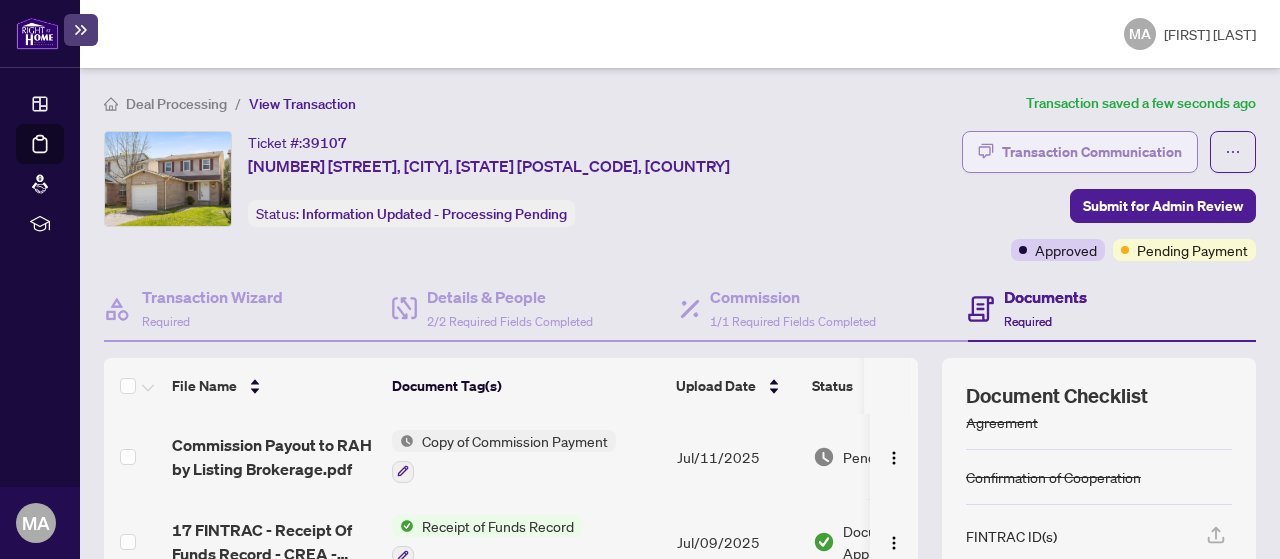 click on "Transaction Communication" at bounding box center (1092, 152) 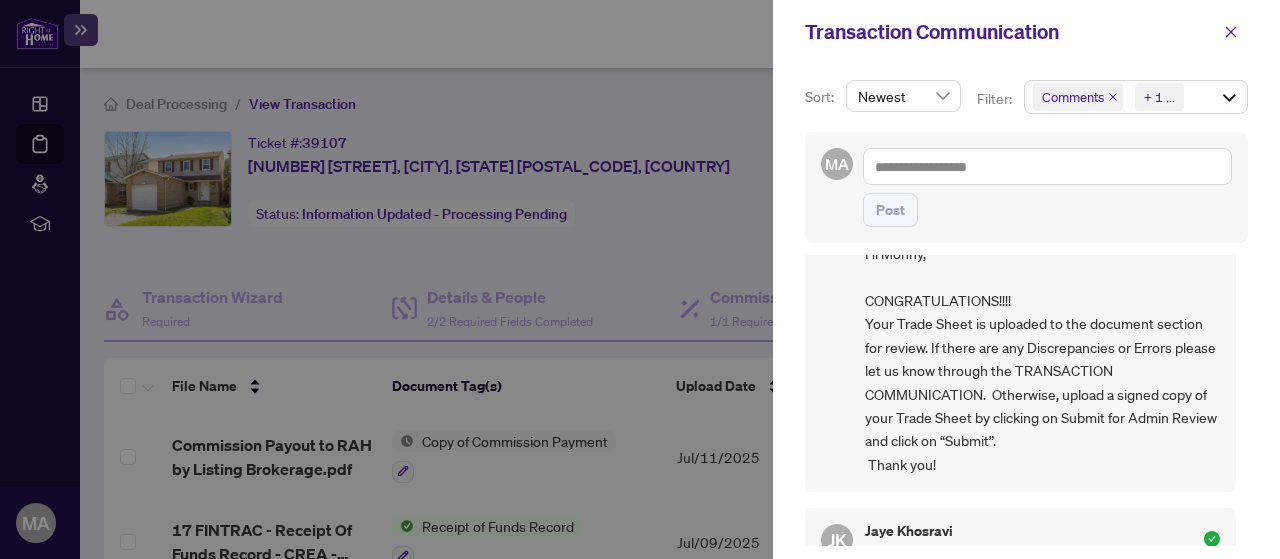 scroll, scrollTop: 0, scrollLeft: 0, axis: both 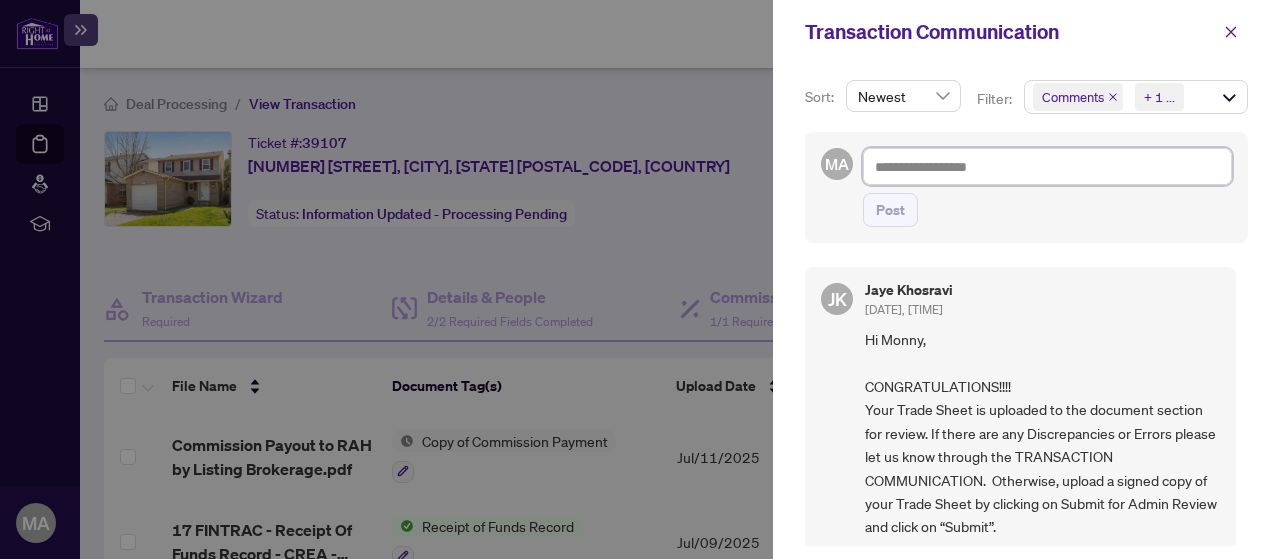 click at bounding box center (1047, 166) 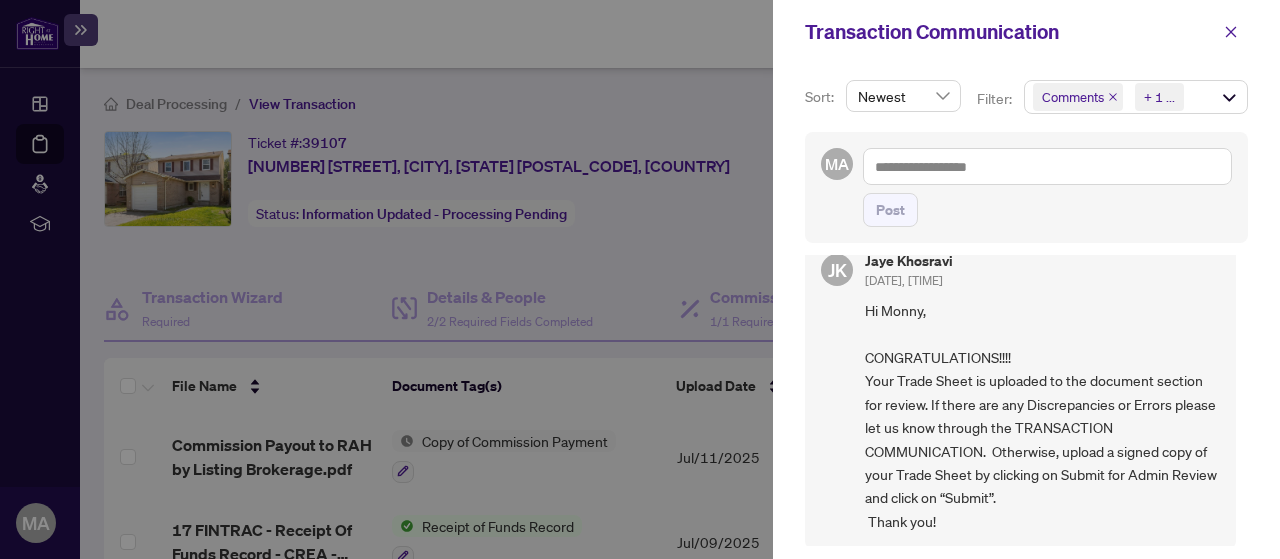 scroll, scrollTop: 0, scrollLeft: 0, axis: both 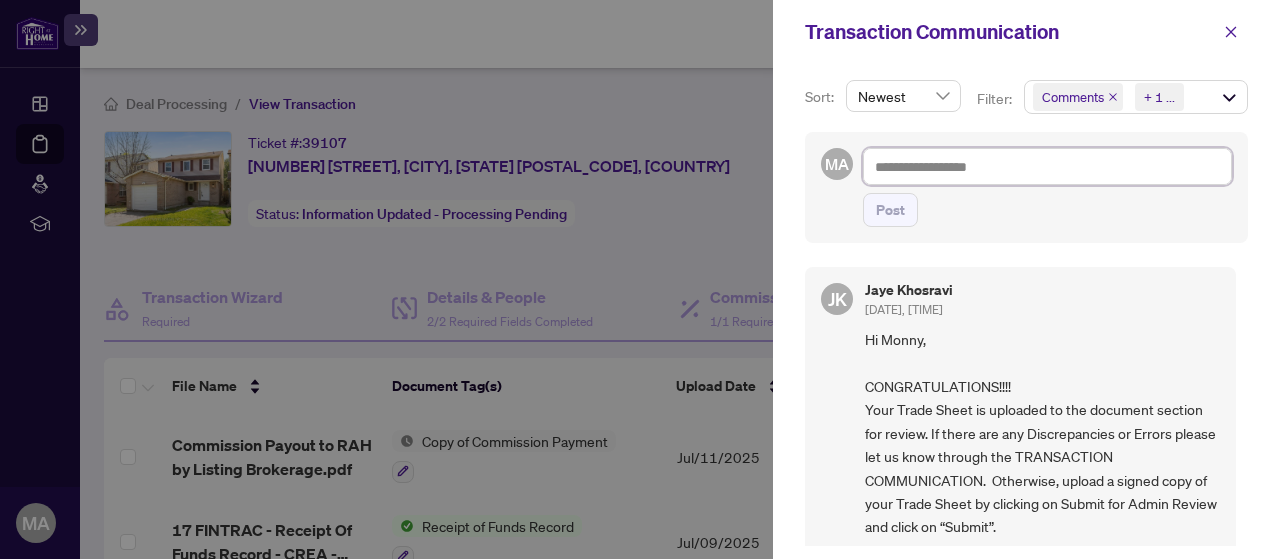 click at bounding box center (1047, 166) 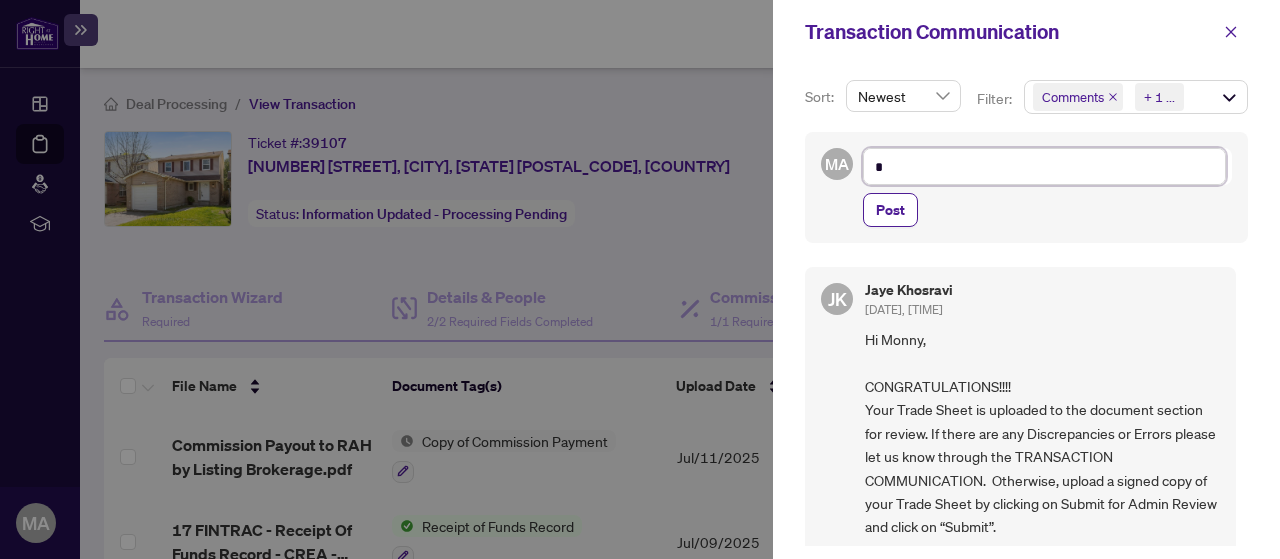type on "**" 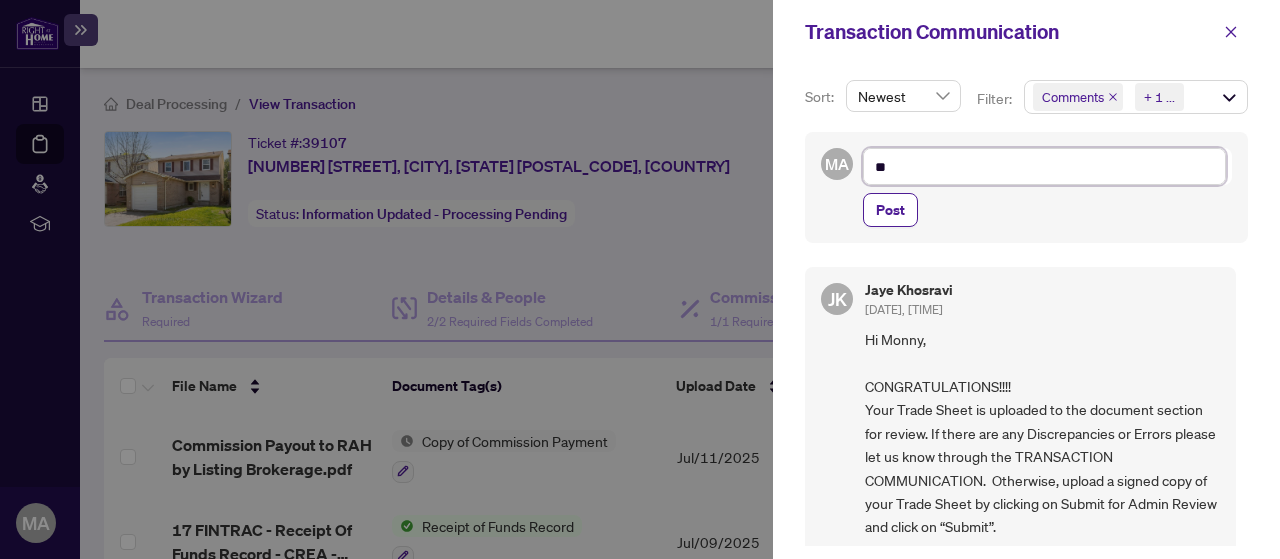 type on "**" 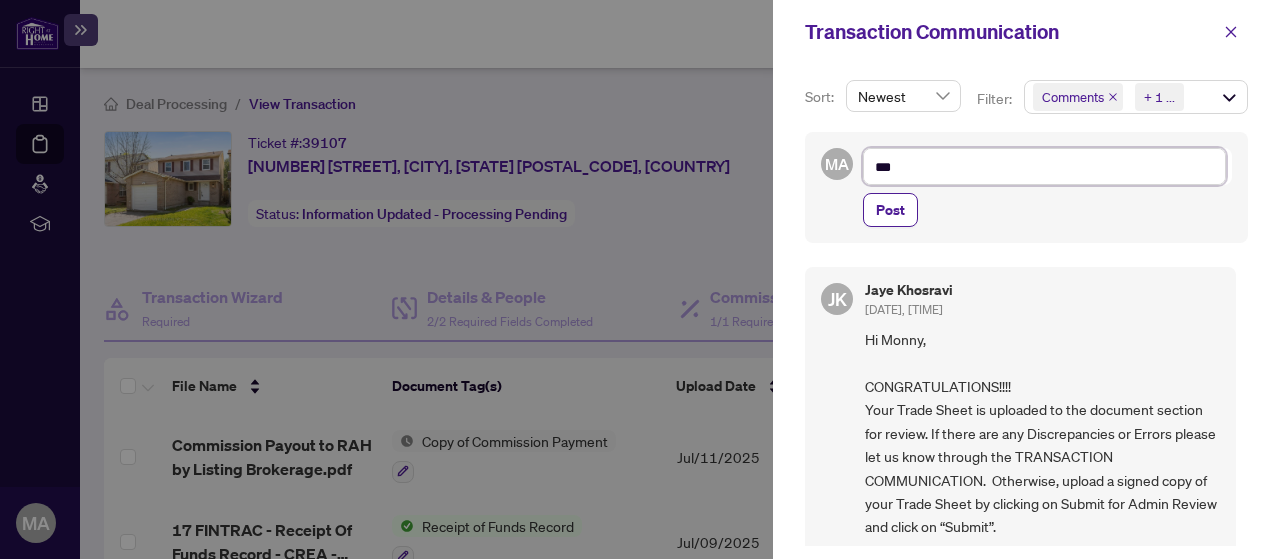 type on "****" 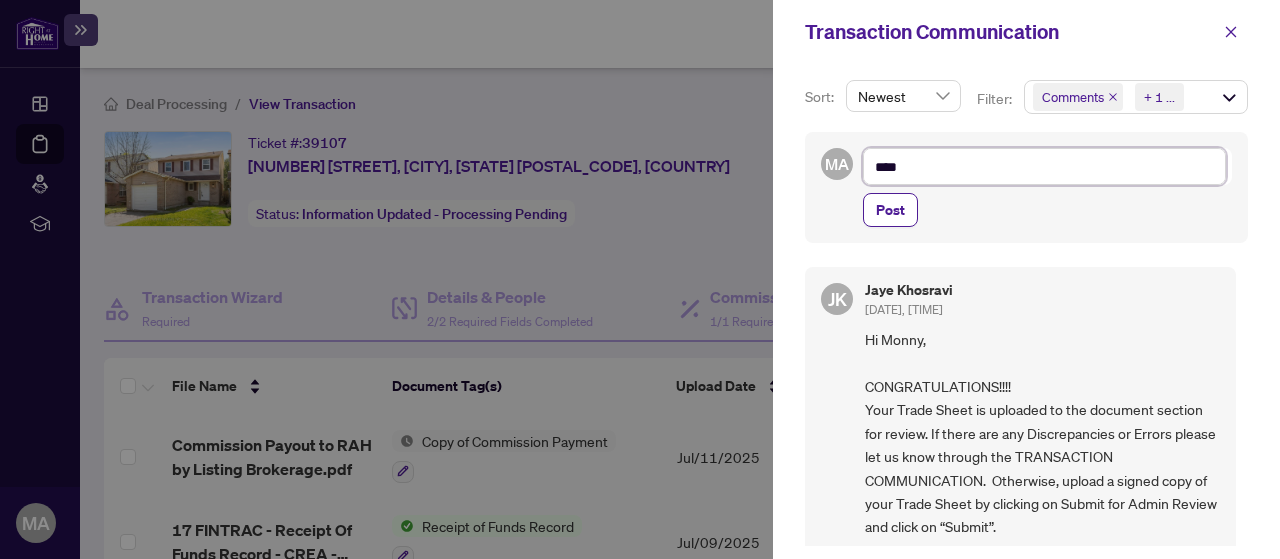 type on "*****" 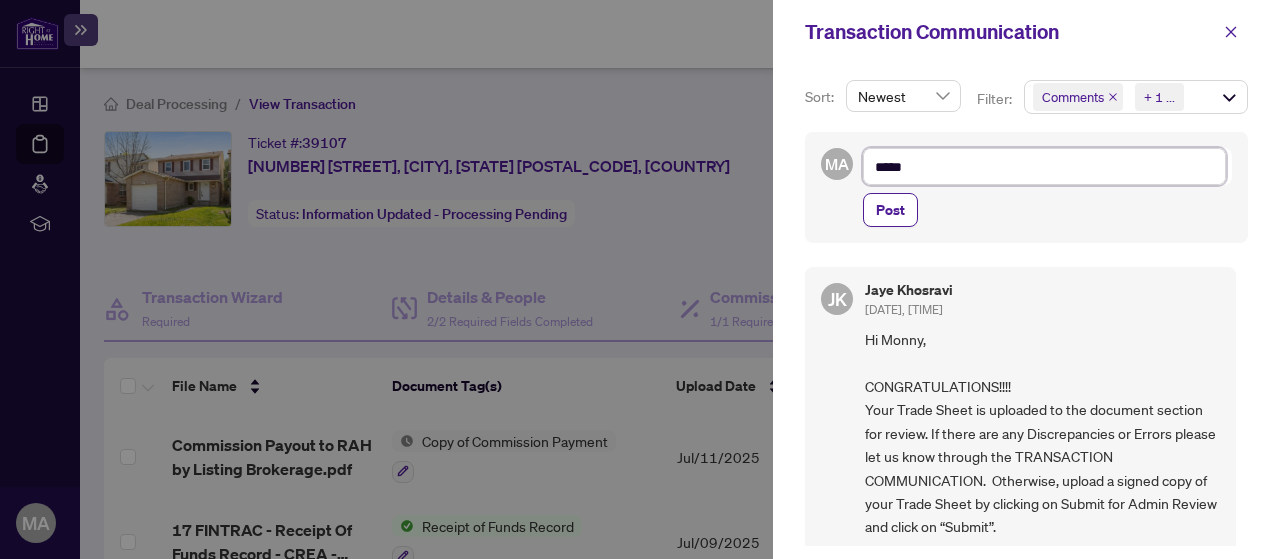 type on "******" 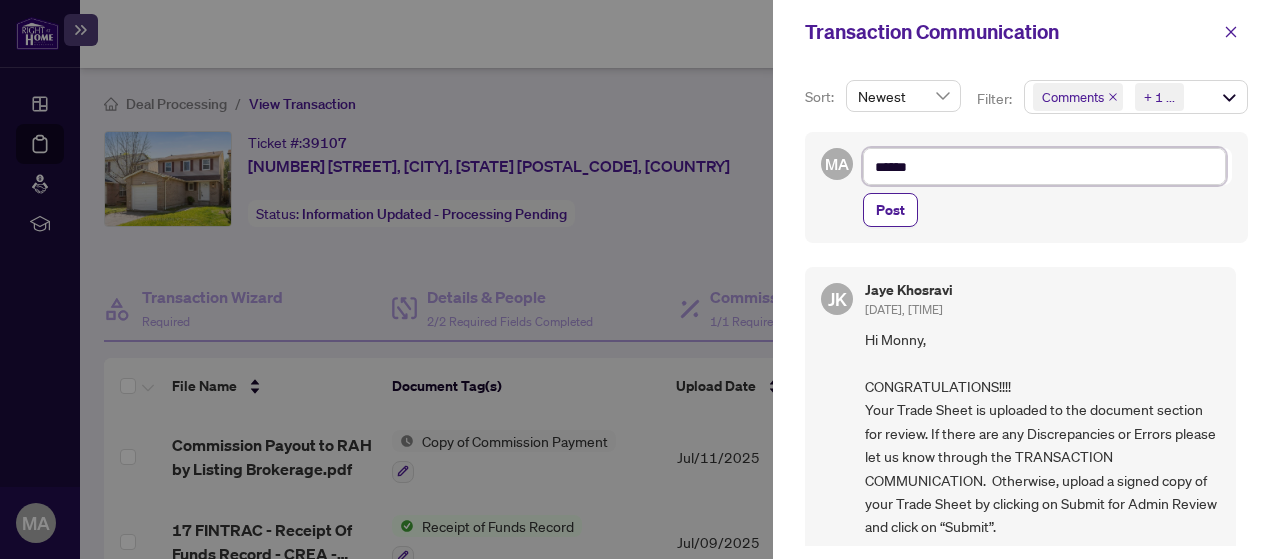 type on "*******" 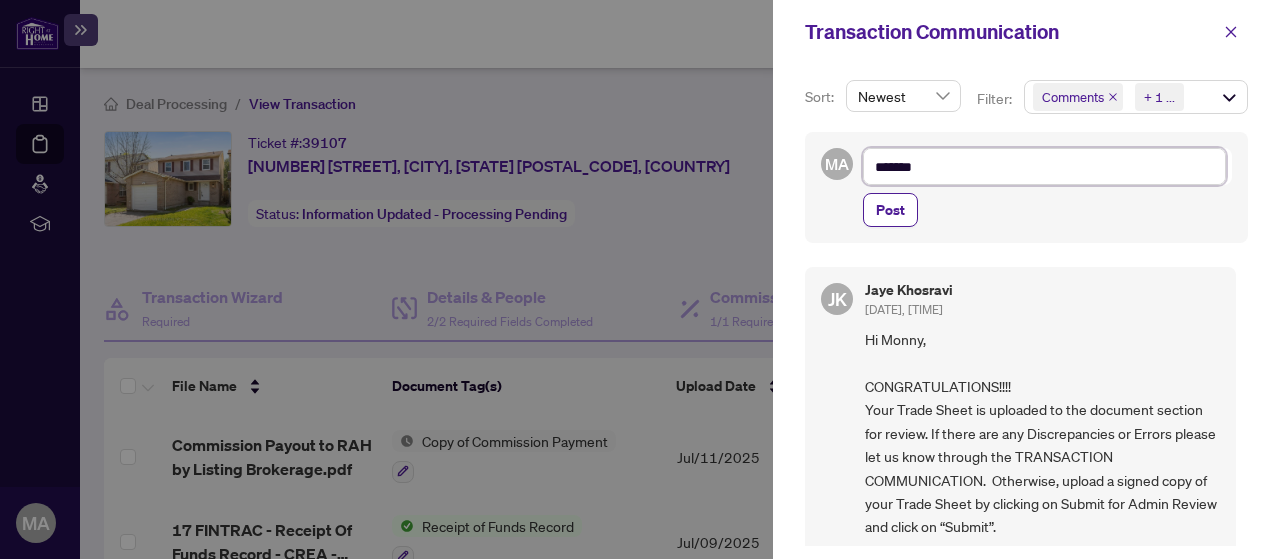 type on "*******" 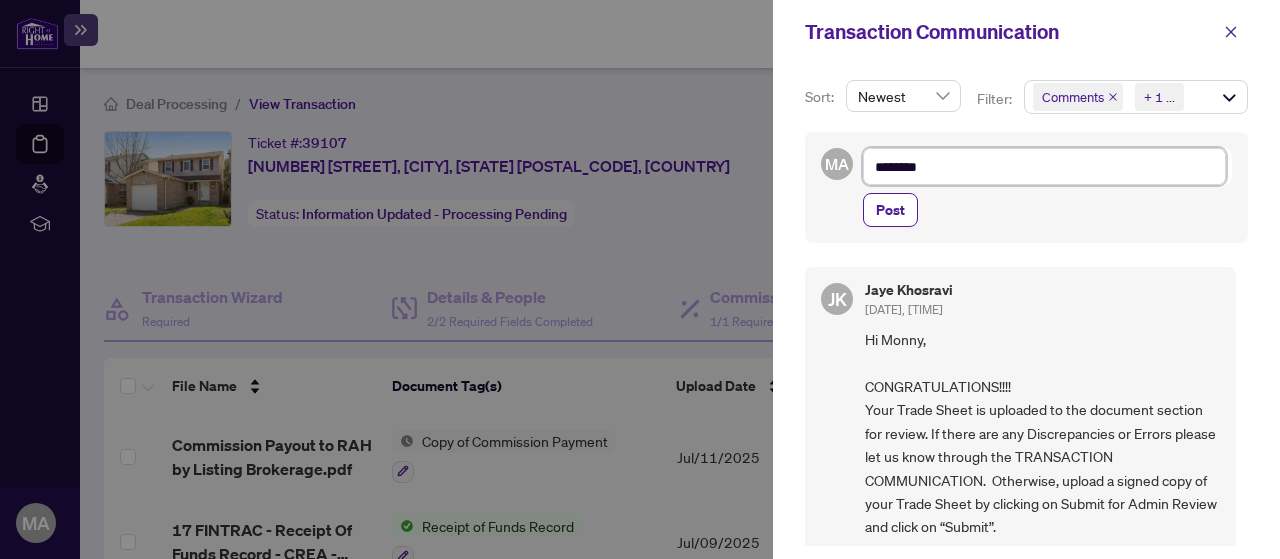 type on "*********" 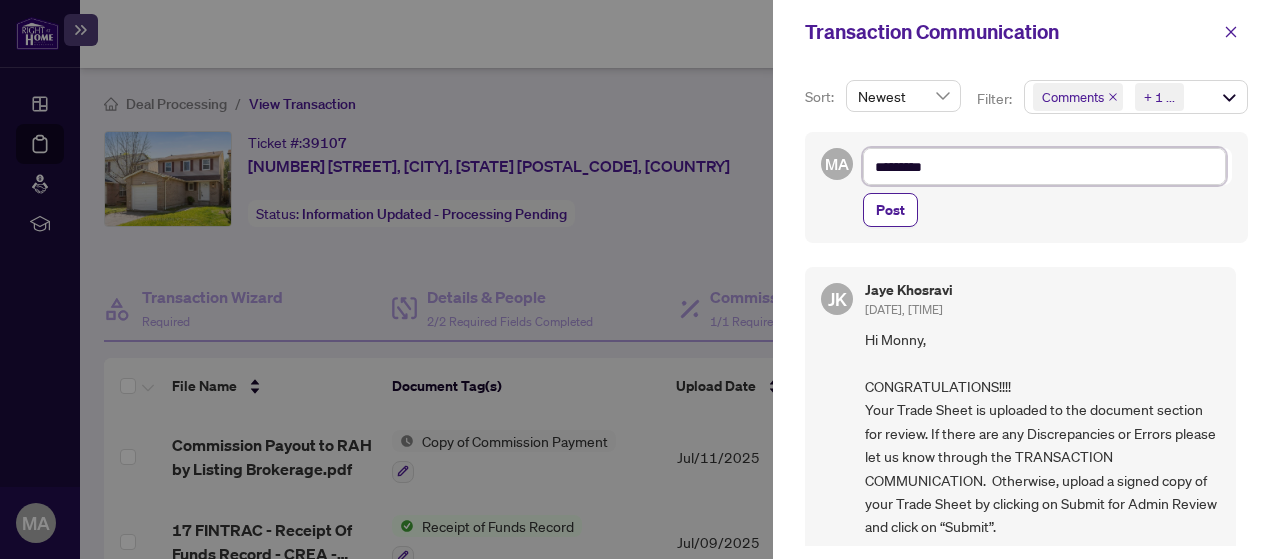 type on "**********" 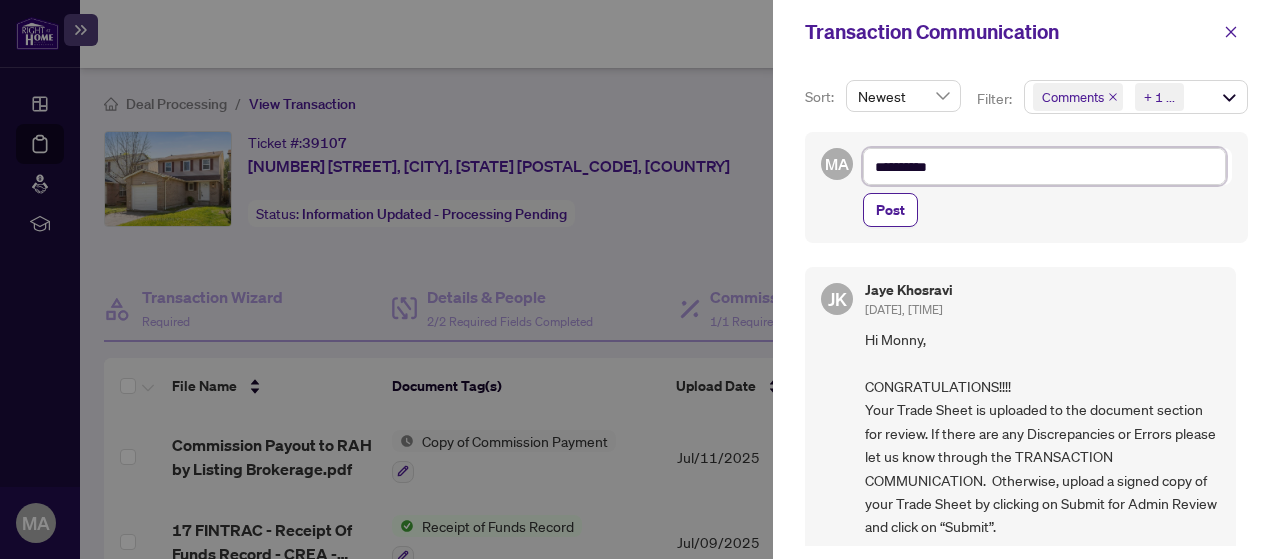 type on "**********" 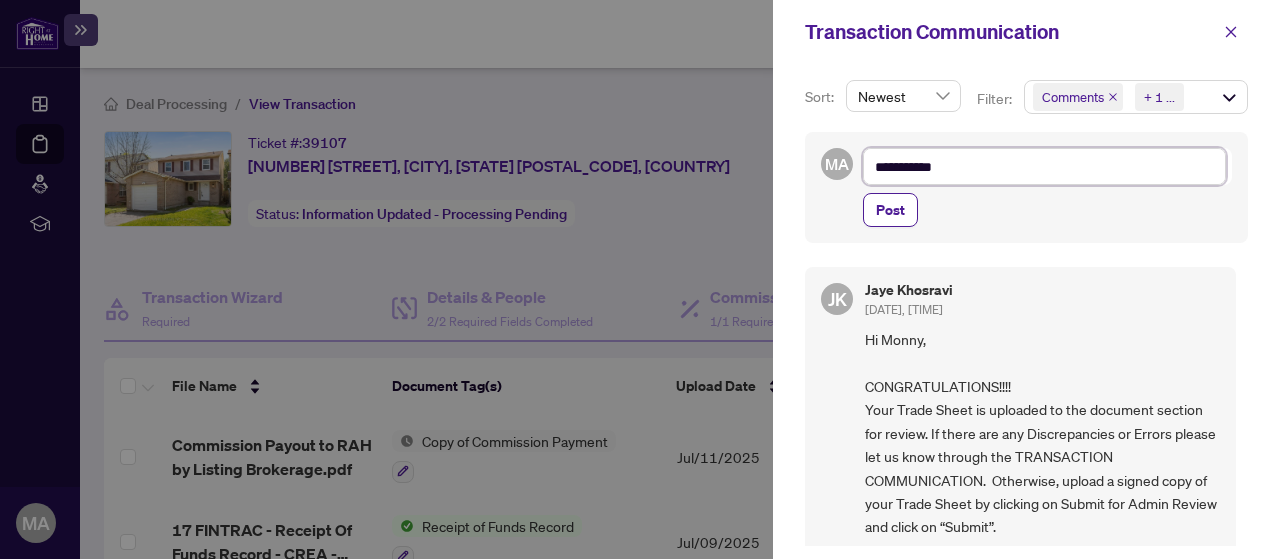 type on "**********" 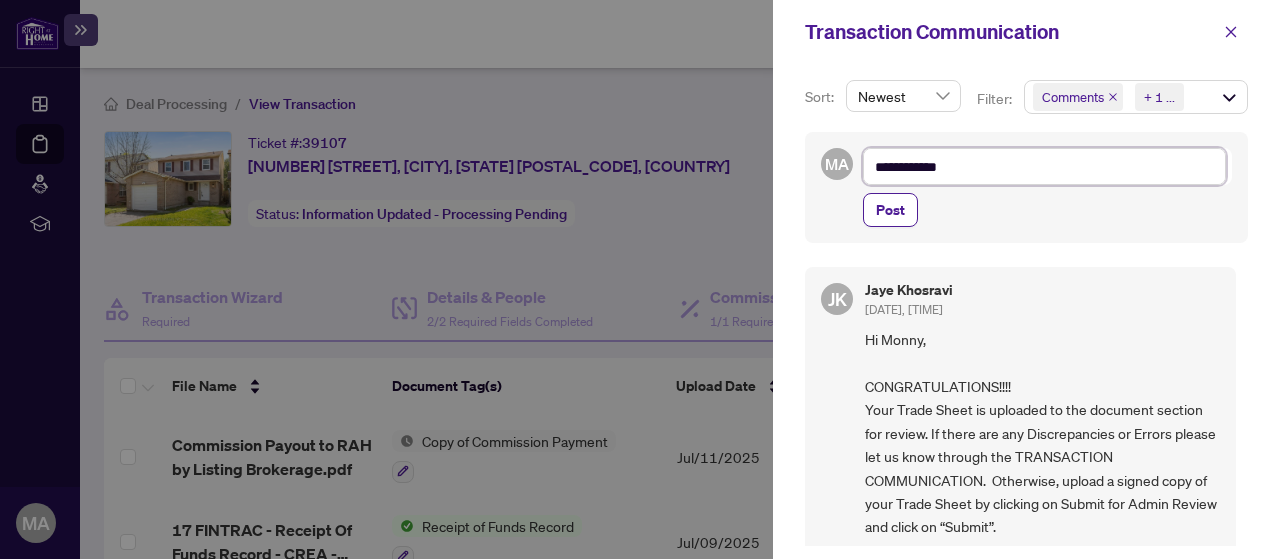 type on "**********" 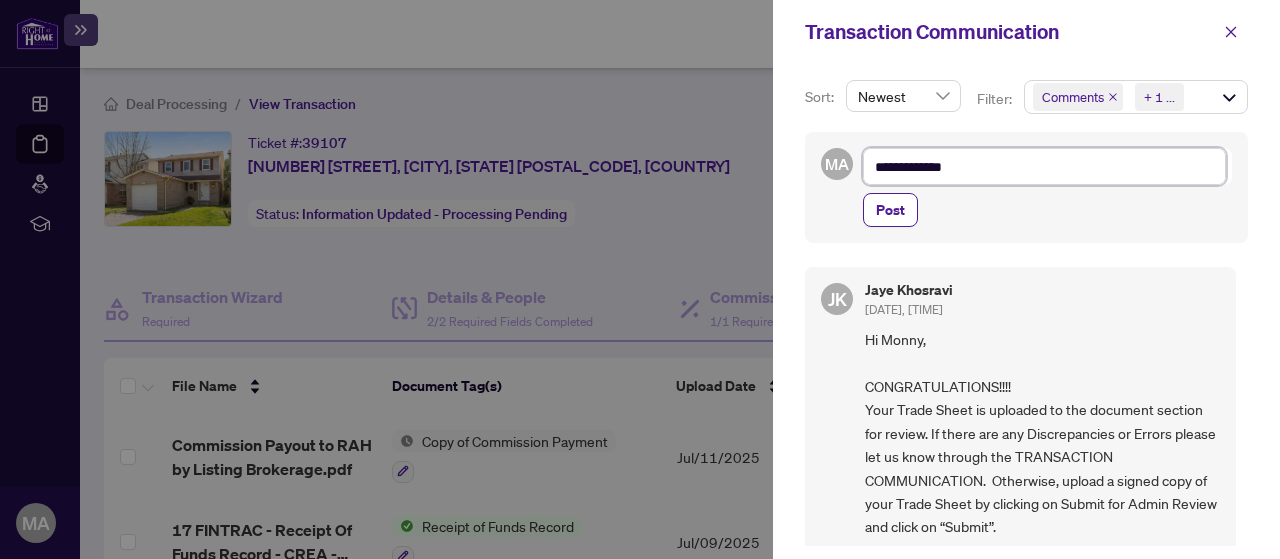 type on "**********" 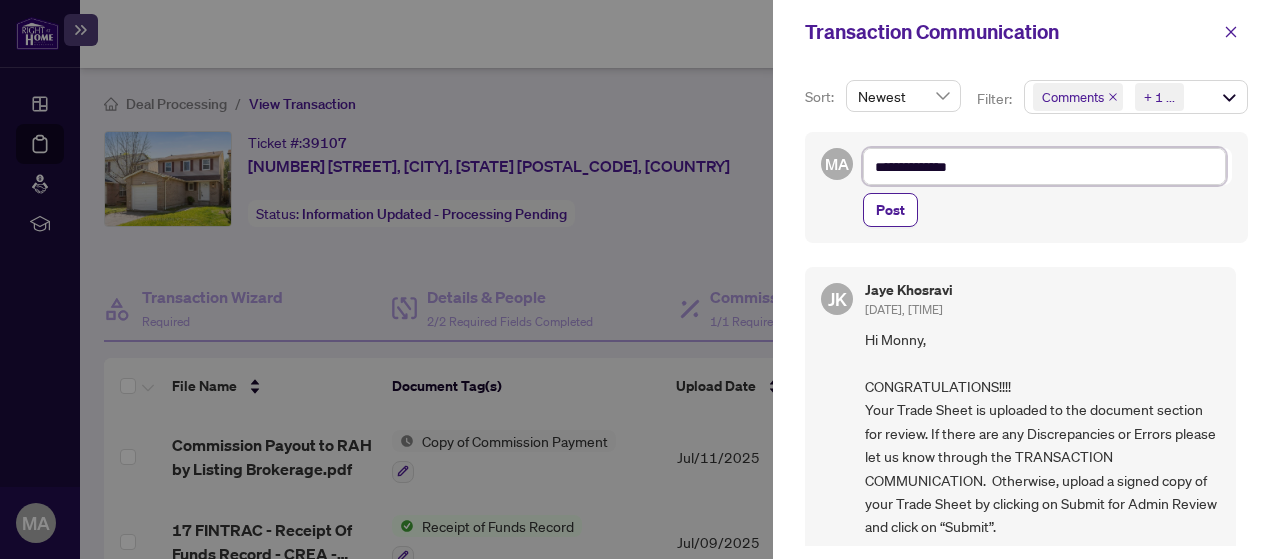 type on "**********" 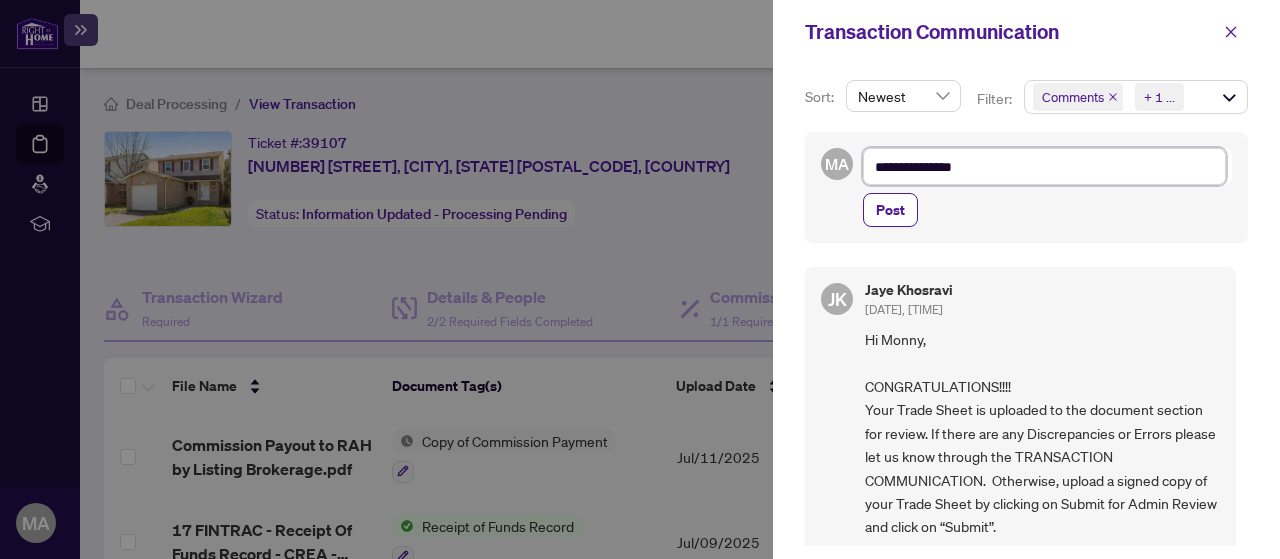 type on "**********" 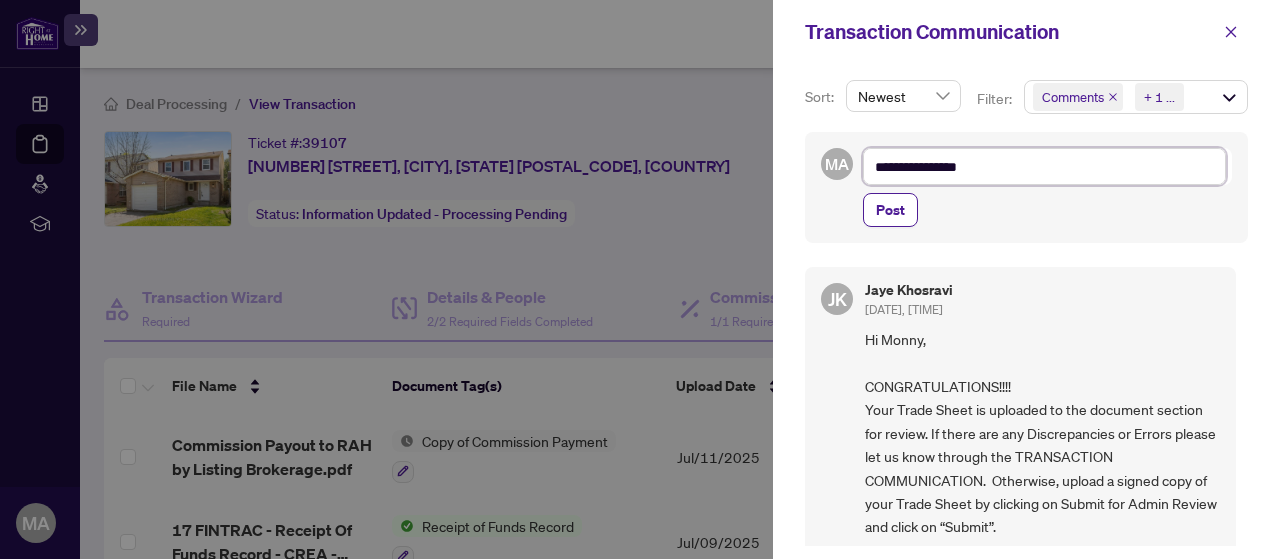 type on "**********" 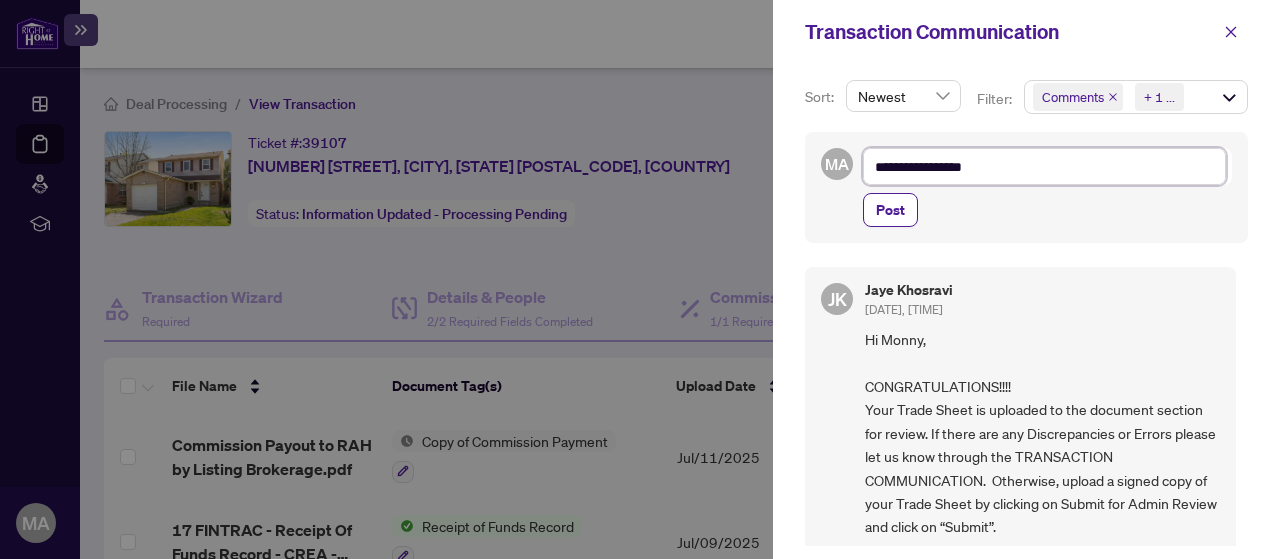type on "**********" 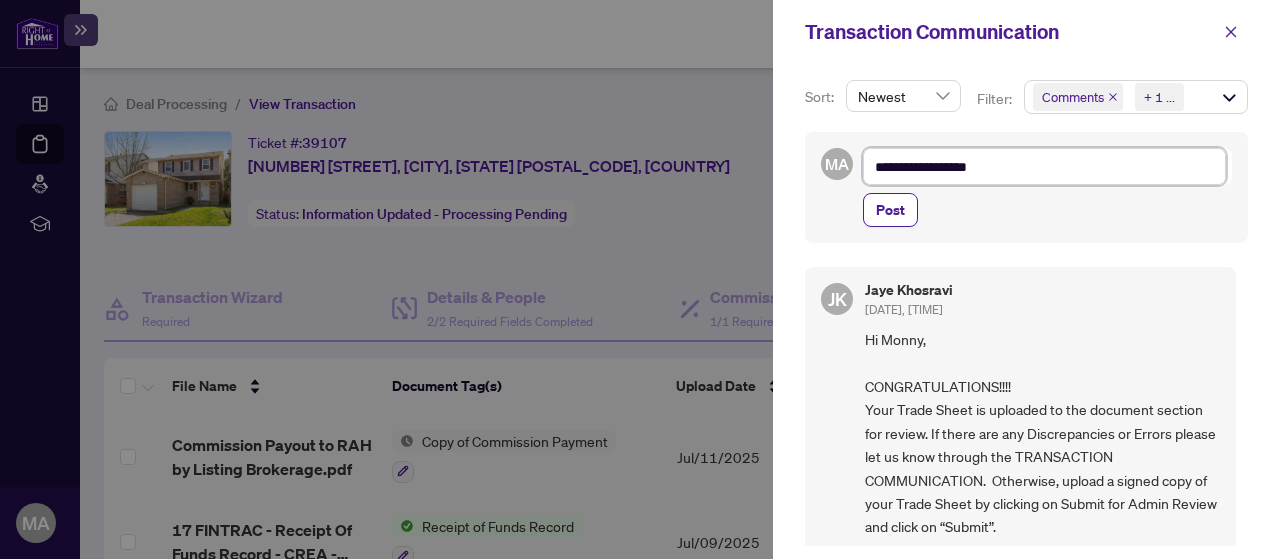 type on "**********" 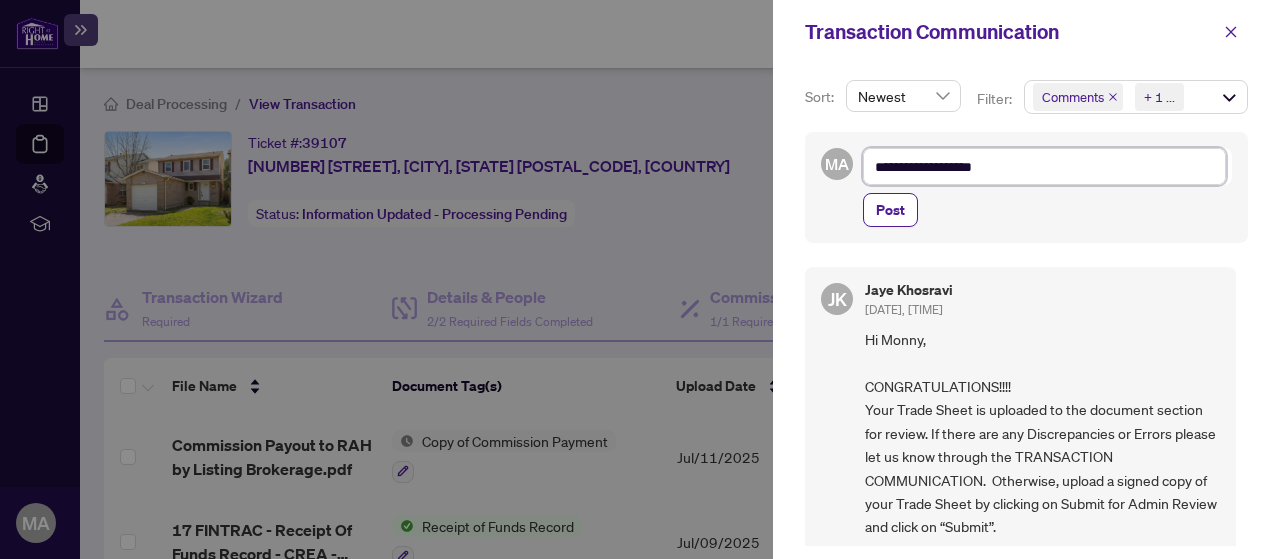 type on "**********" 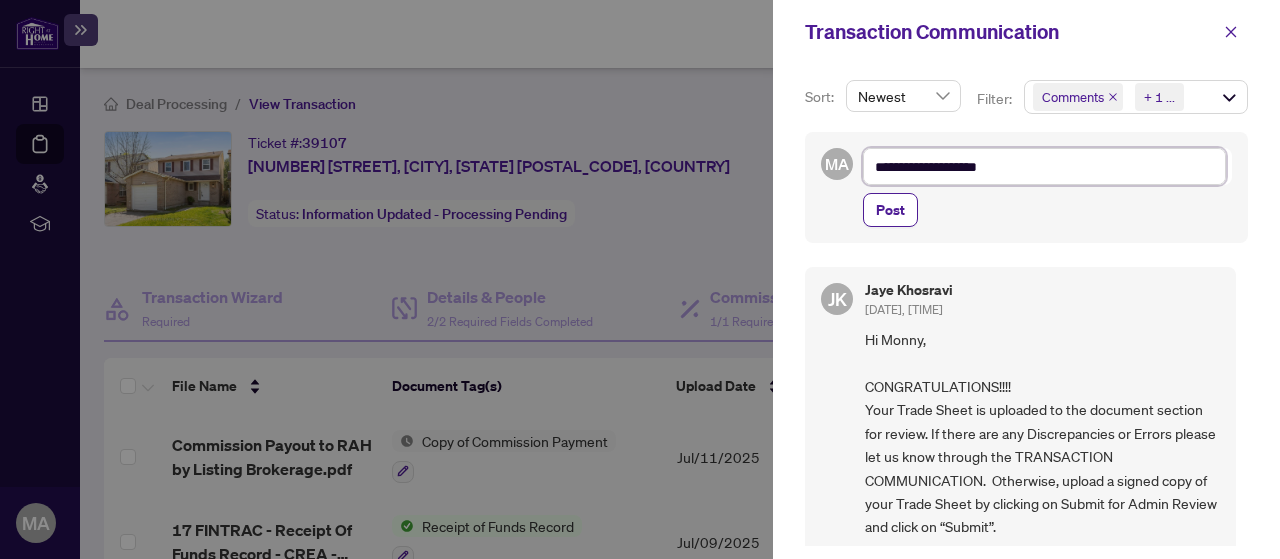 type on "**********" 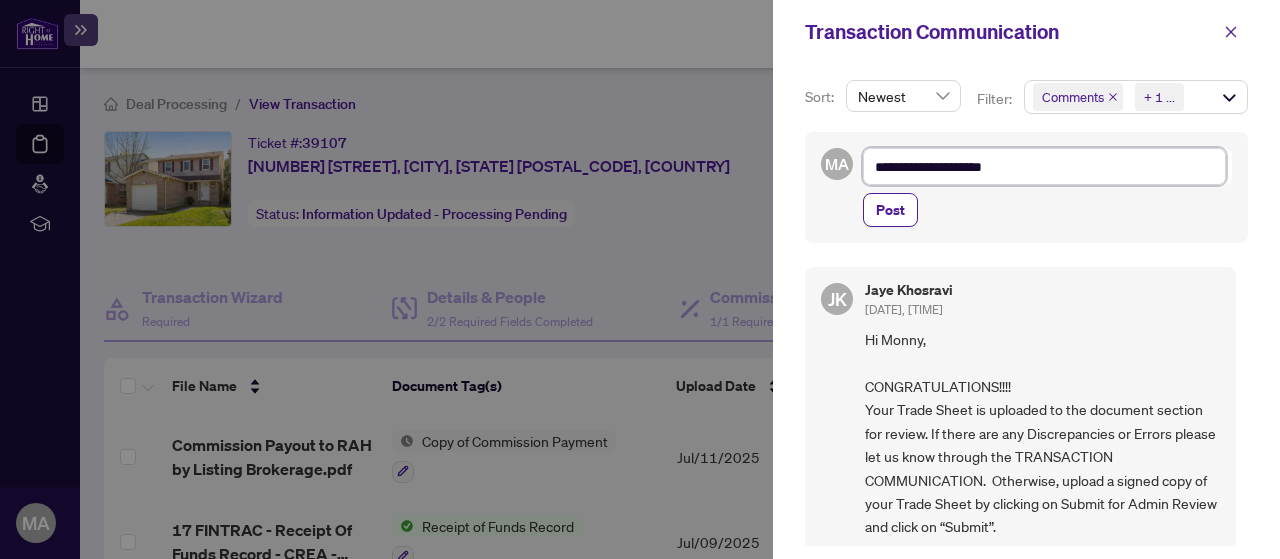 type on "**********" 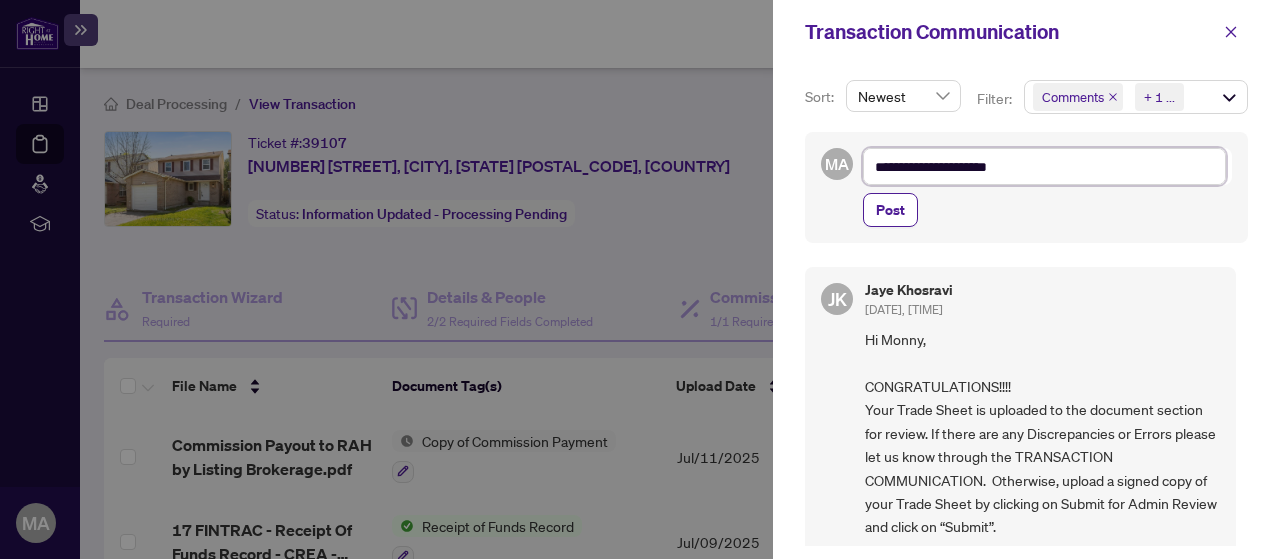 type on "**********" 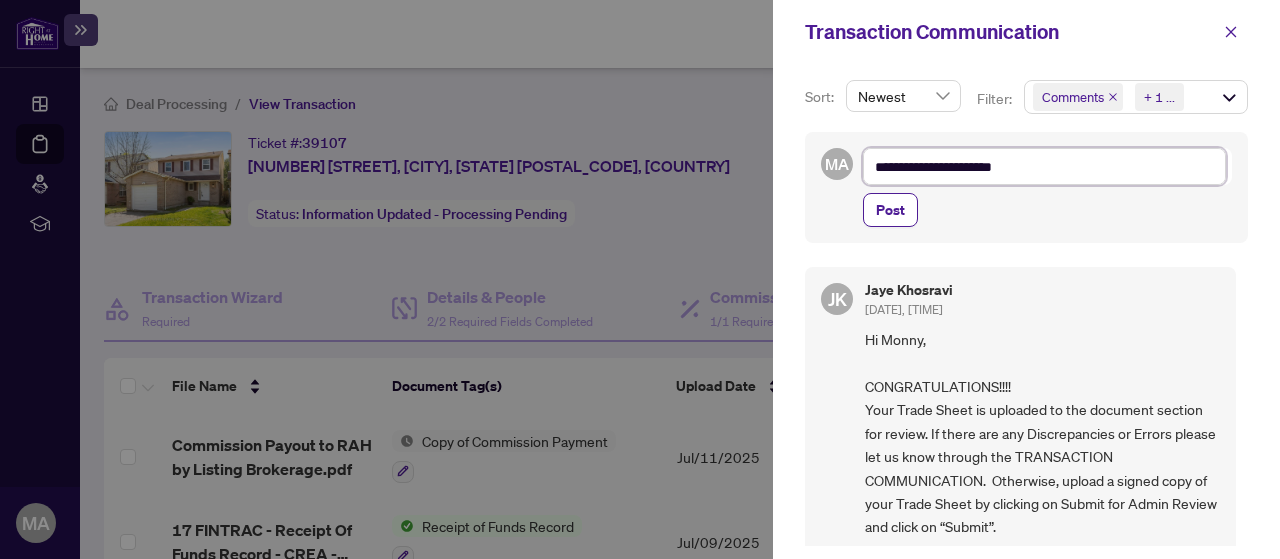 type on "**********" 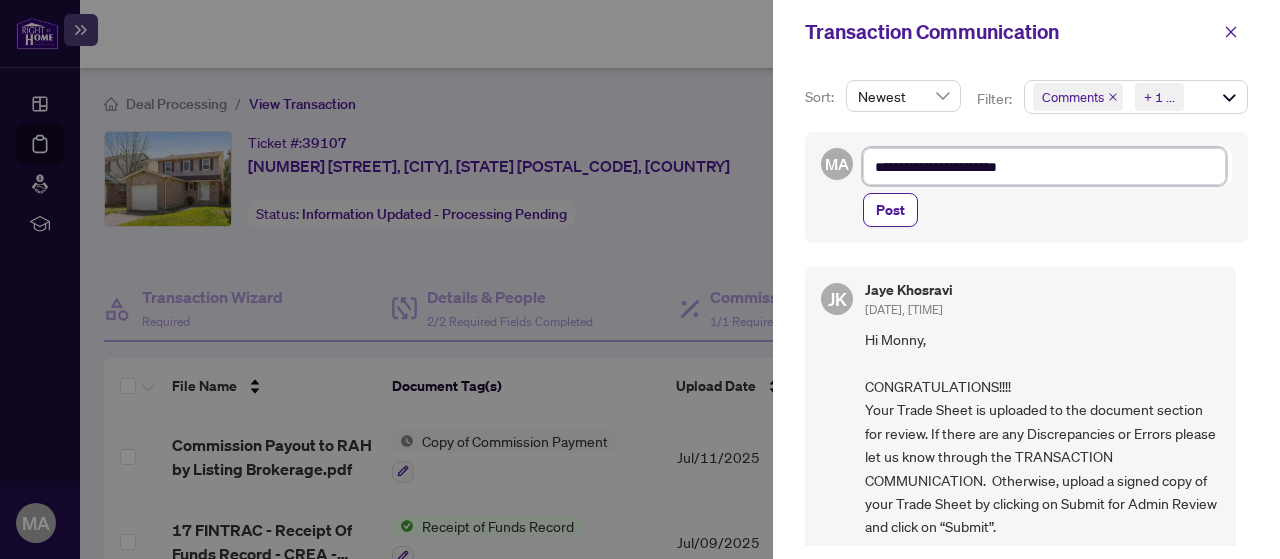 type on "**********" 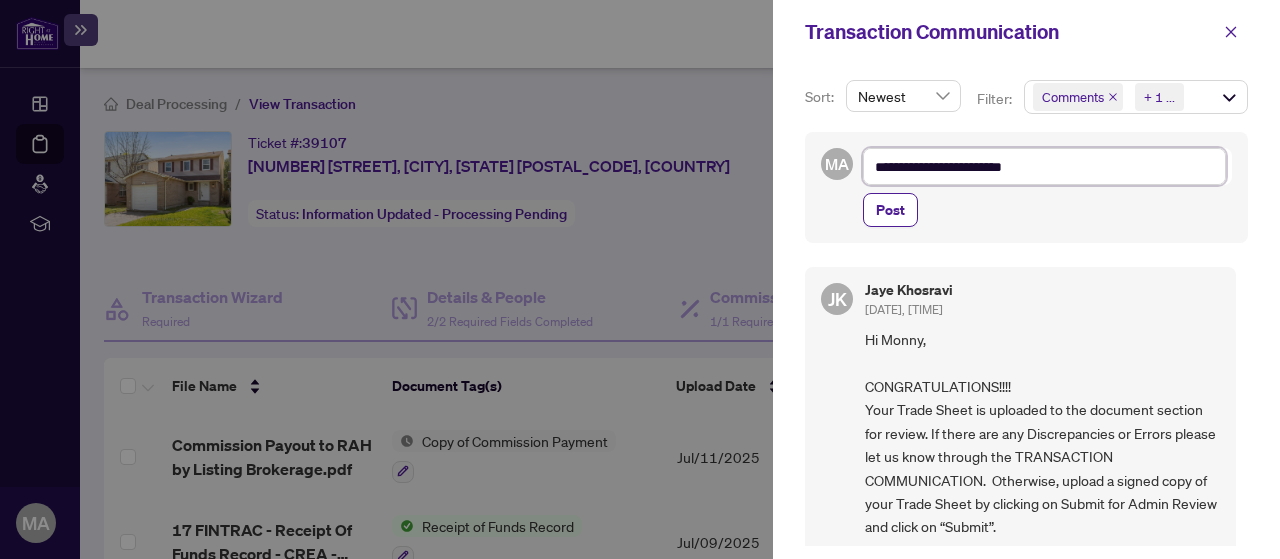 type on "**********" 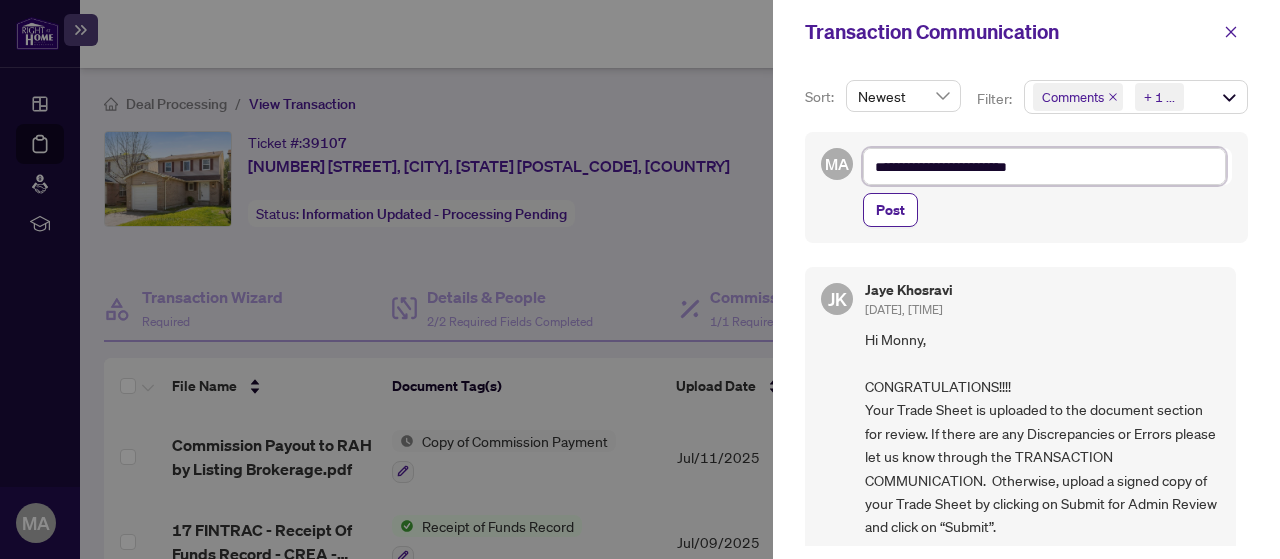 type on "**********" 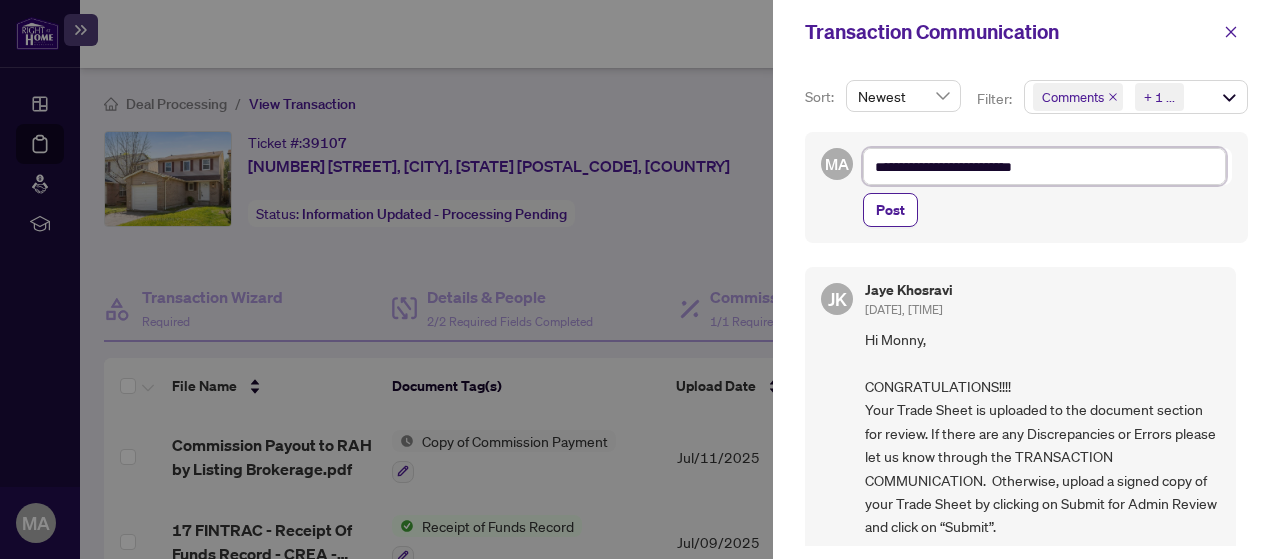 type on "**********" 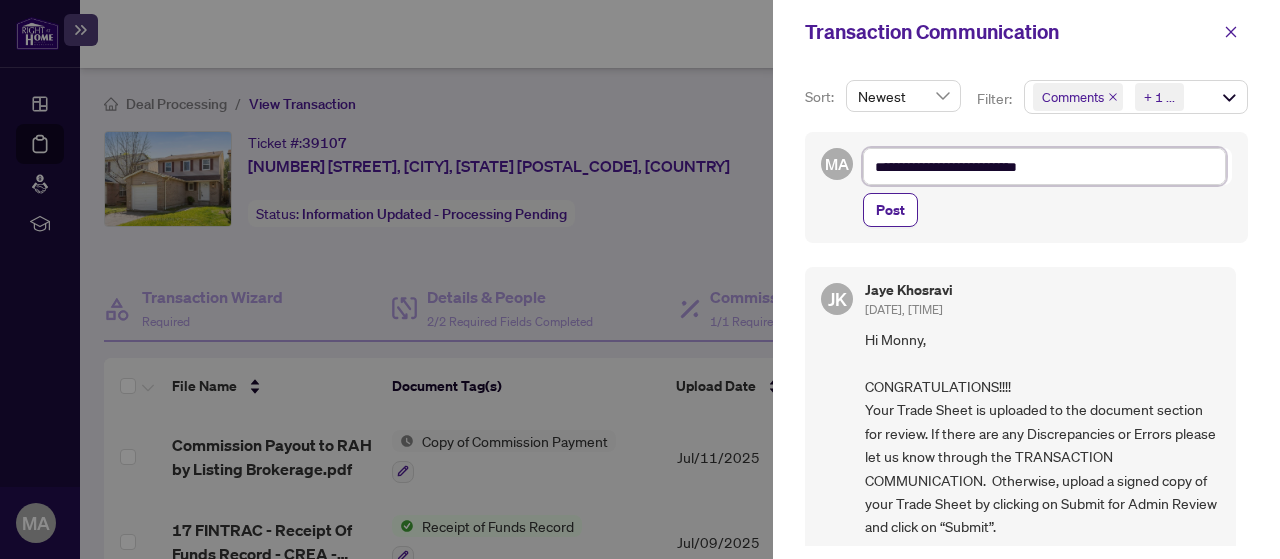 type on "**********" 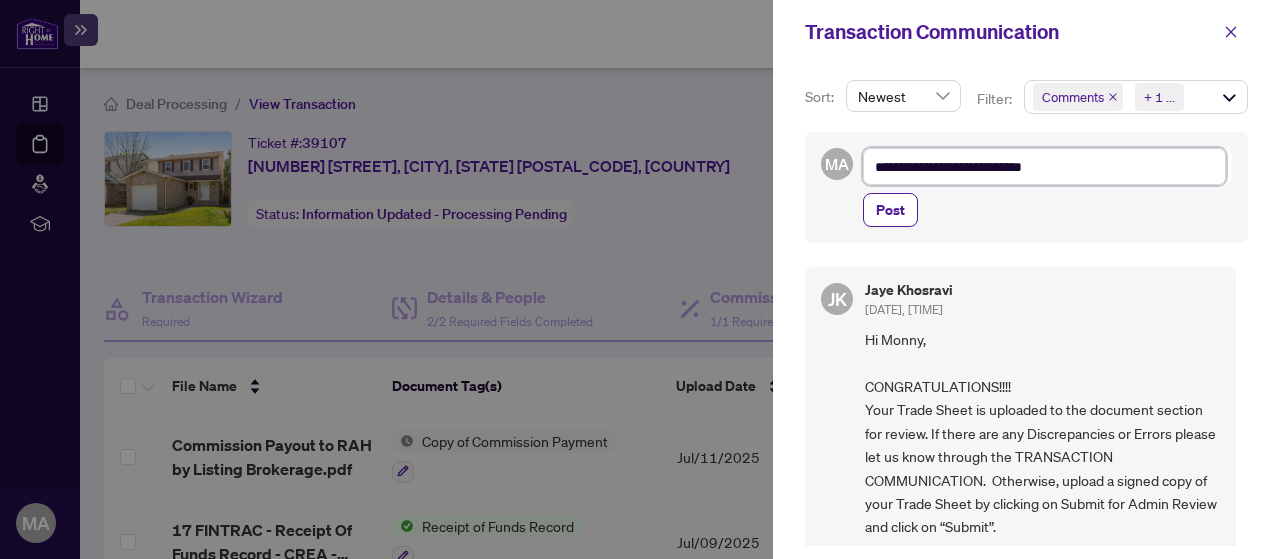 type on "**********" 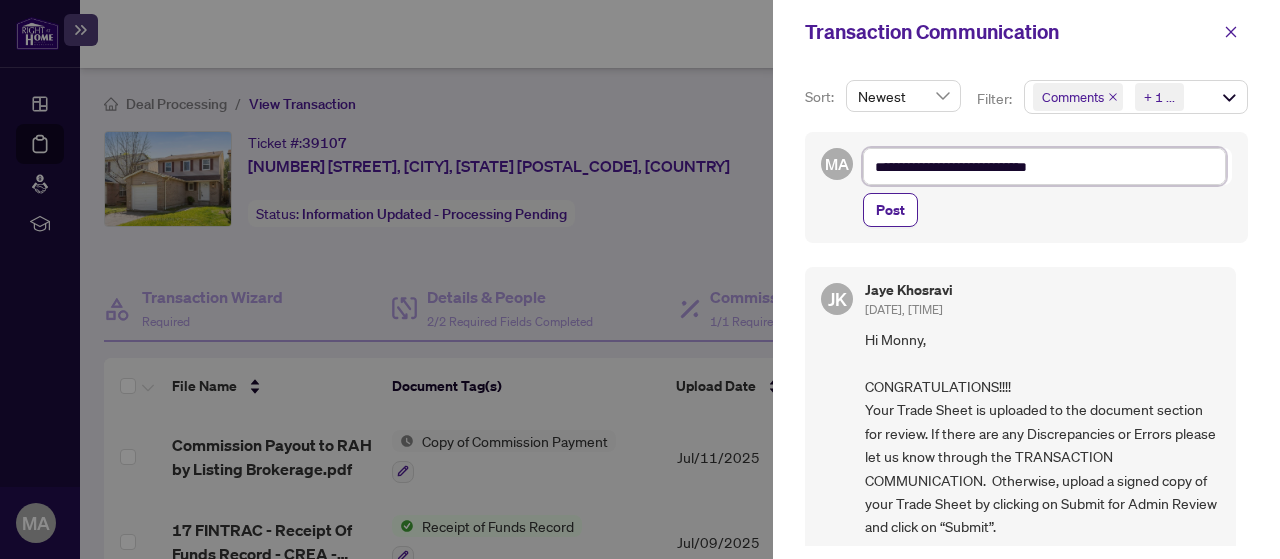 type on "**********" 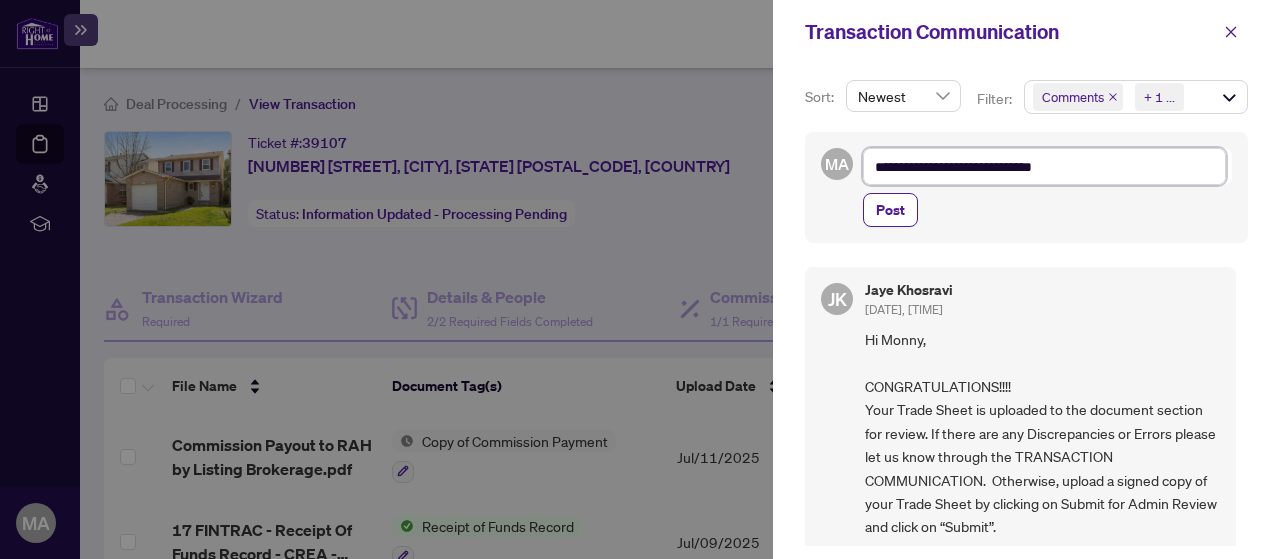 type on "**********" 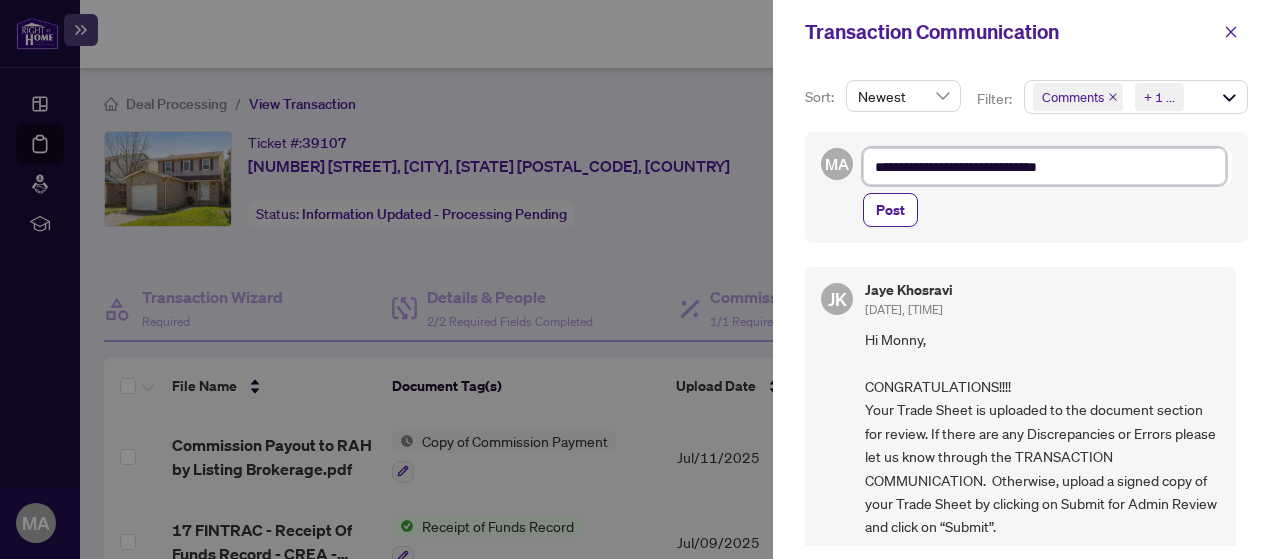 type on "**********" 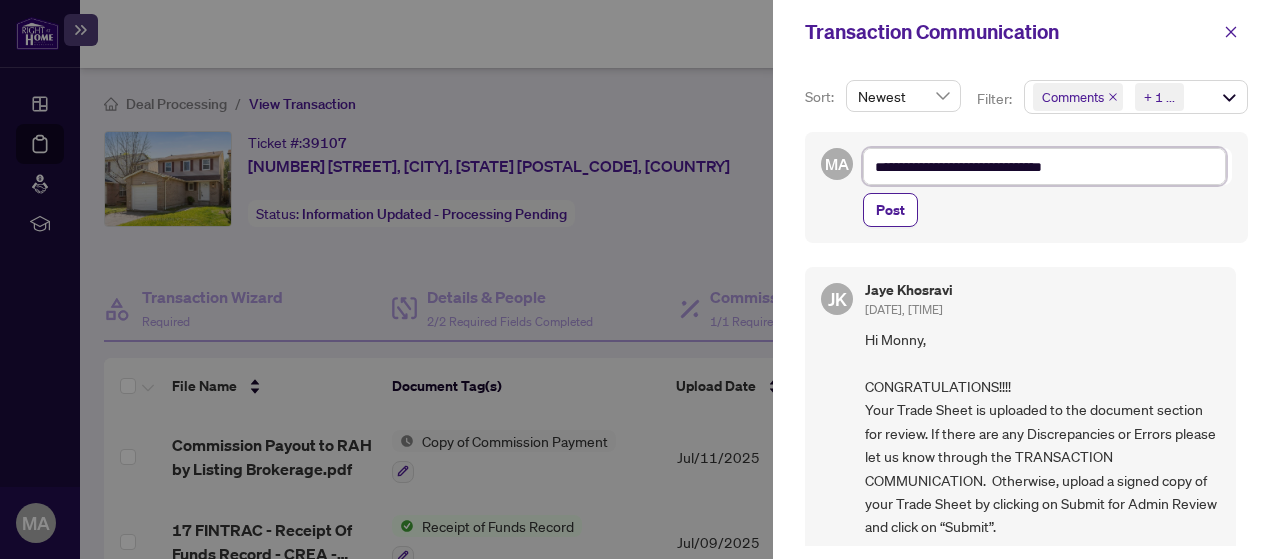 type on "**********" 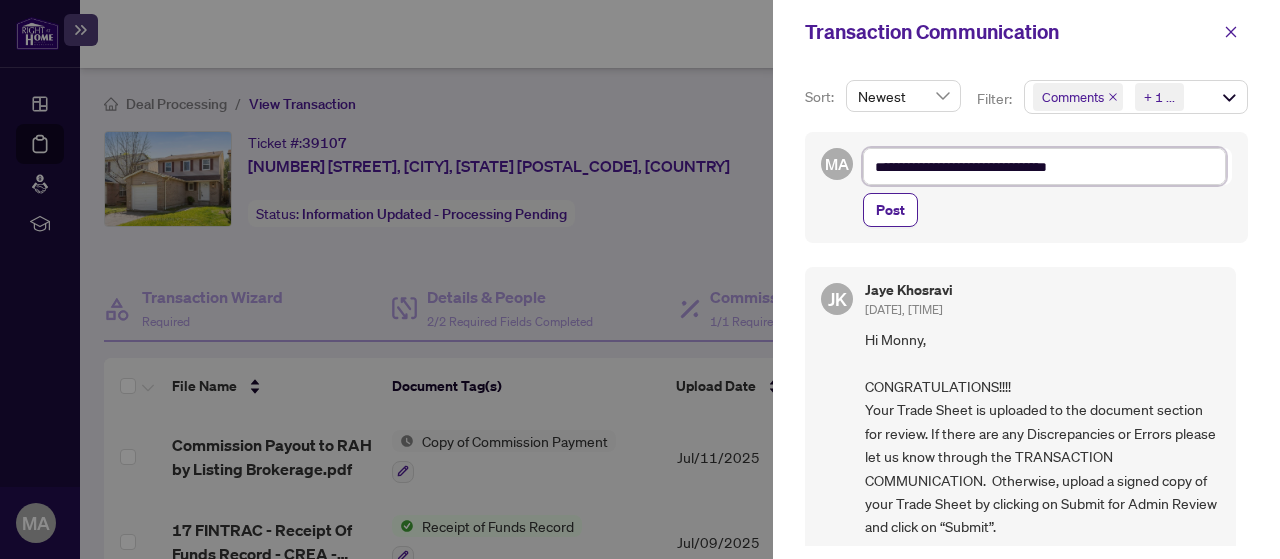 type on "**********" 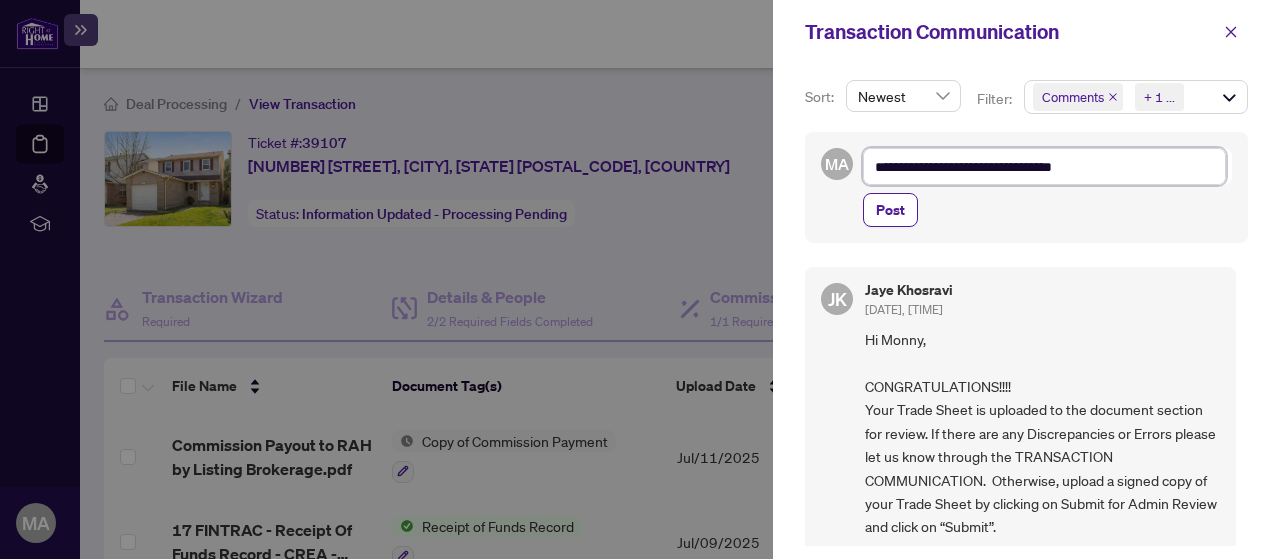 type on "**********" 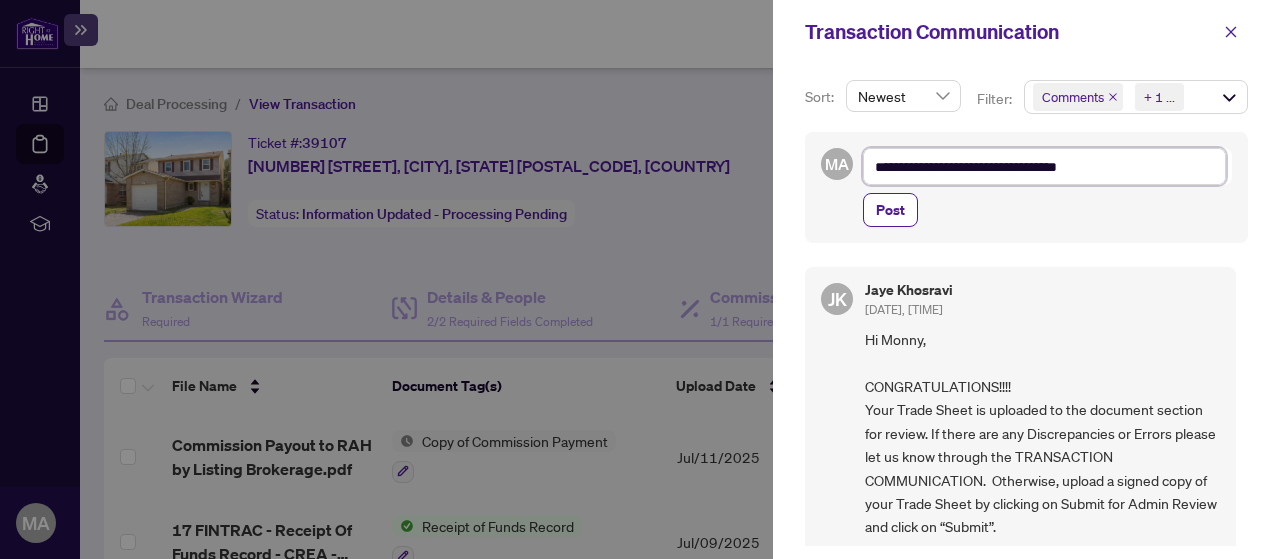 type on "**********" 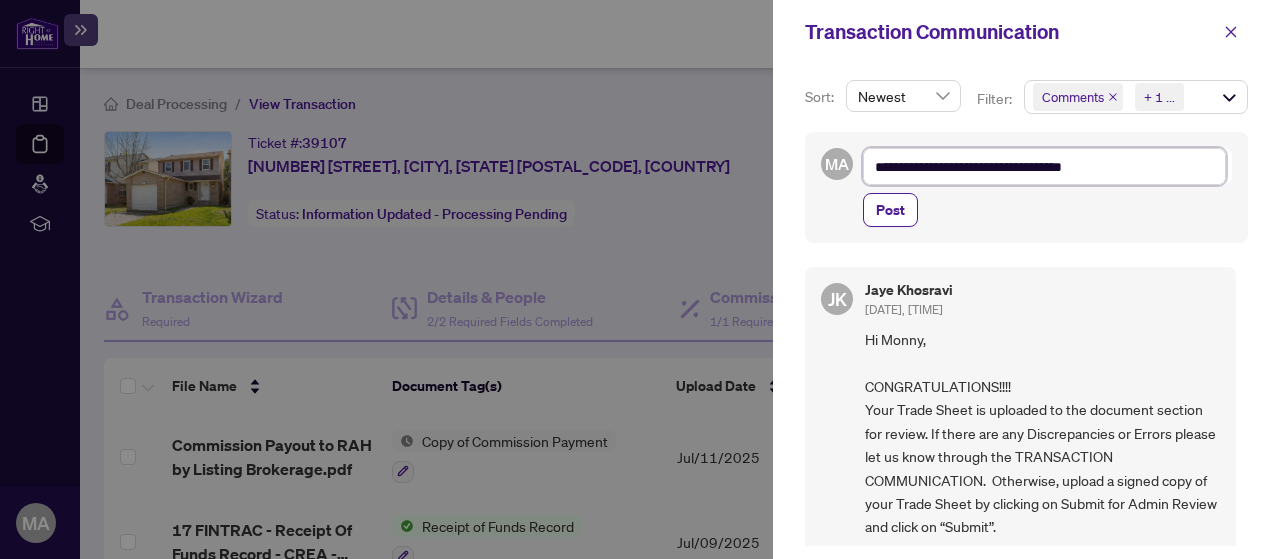type on "**********" 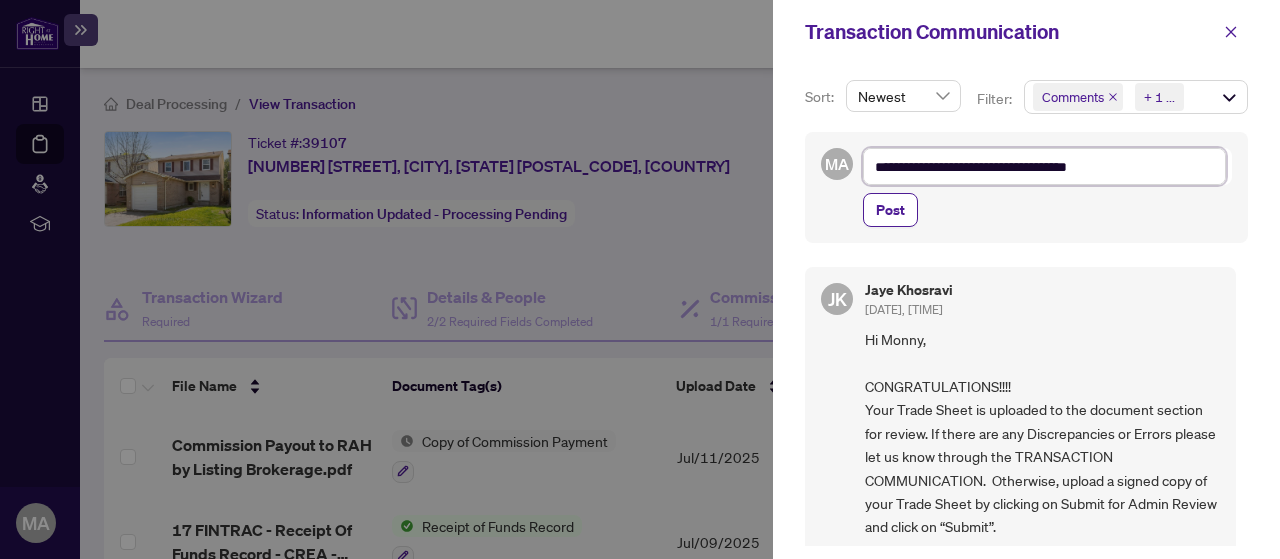 type on "**********" 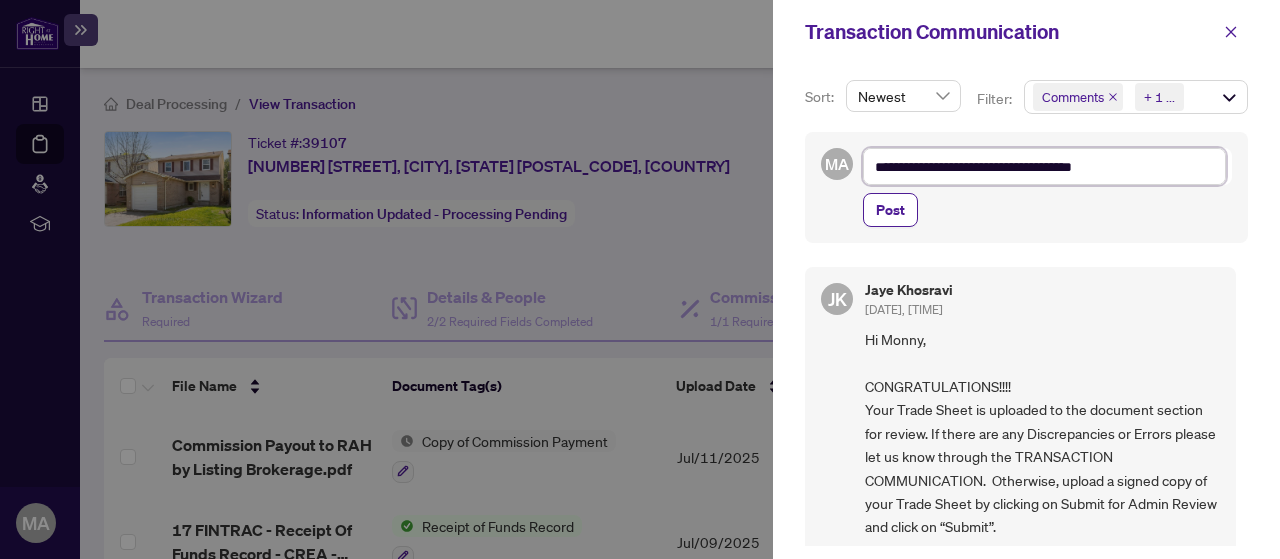 type on "**********" 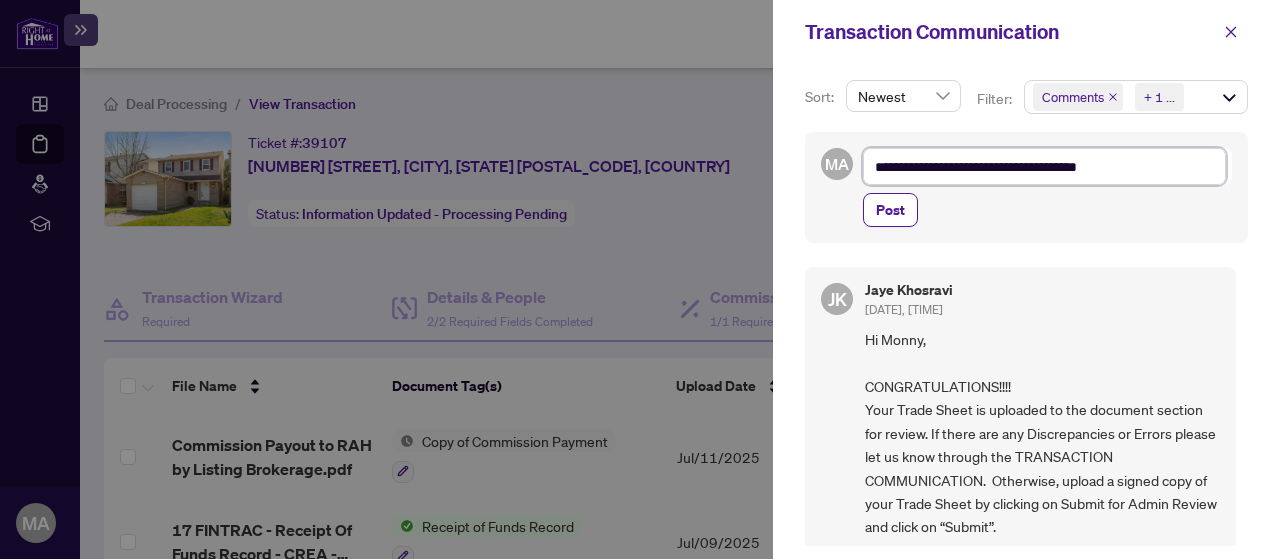 type on "**********" 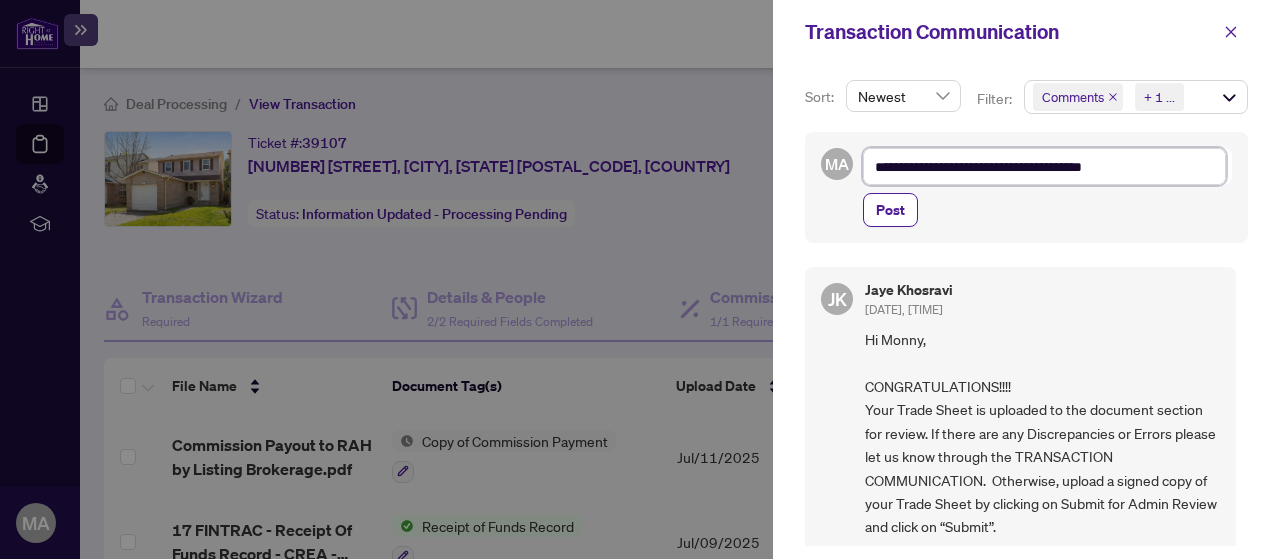 type on "**********" 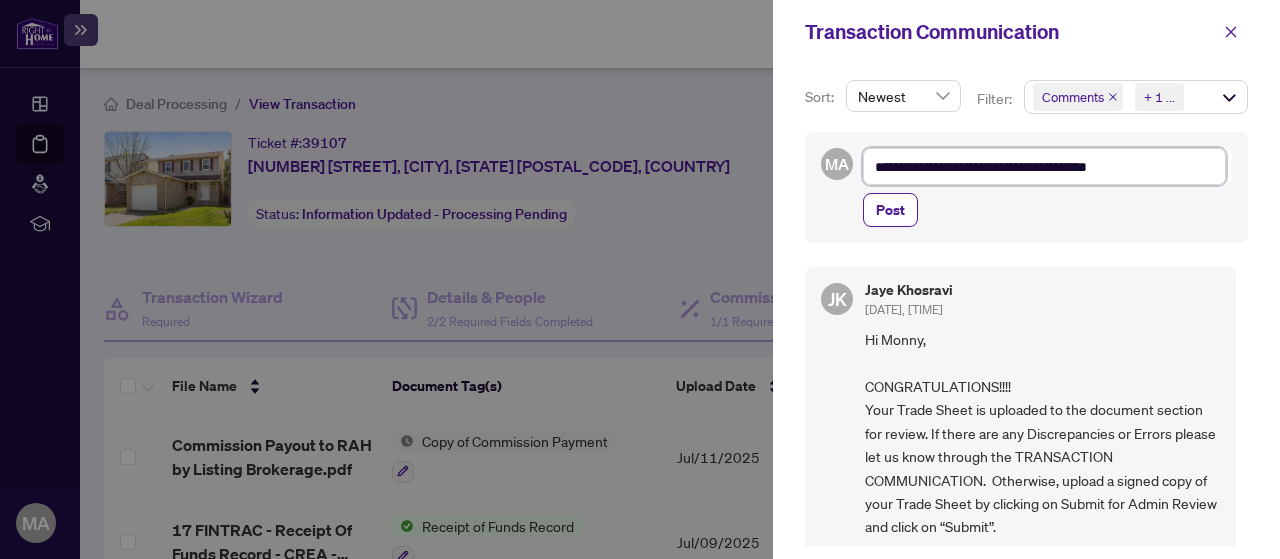 type on "**********" 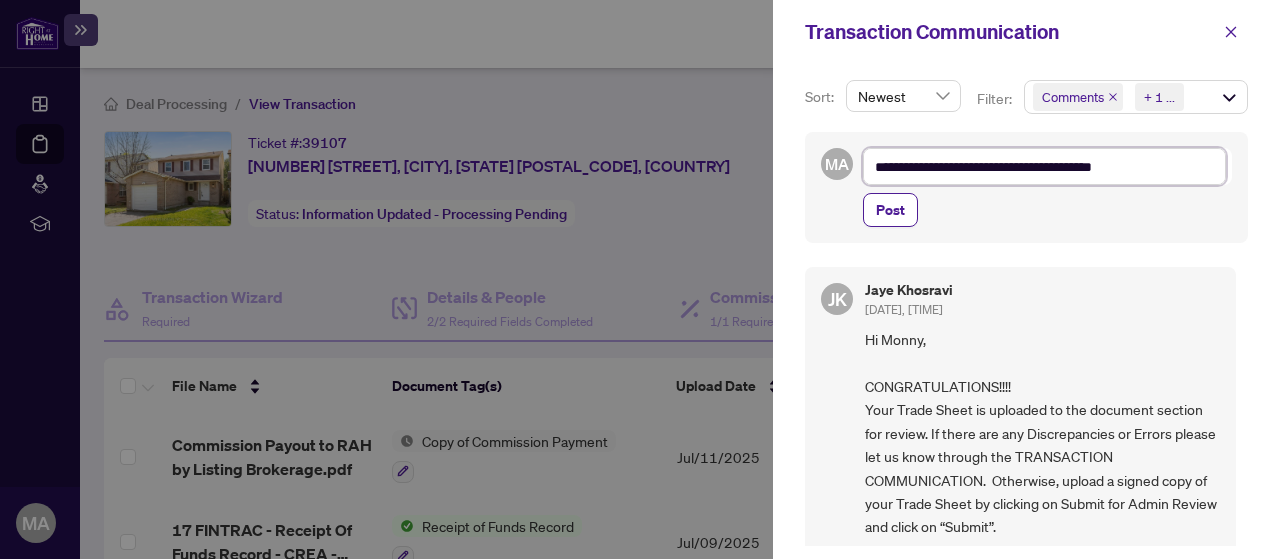 type on "**********" 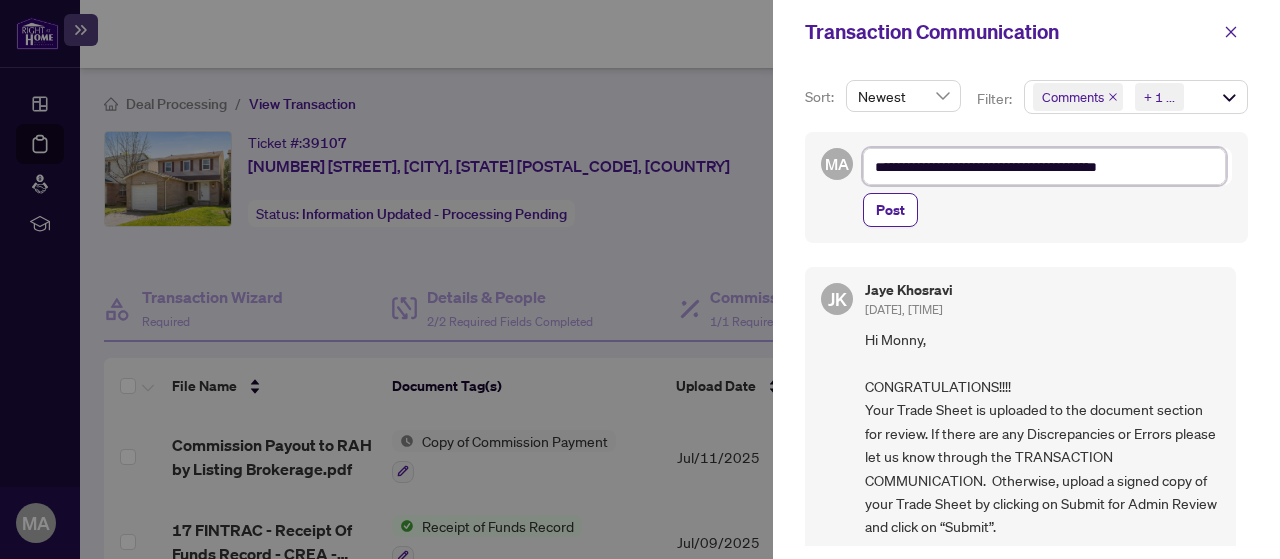 type on "**********" 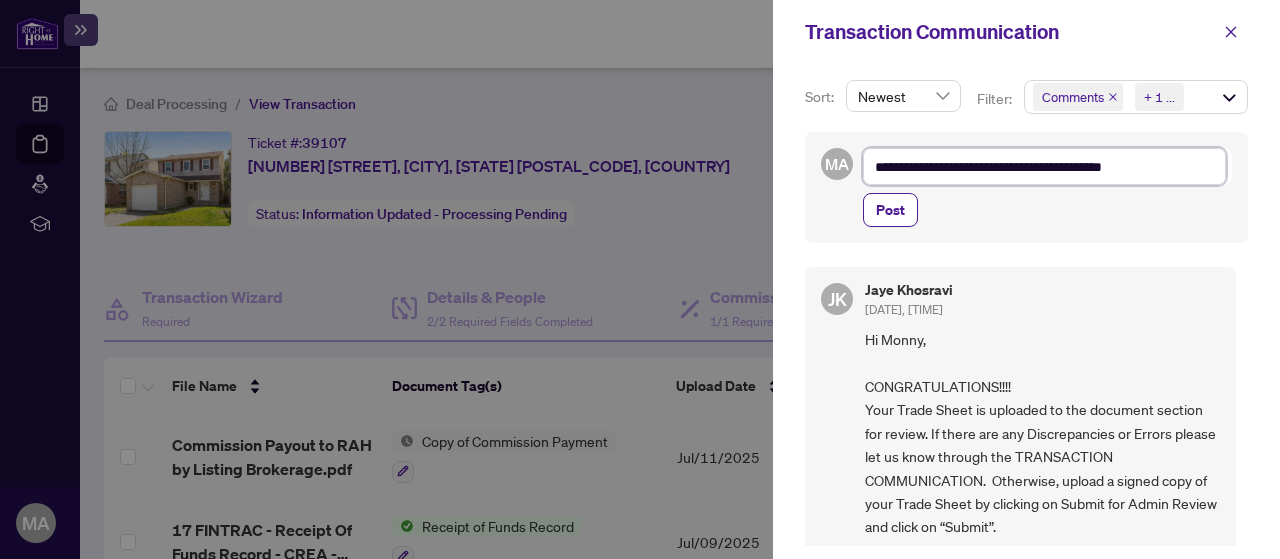 type on "**********" 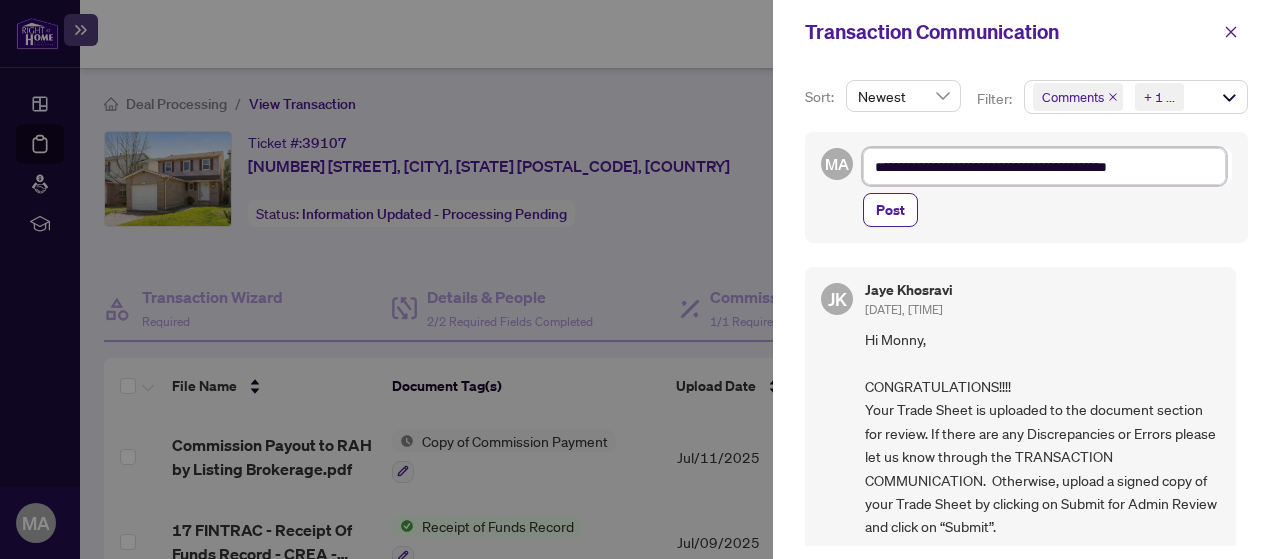 type on "**********" 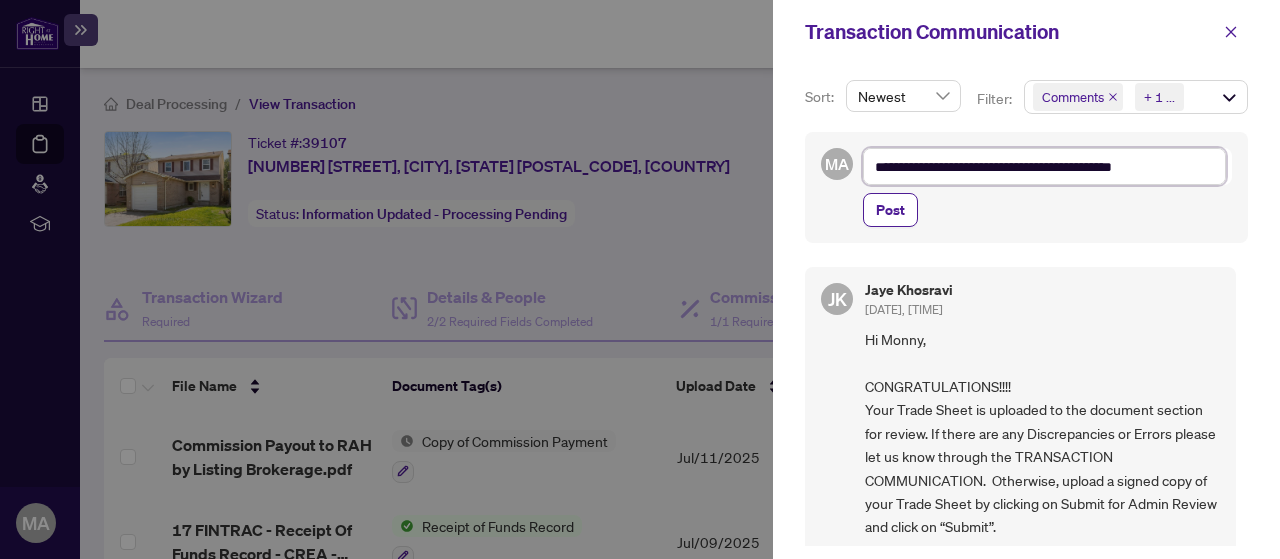 click on "**********" at bounding box center [1044, 166] 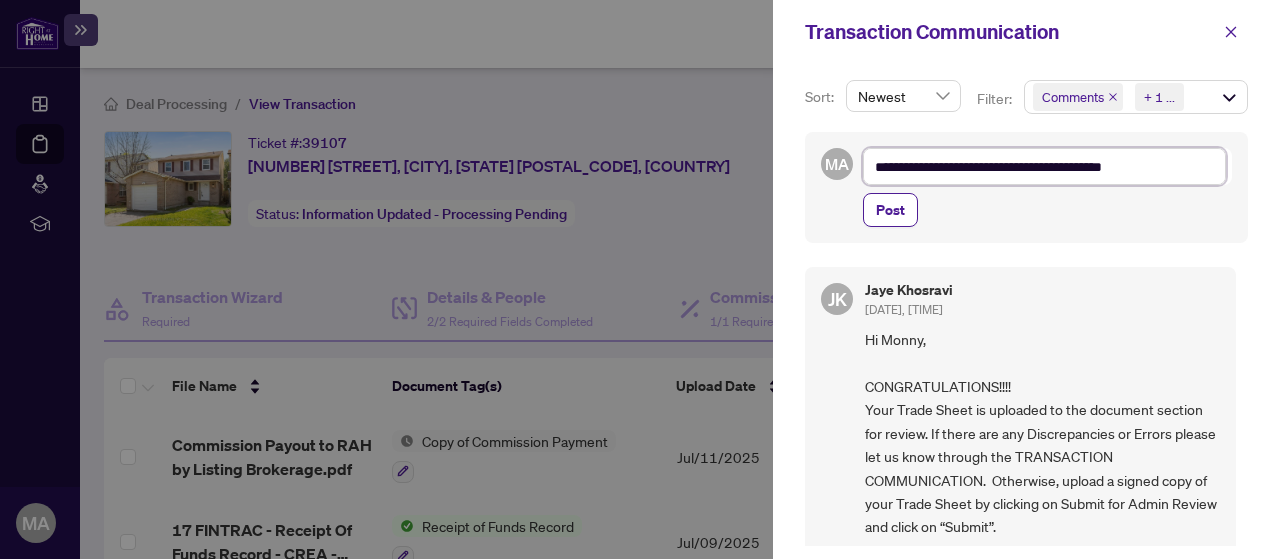 type on "**********" 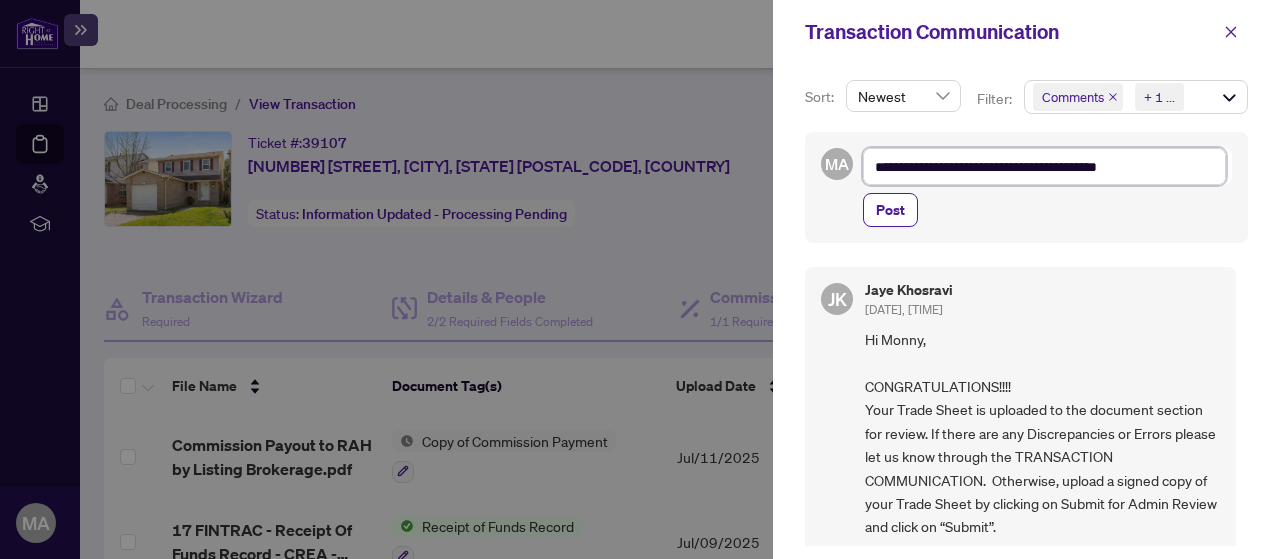 type on "**********" 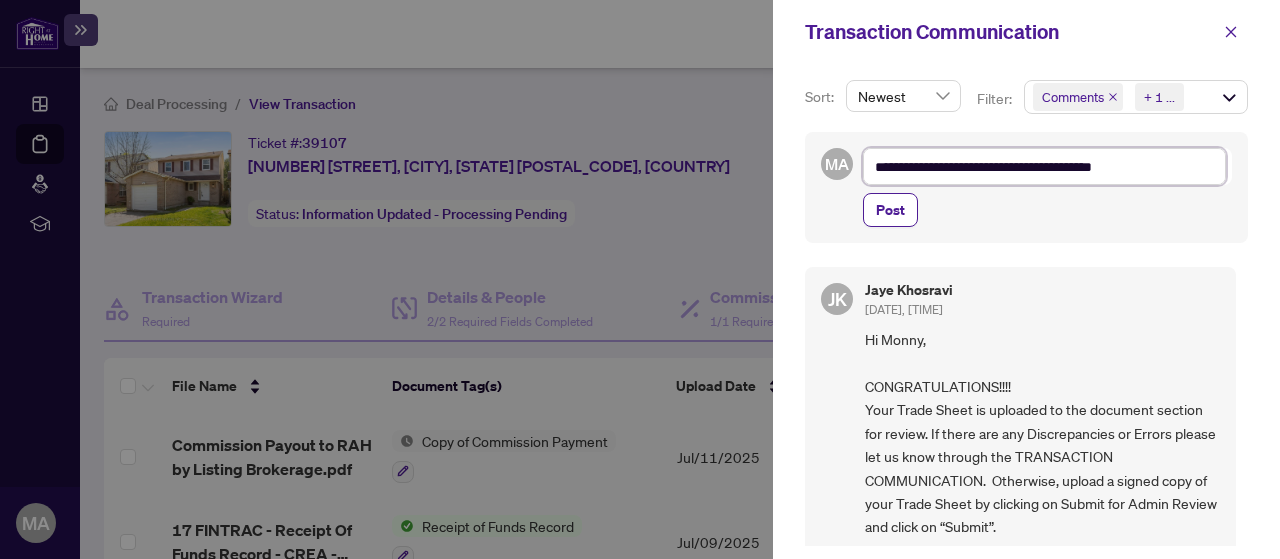 type on "**********" 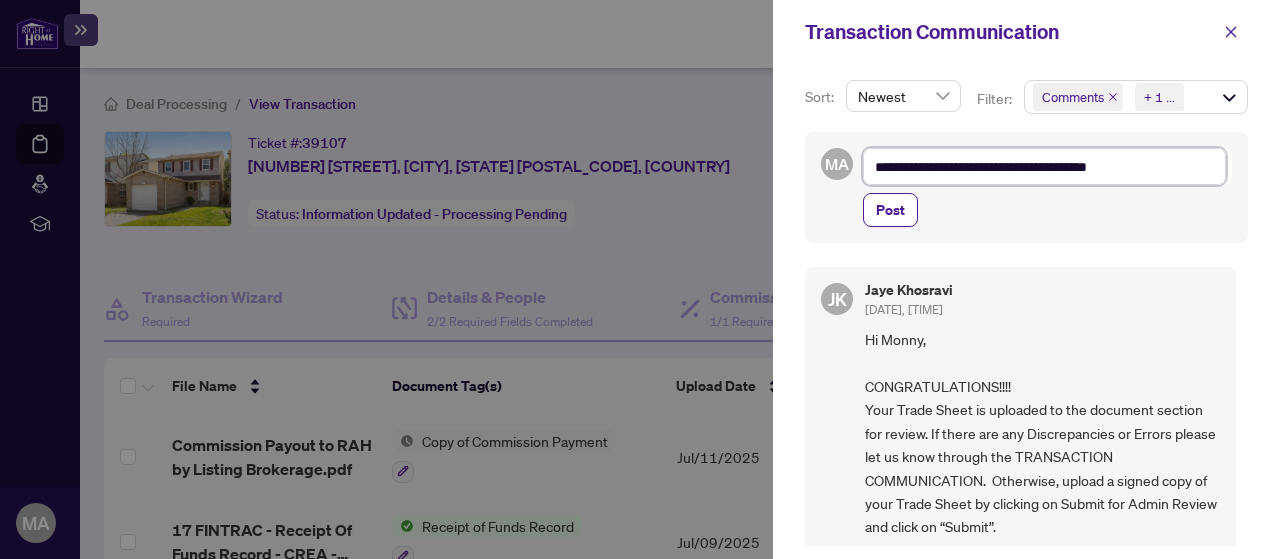 type on "**********" 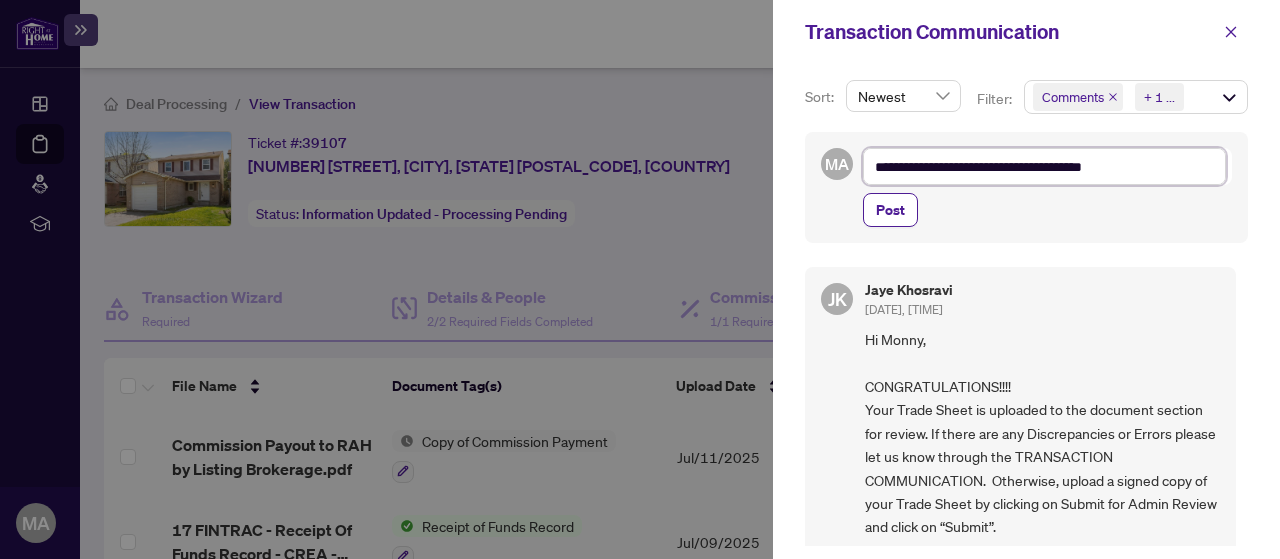 type on "**********" 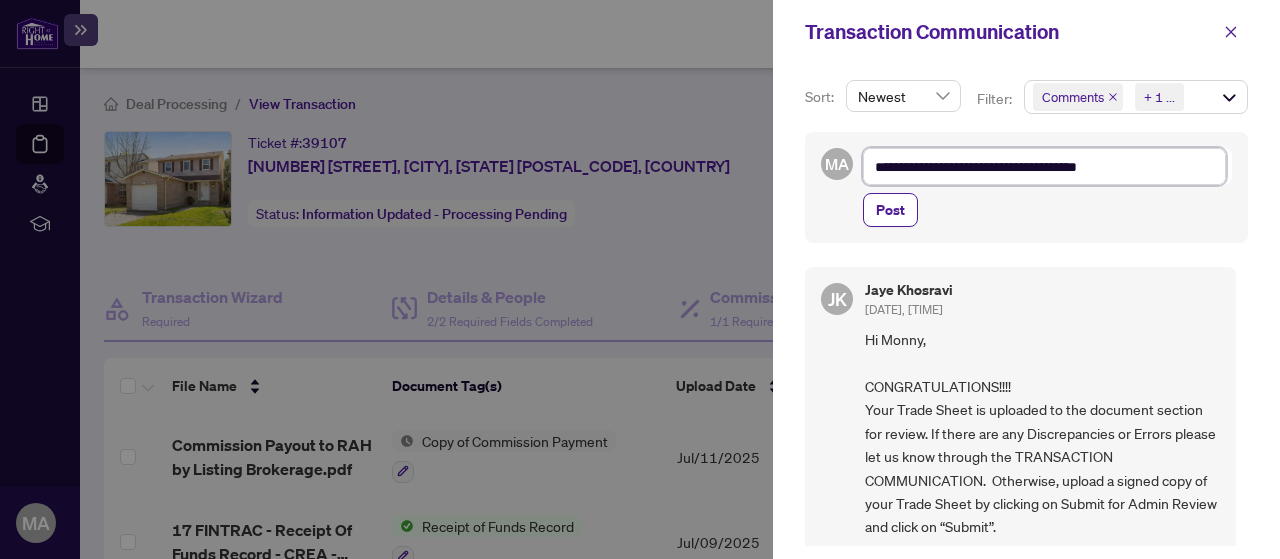 type on "**********" 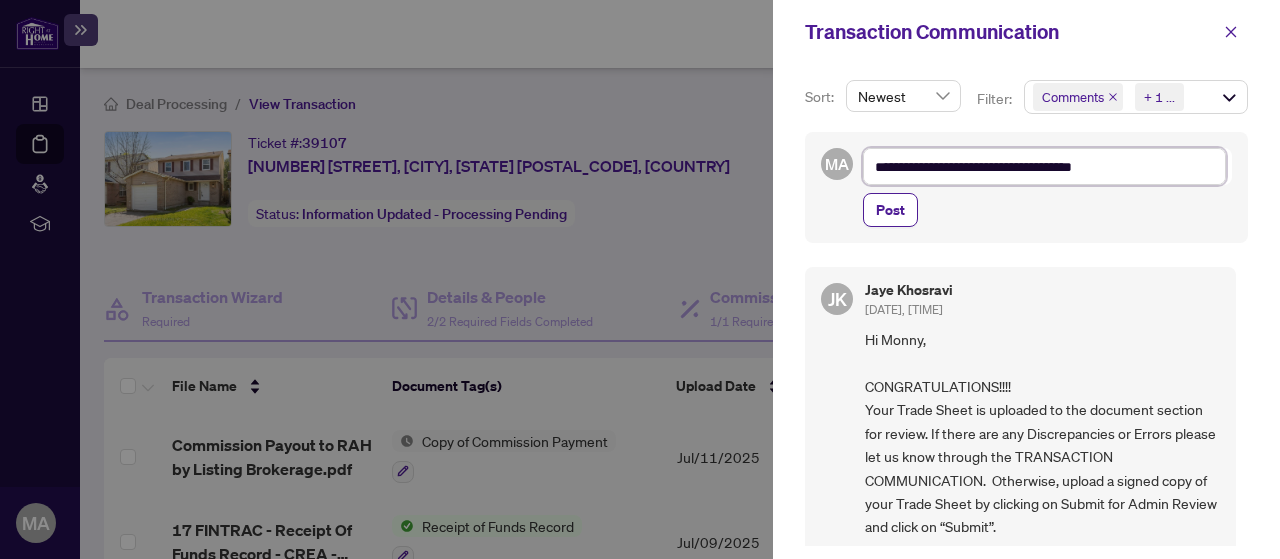 type on "**********" 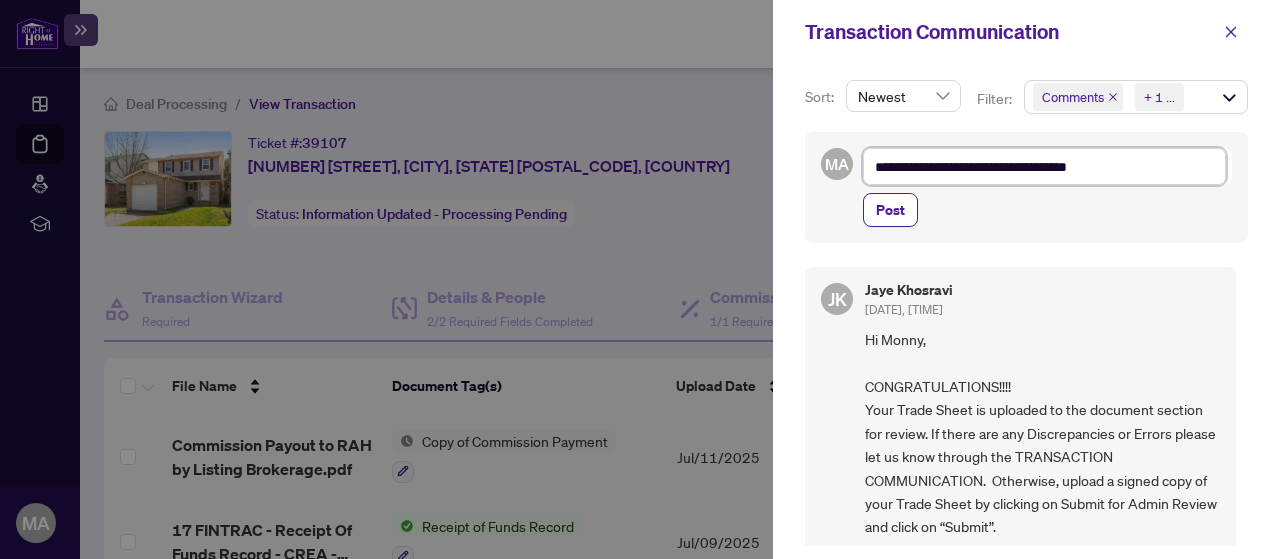 type on "**********" 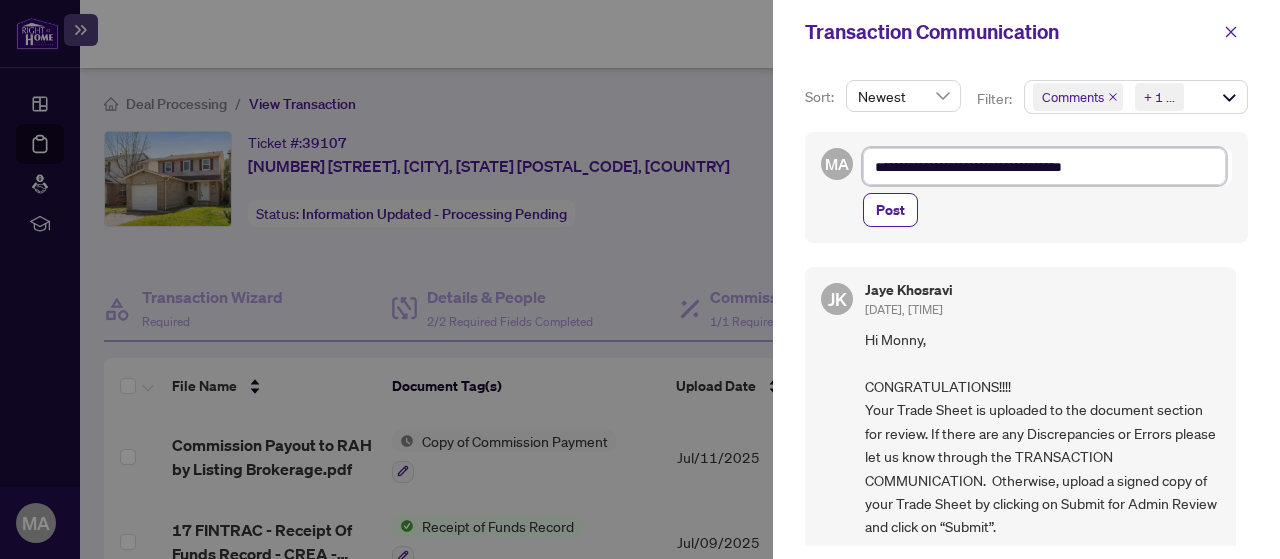 type on "**********" 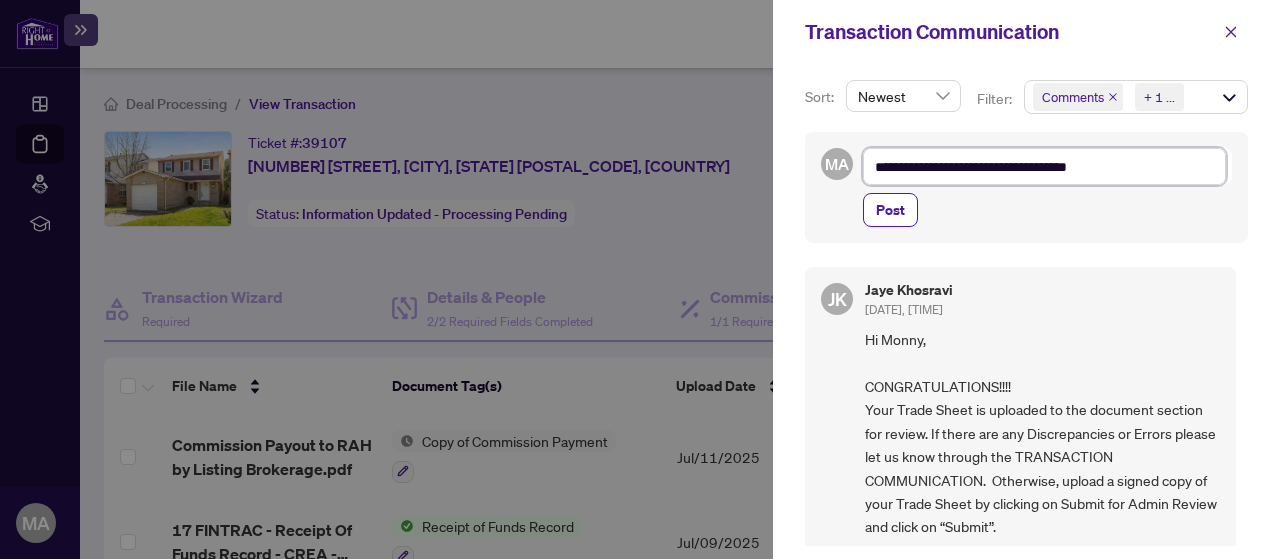 type on "**********" 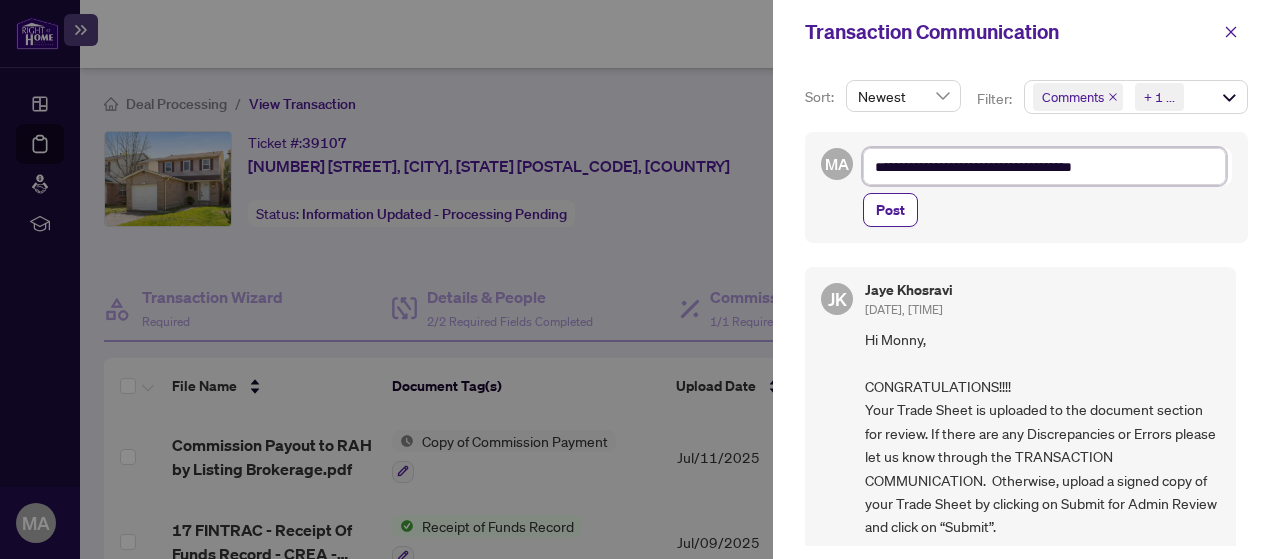 type on "**********" 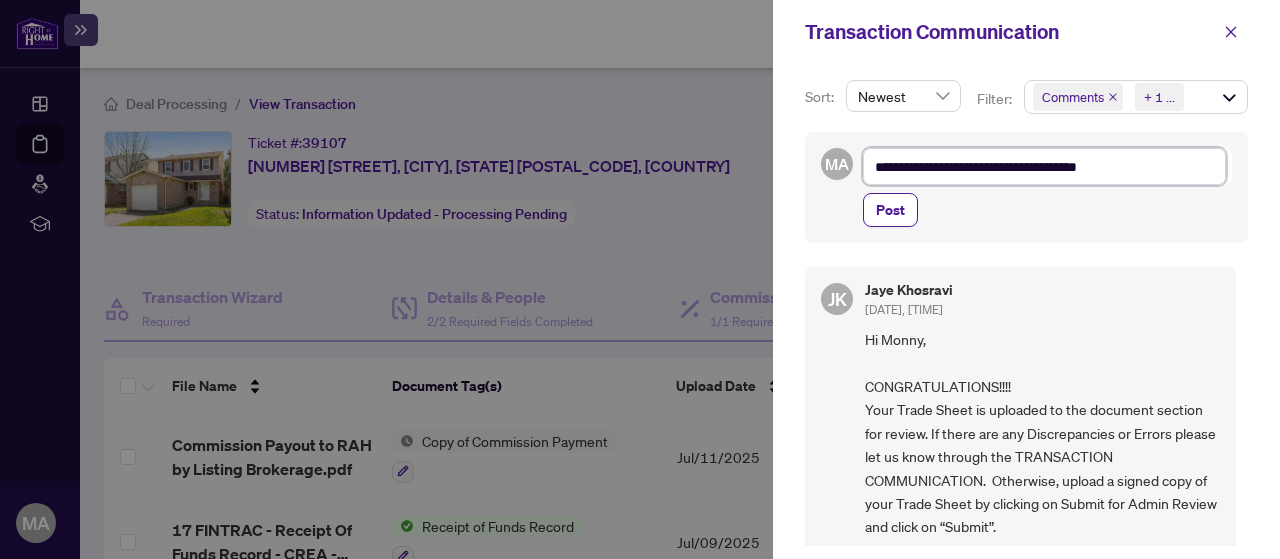 type on "**********" 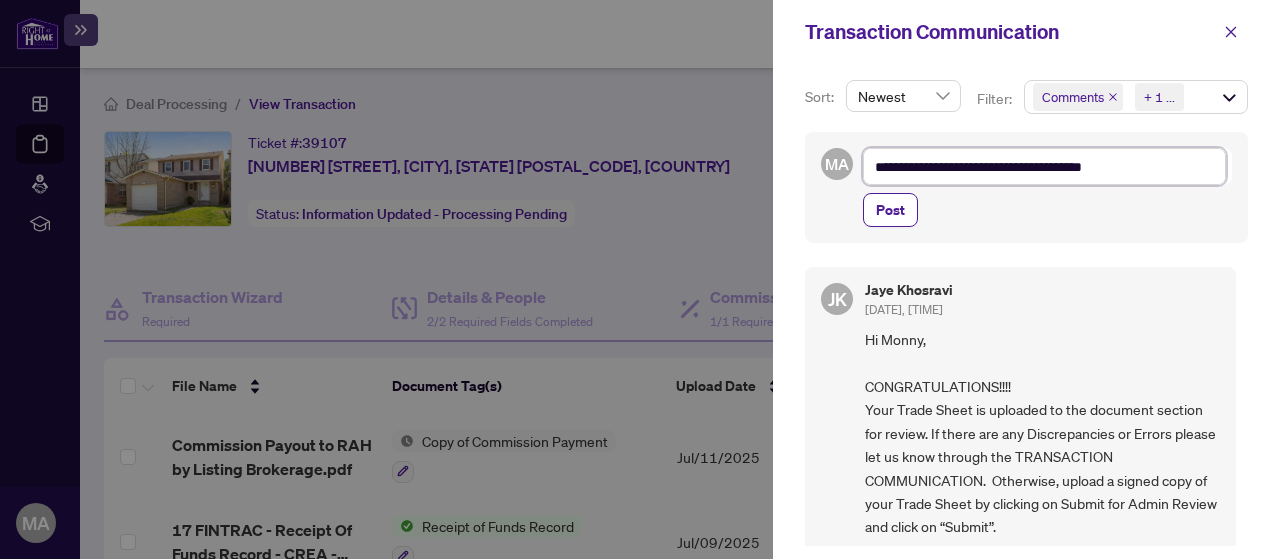 type on "**********" 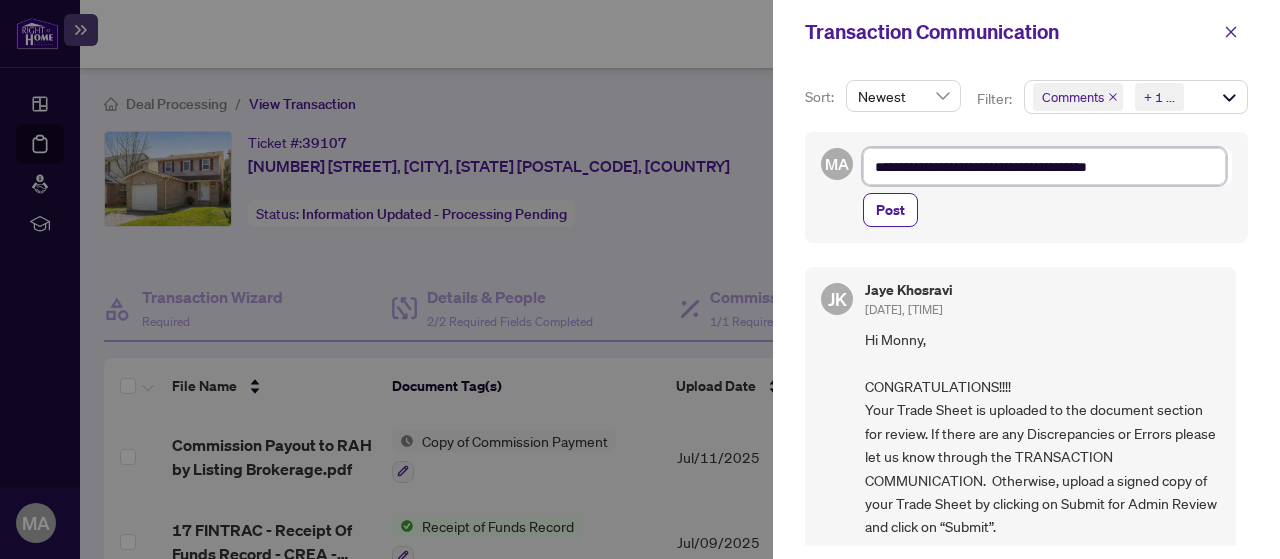 type on "**********" 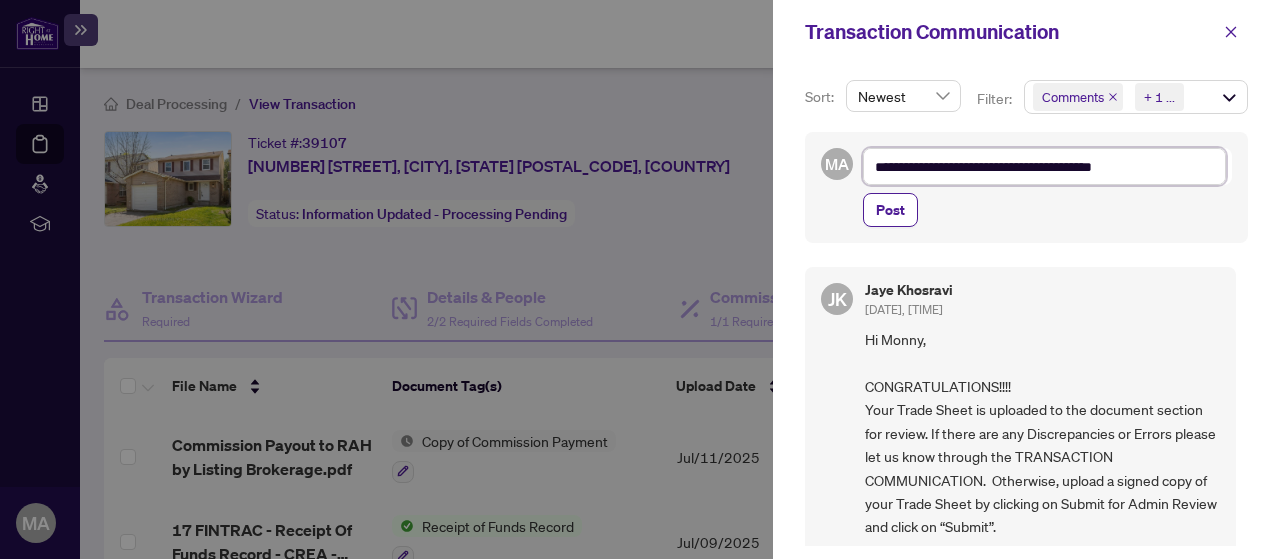 type on "**********" 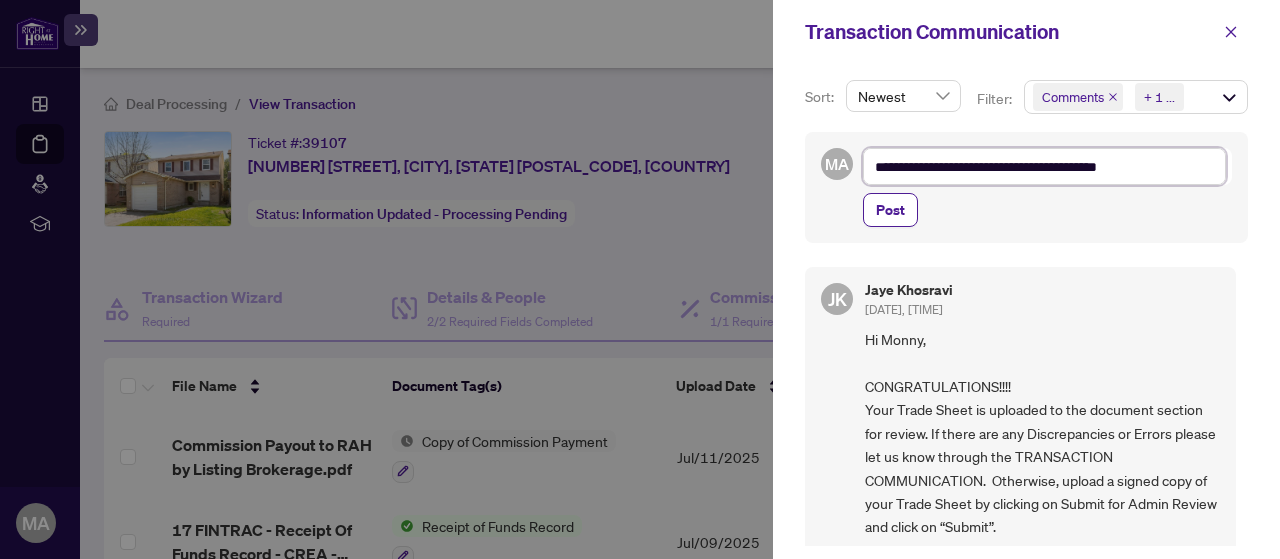 type on "**********" 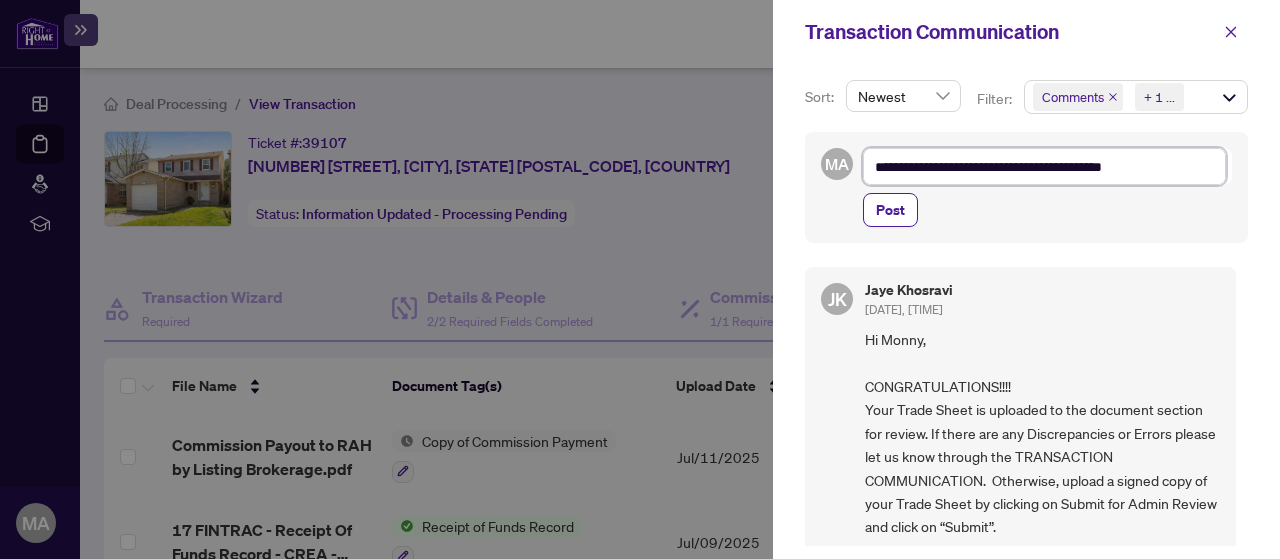 type on "**********" 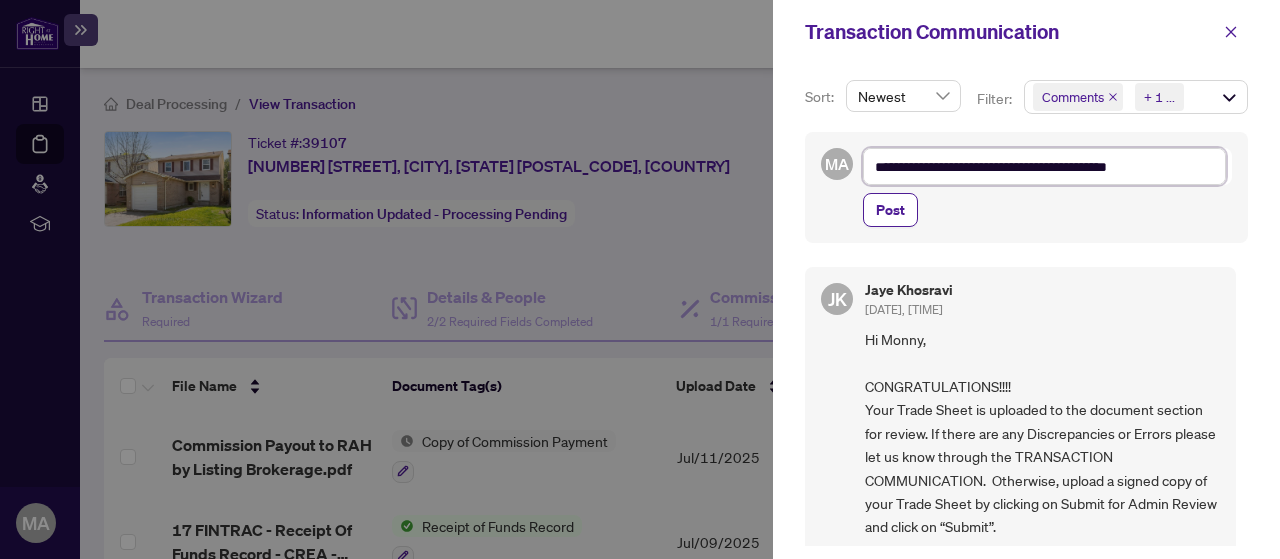 type on "**********" 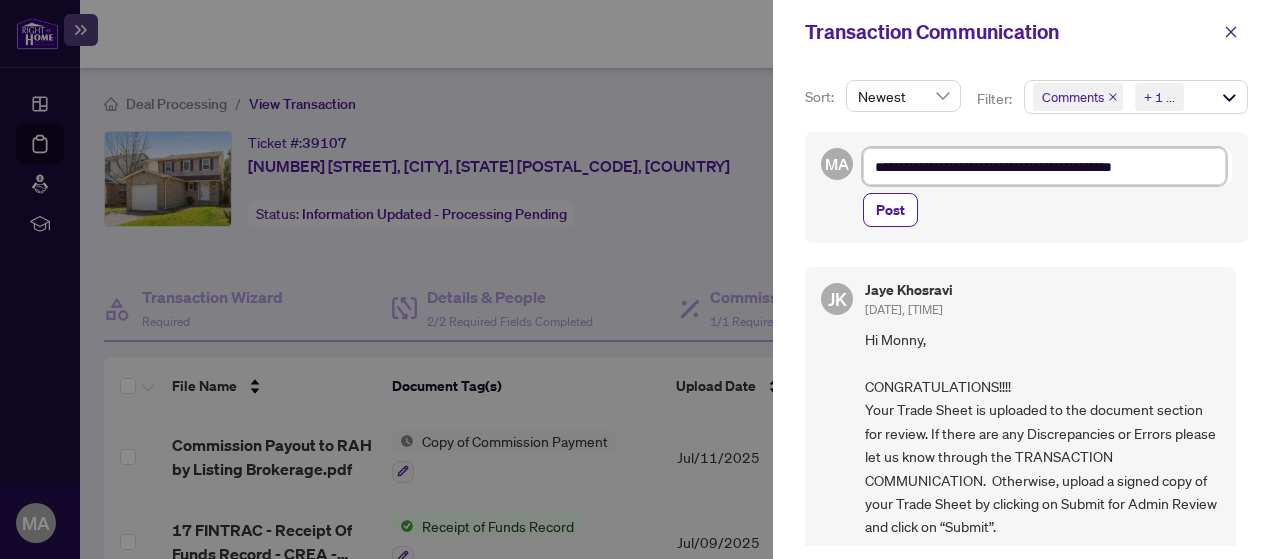 type on "**********" 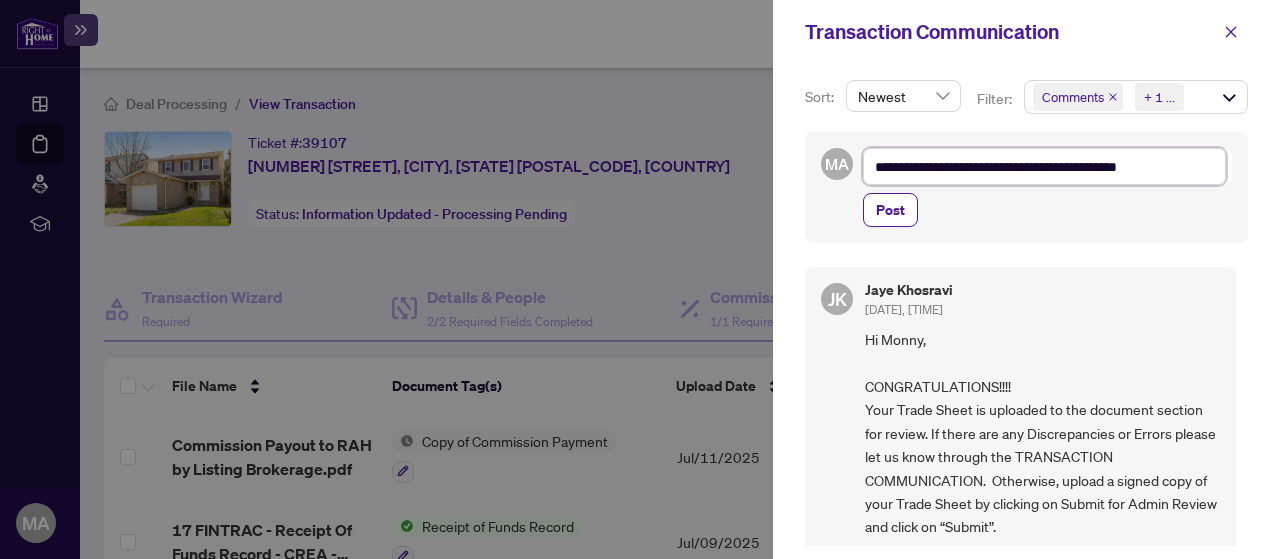 type on "**********" 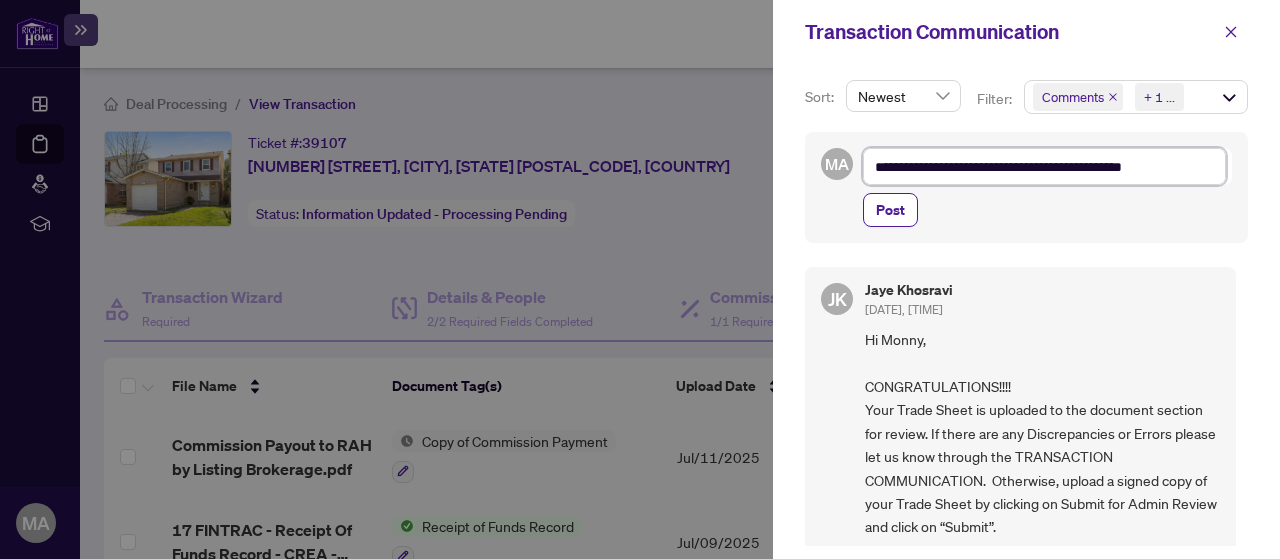 type on "**********" 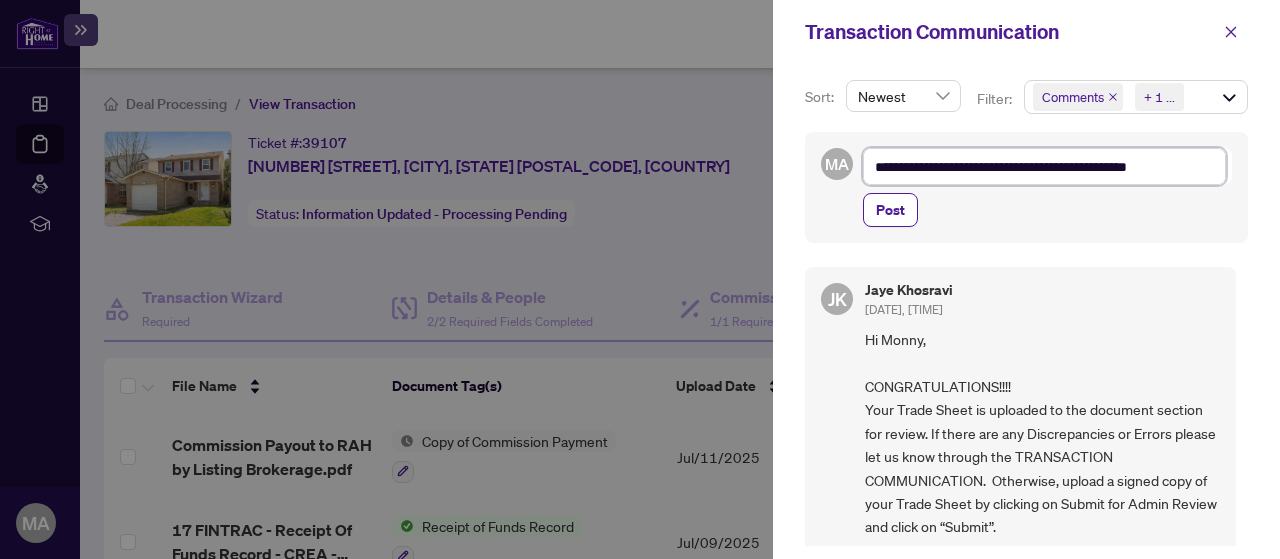 type on "**********" 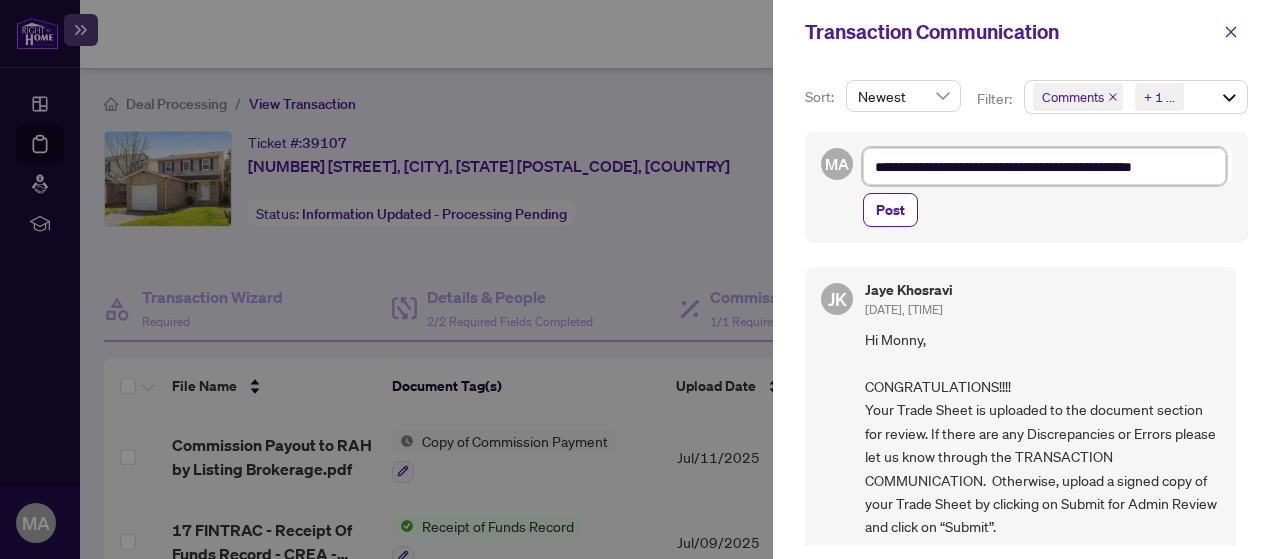 type on "**********" 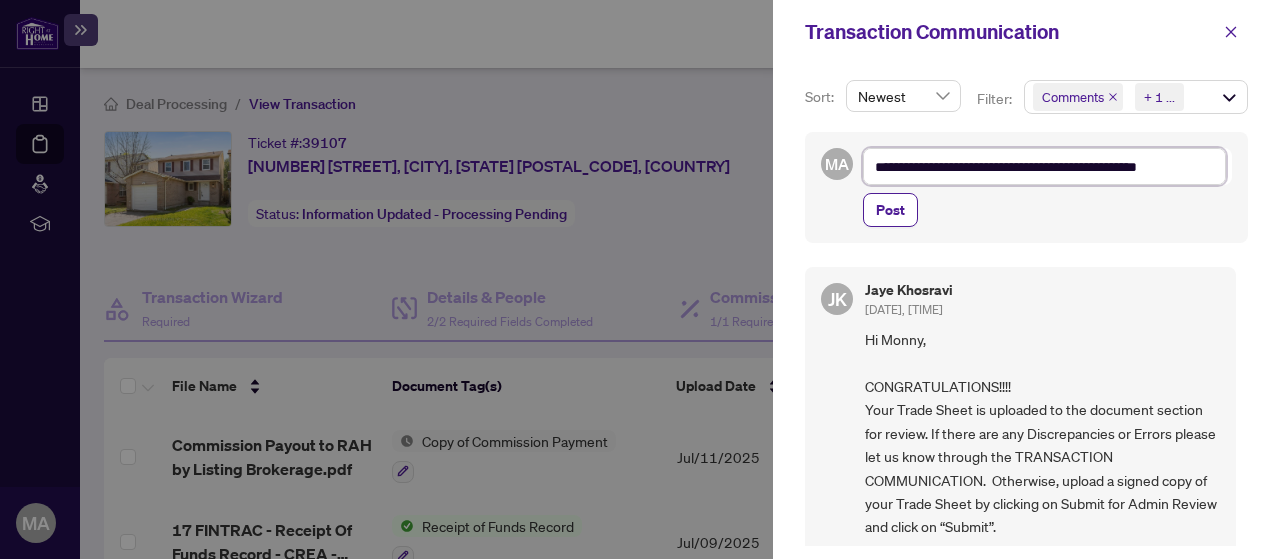 type on "**********" 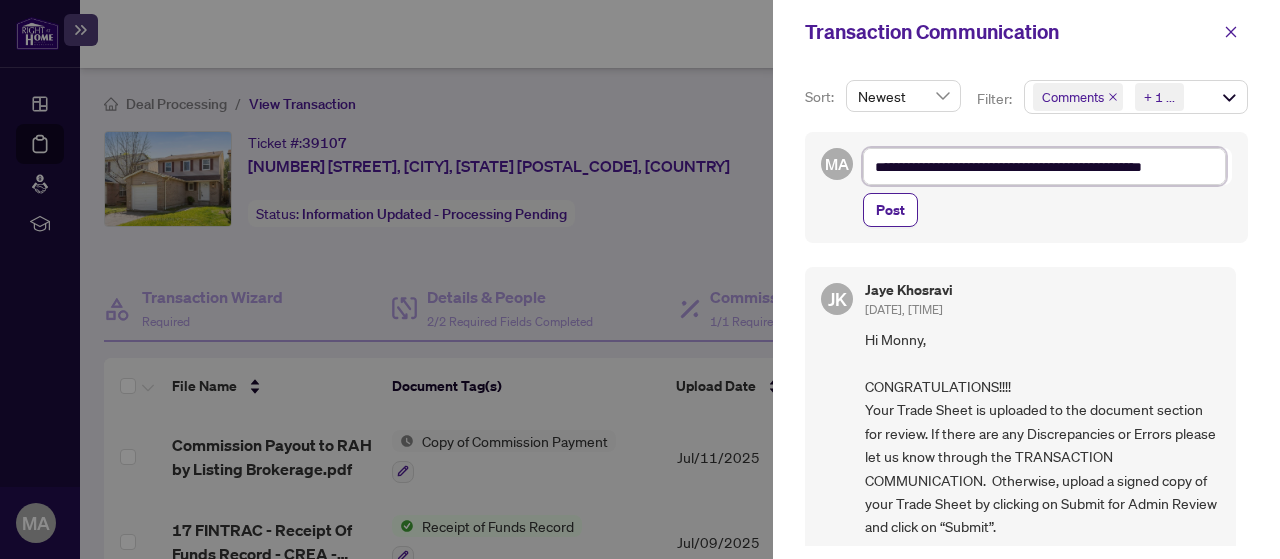 type on "**********" 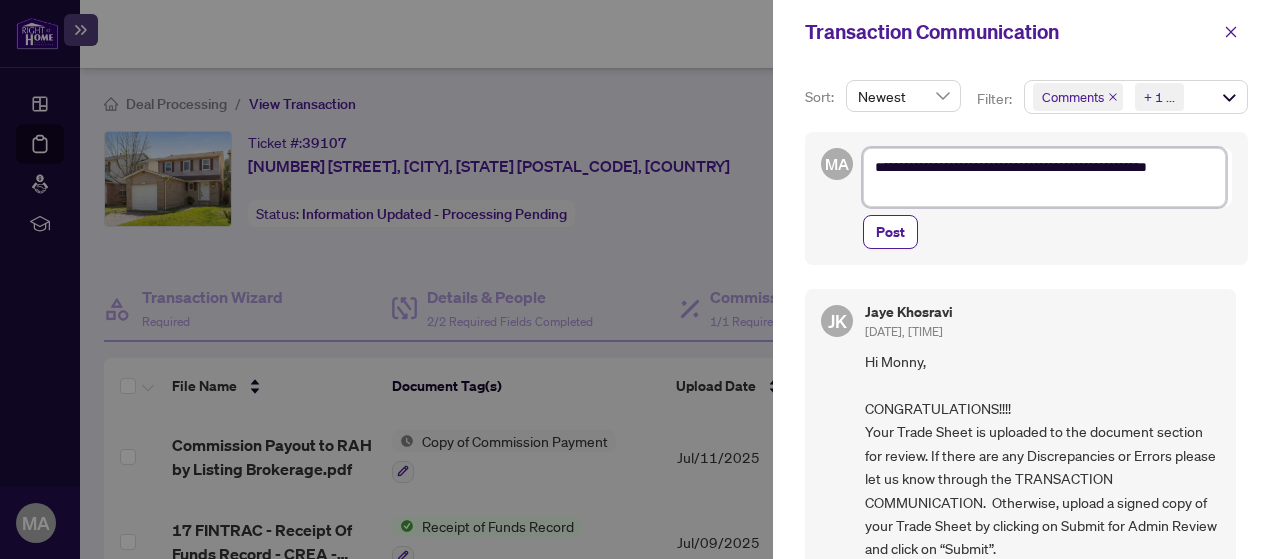 type on "**********" 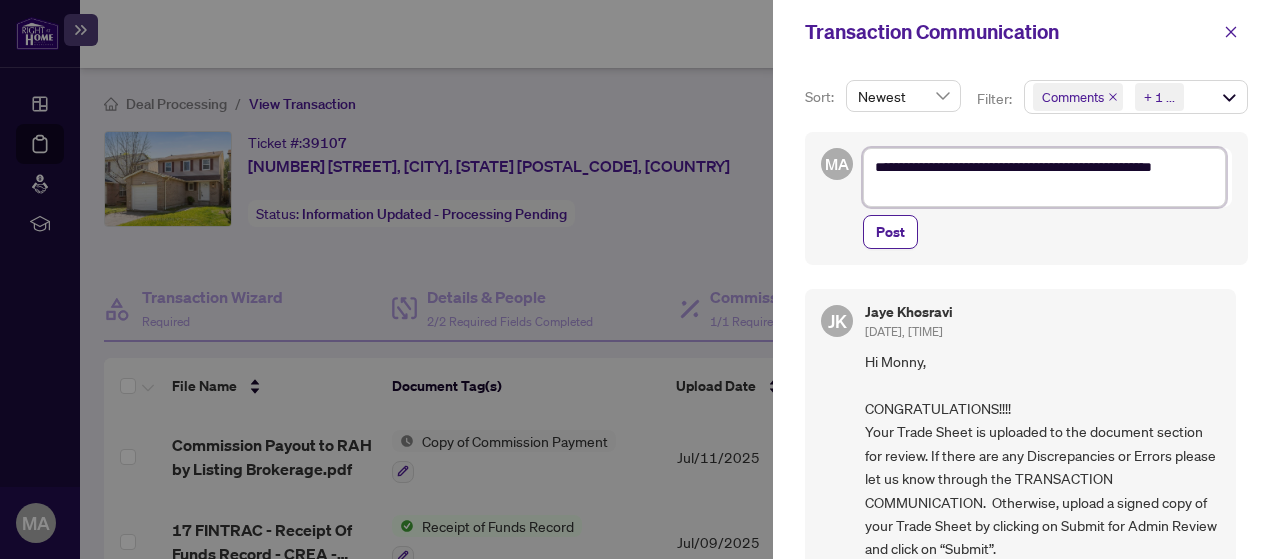type on "**********" 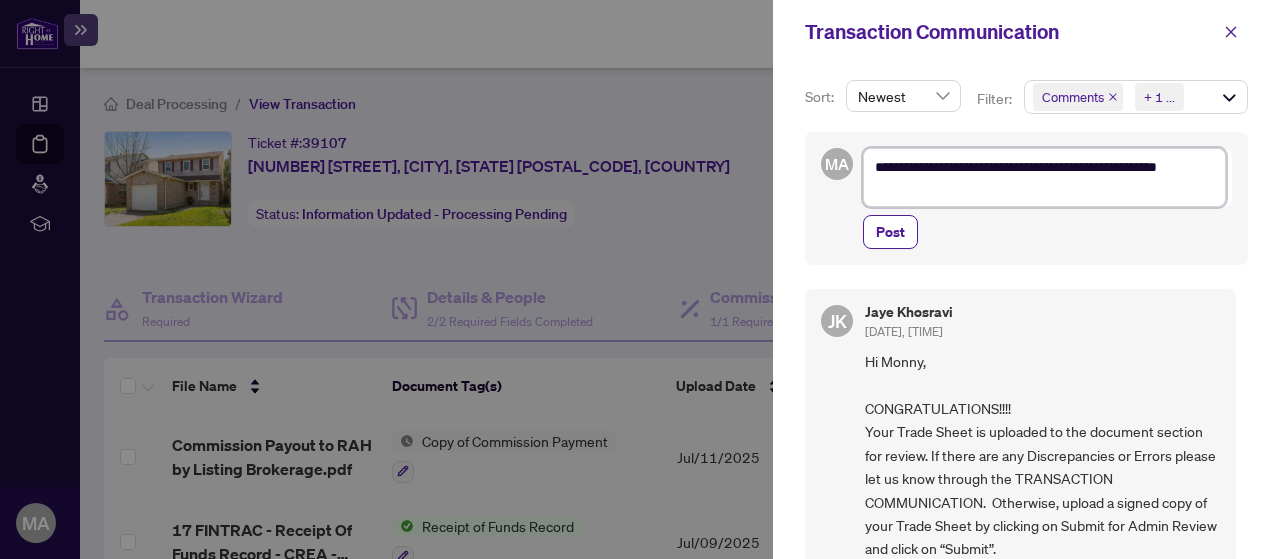 type on "**********" 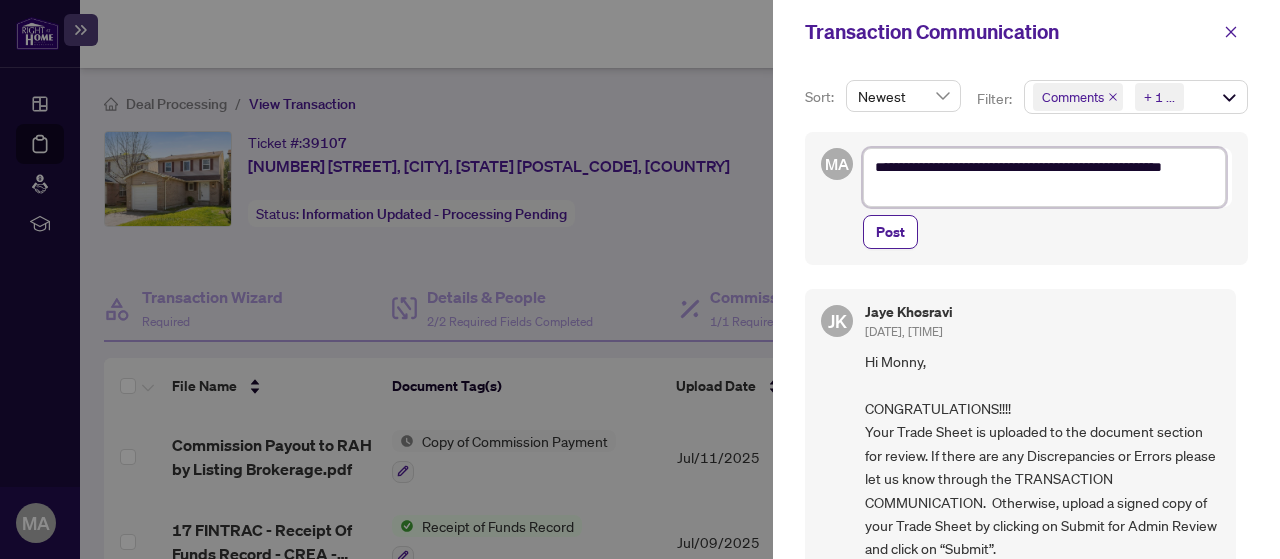 type on "**********" 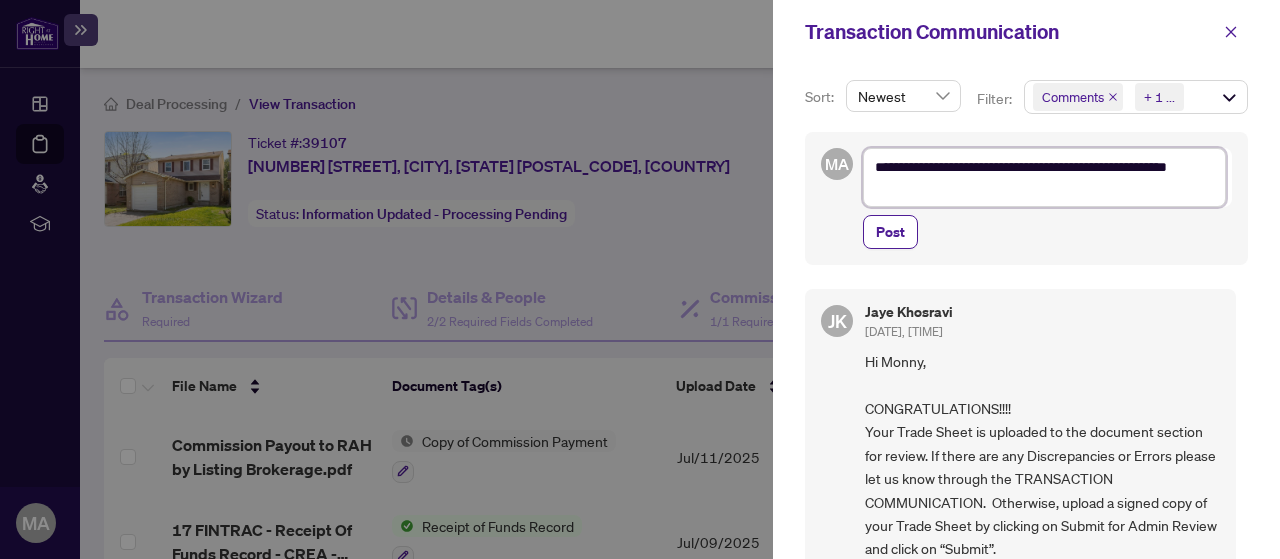 type on "**********" 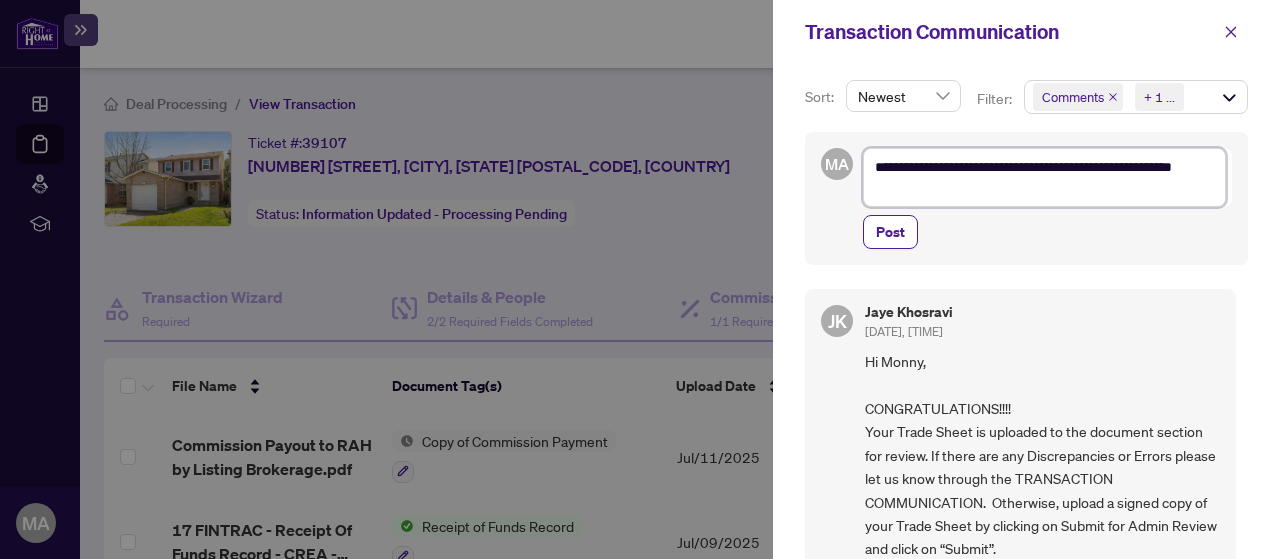 type on "**********" 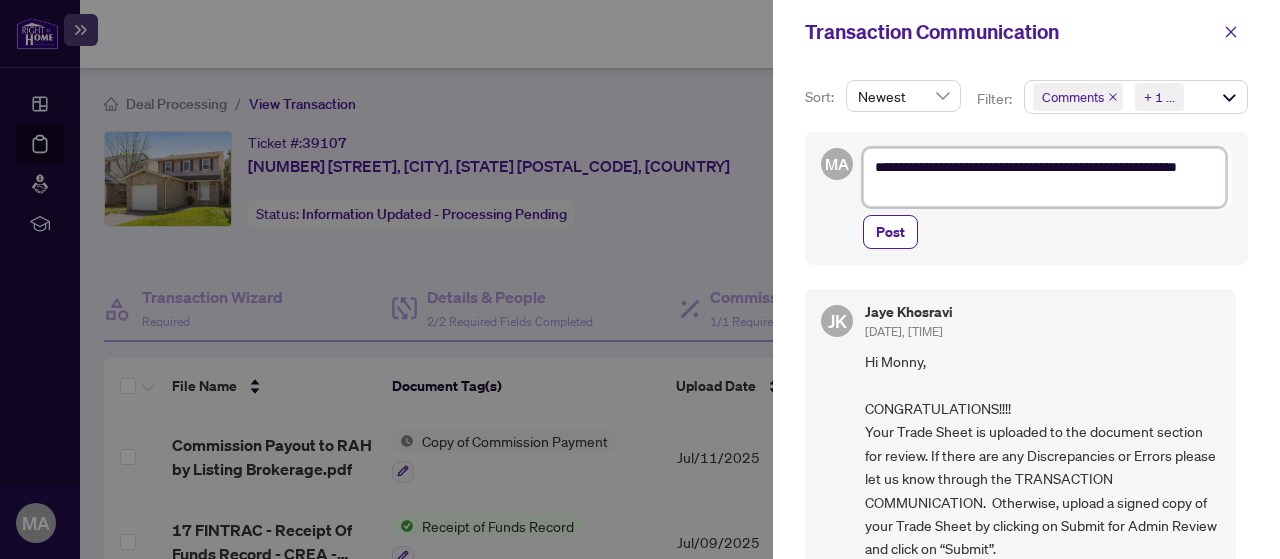 type on "**********" 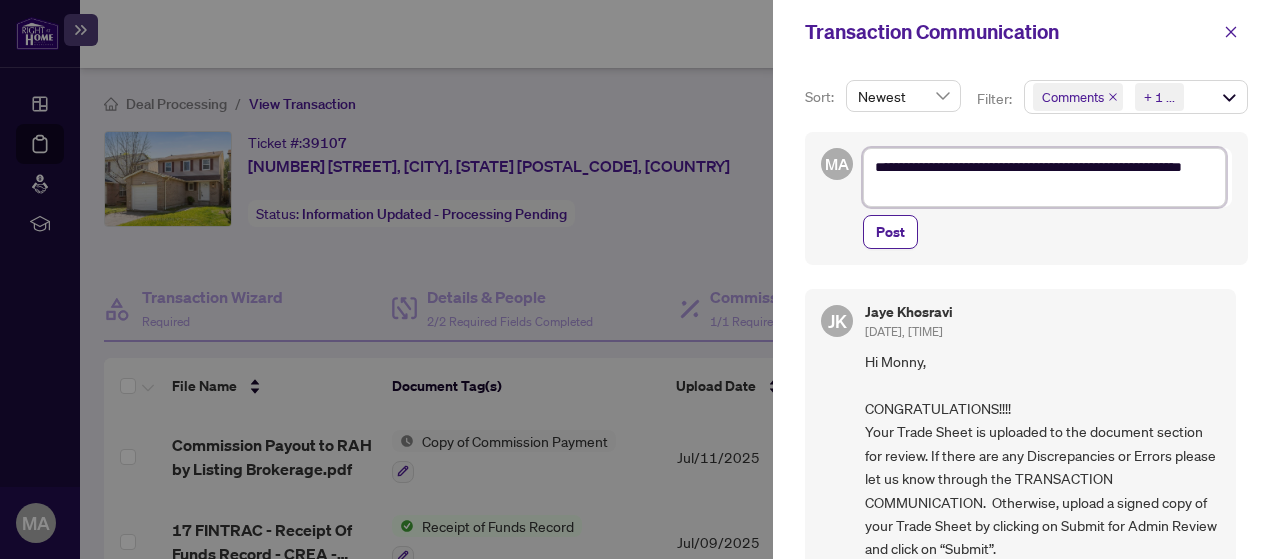 type on "**********" 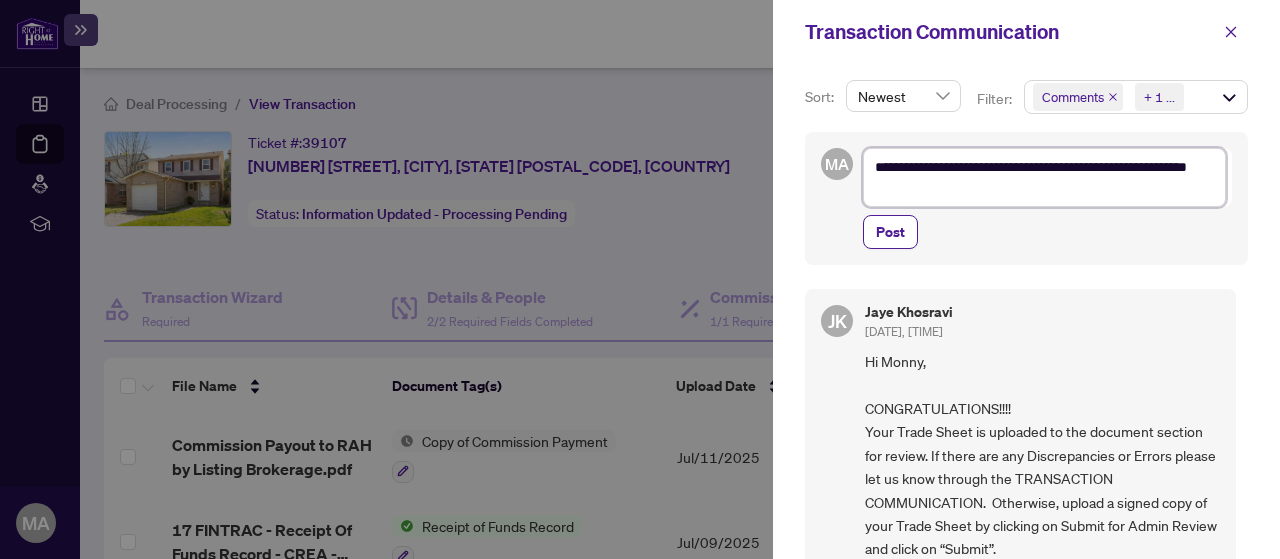 type on "**********" 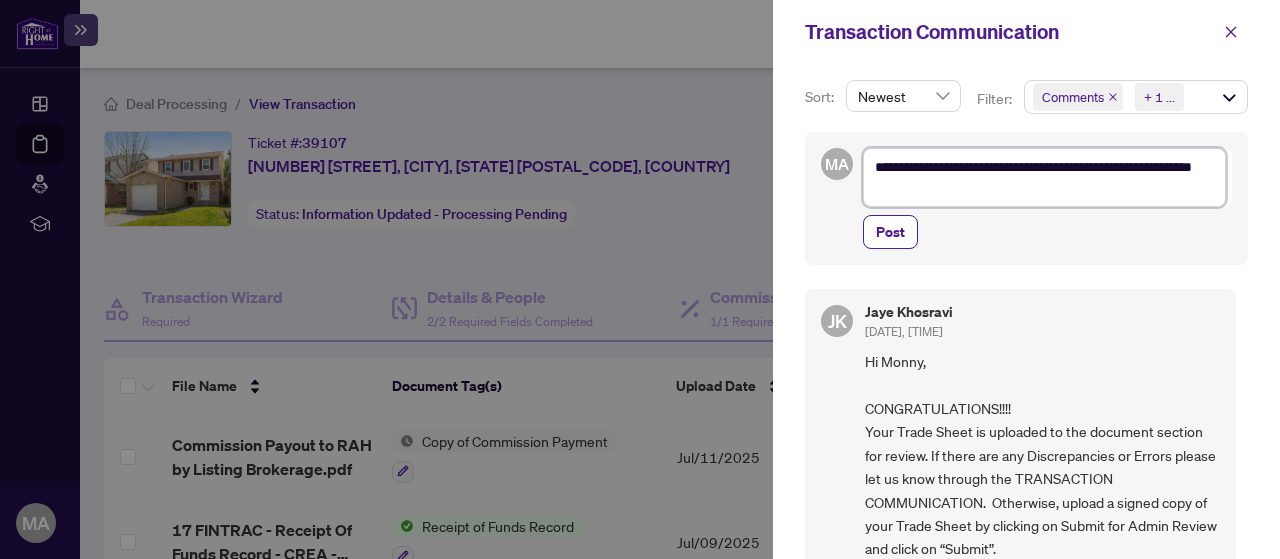 type on "**********" 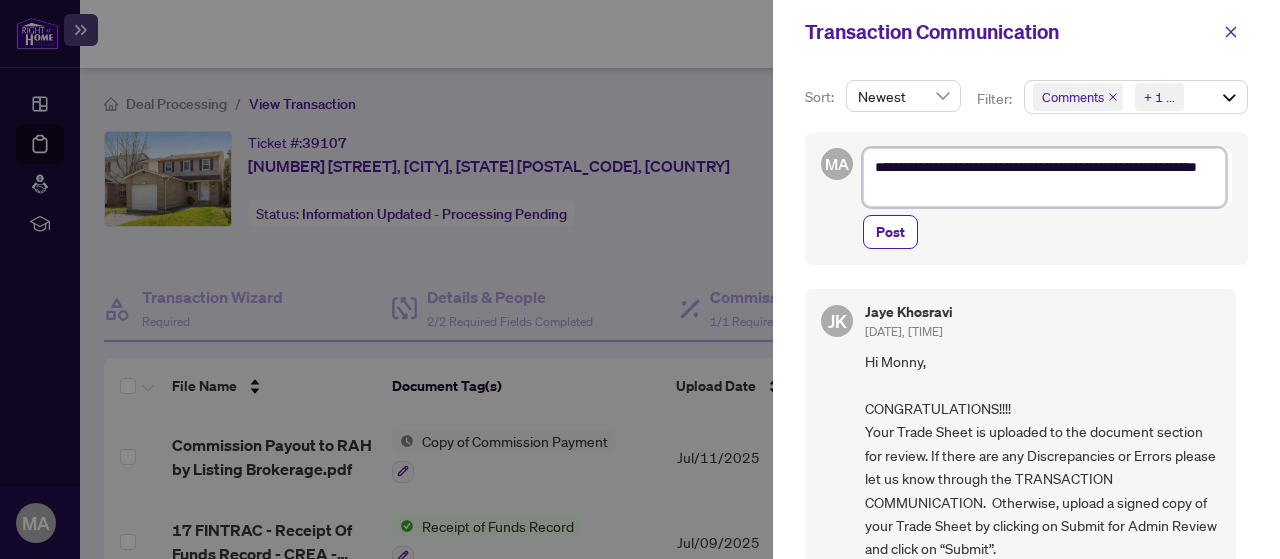 type on "**********" 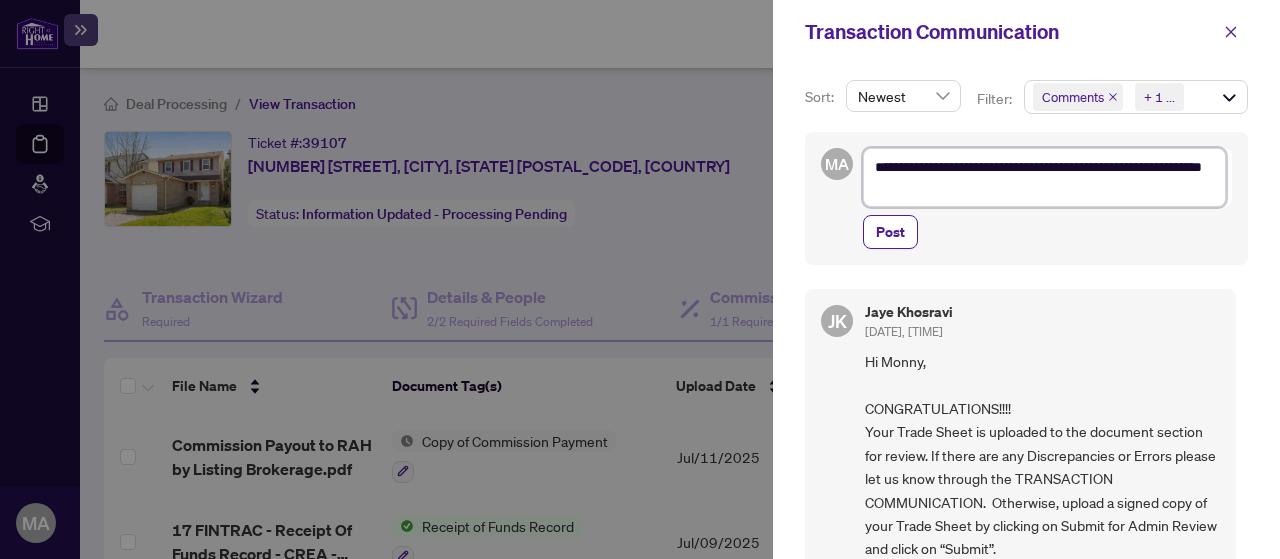 type on "**********" 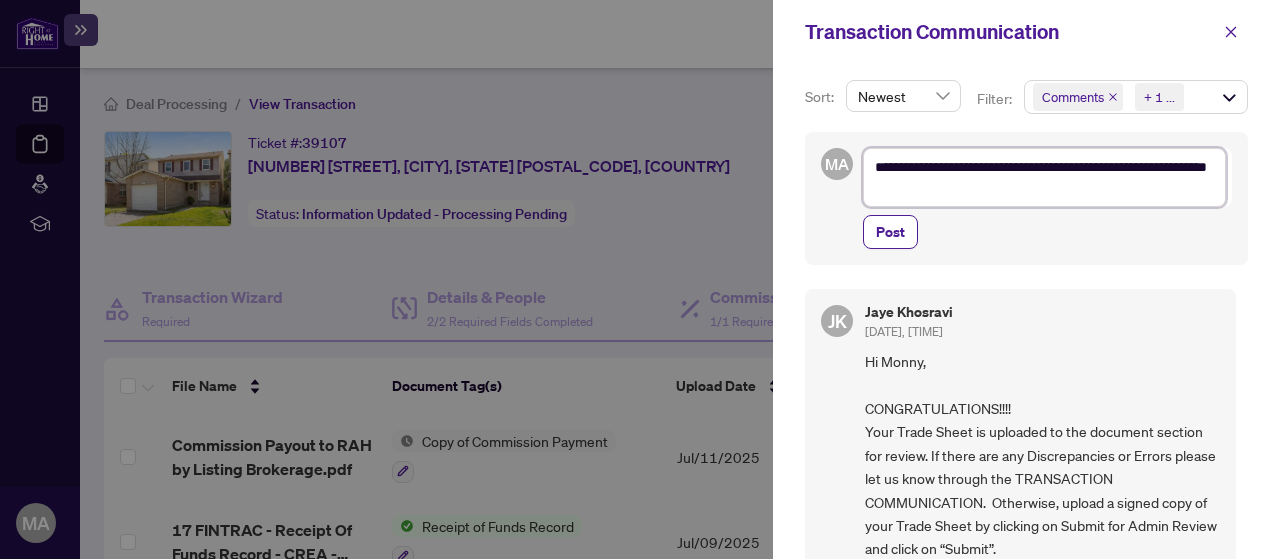 type on "**********" 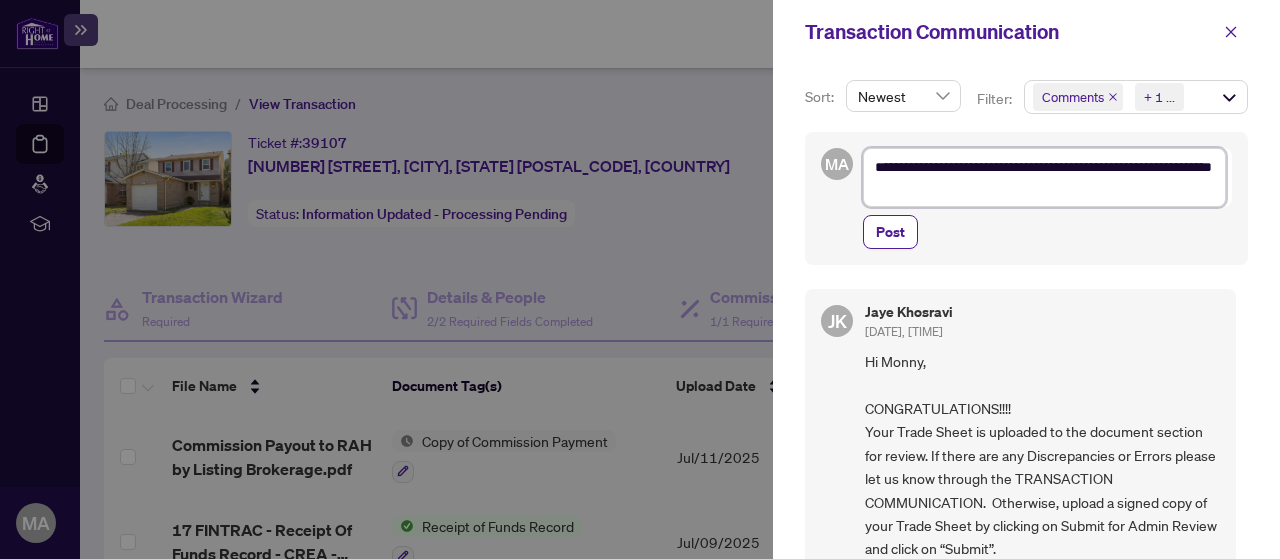type on "**********" 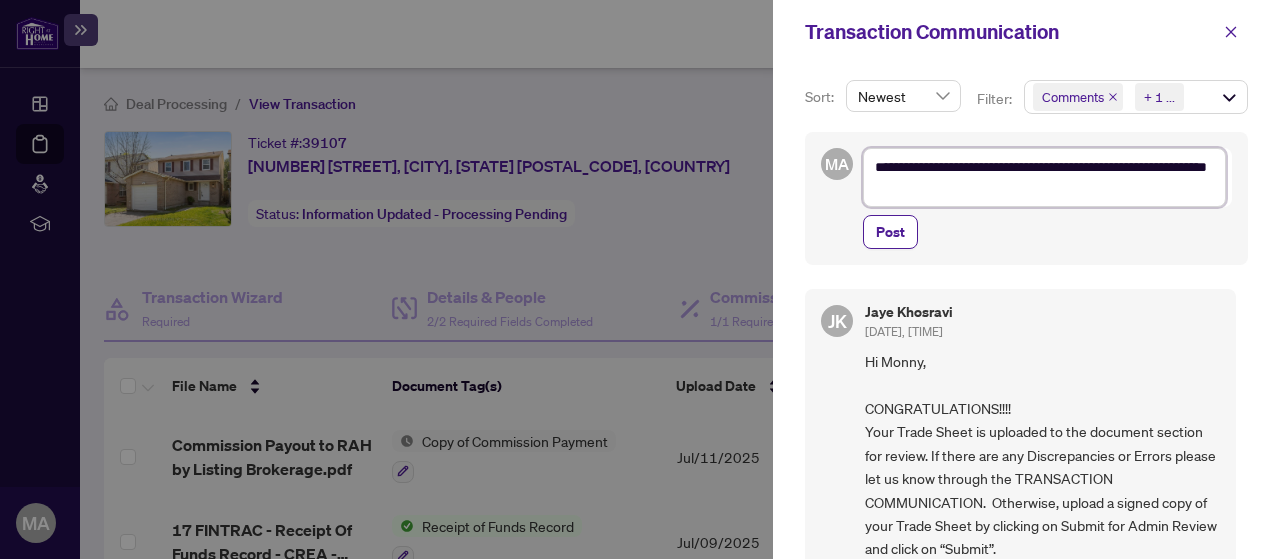 type on "**********" 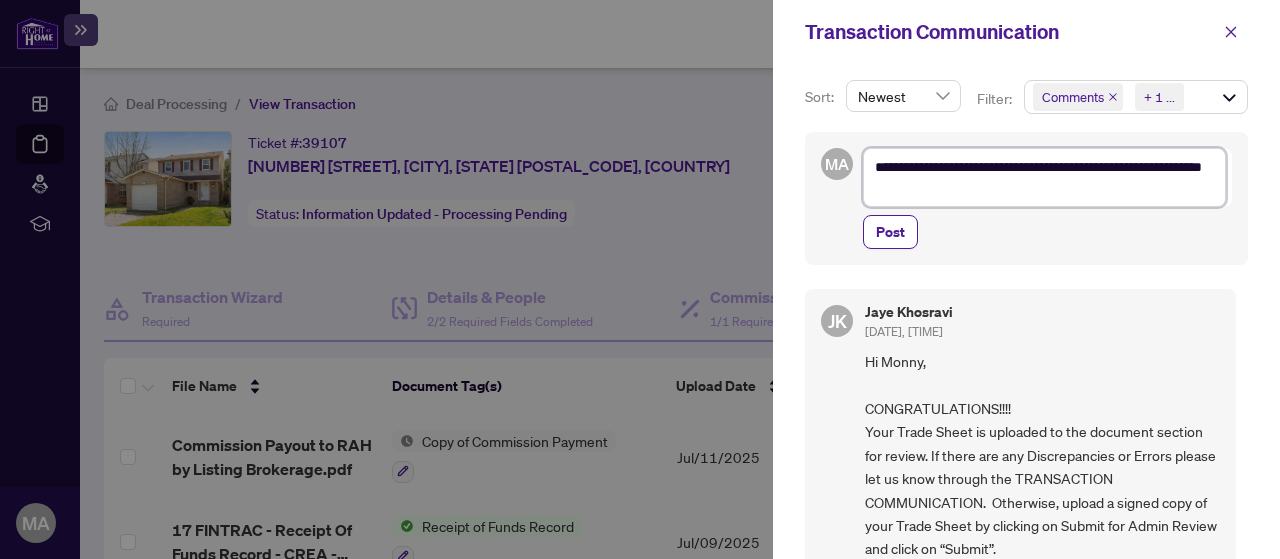 type on "**********" 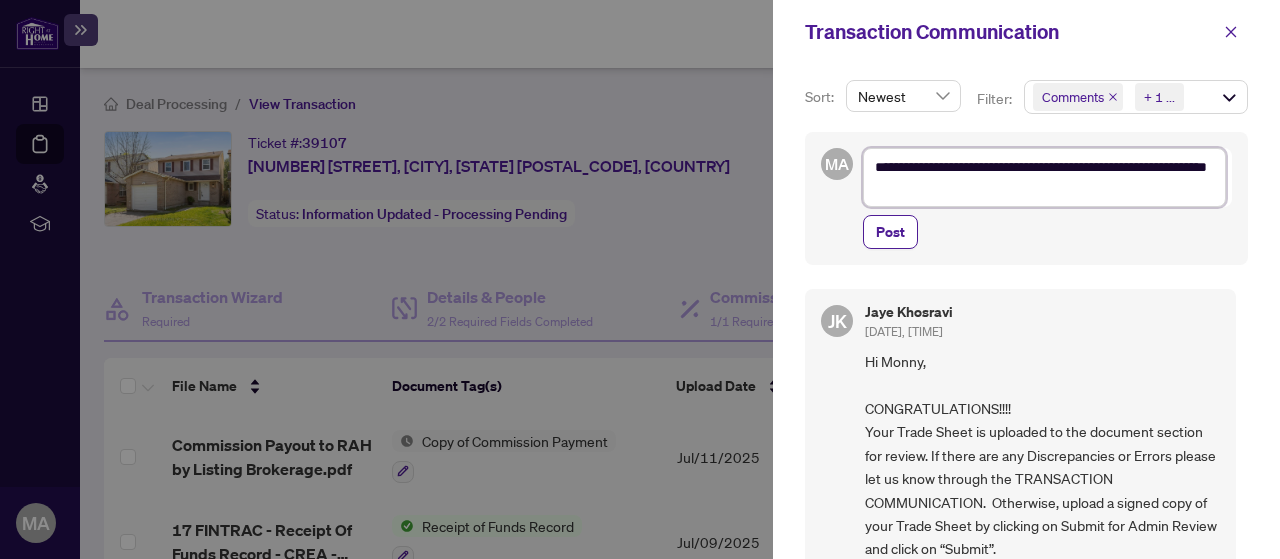 type on "**********" 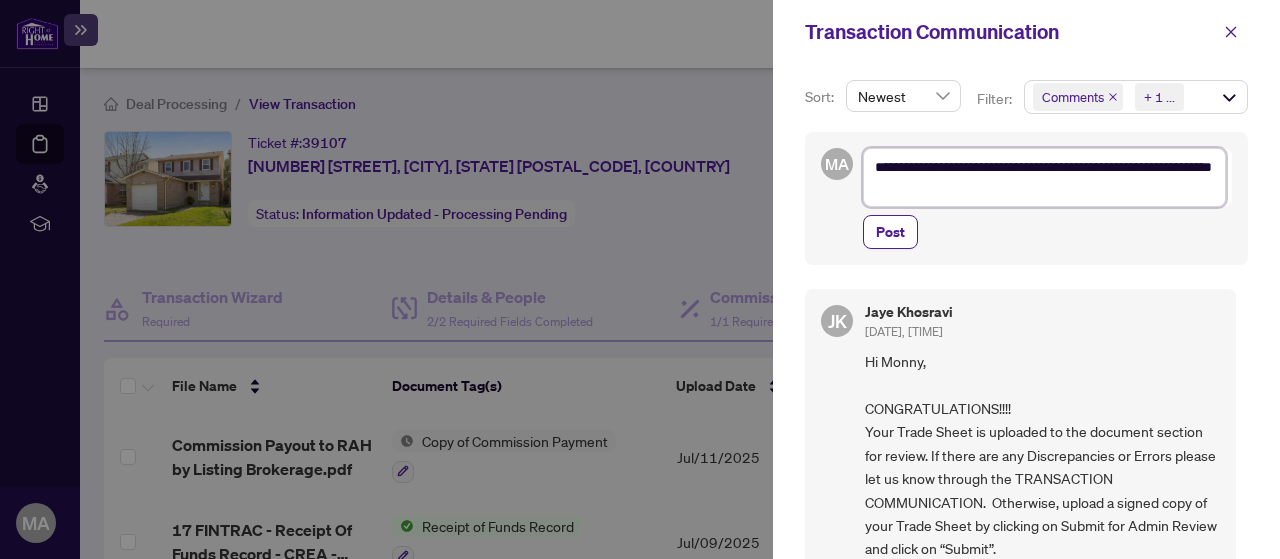 type on "**********" 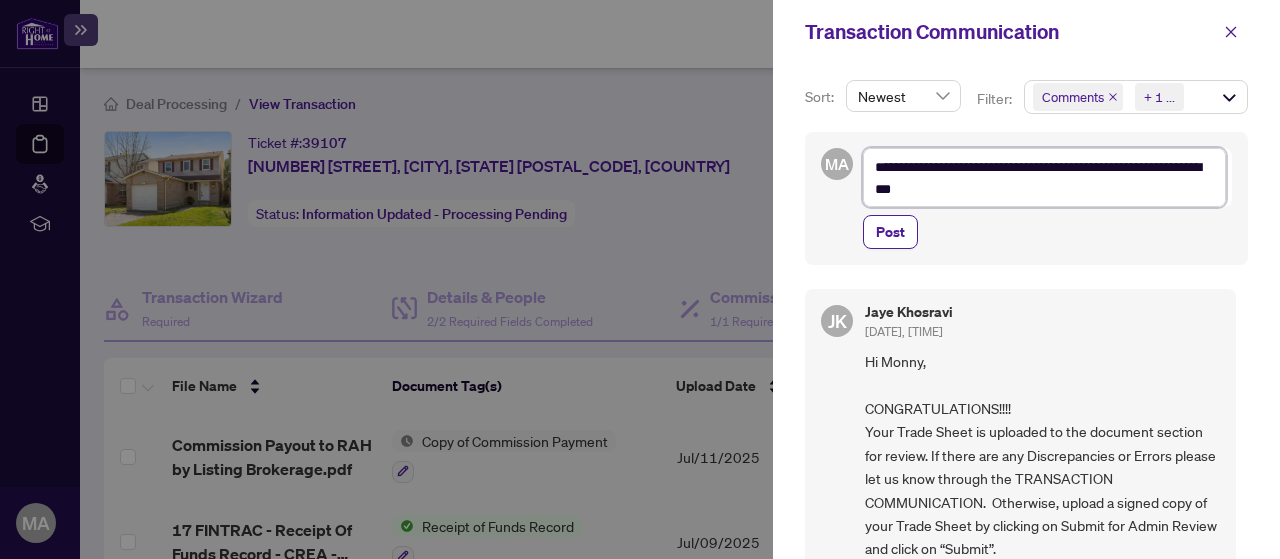 type on "**********" 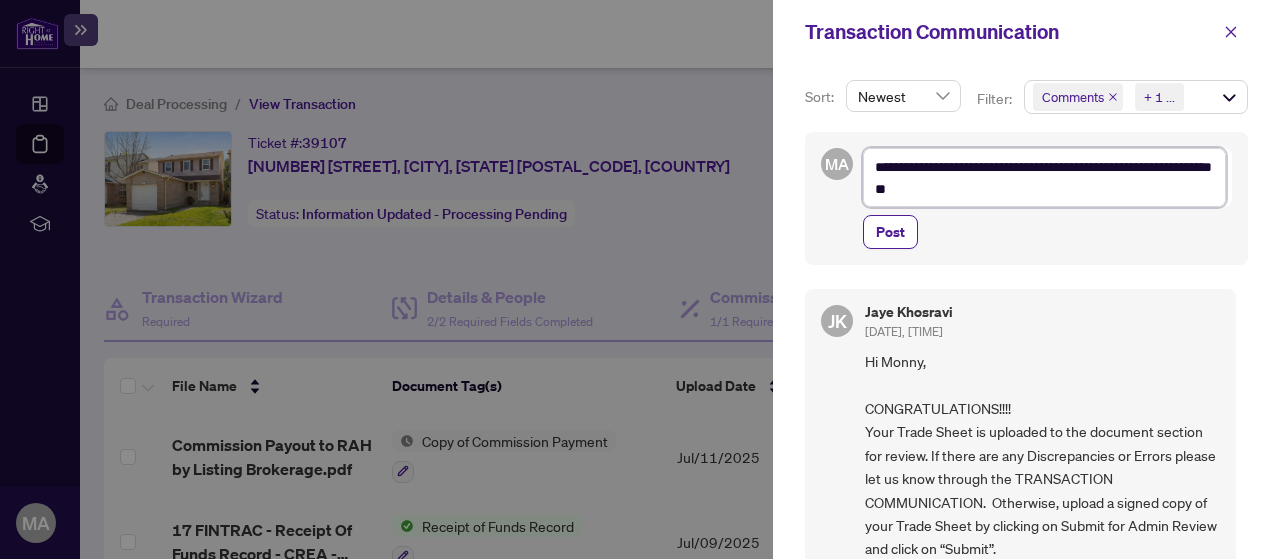 type on "**********" 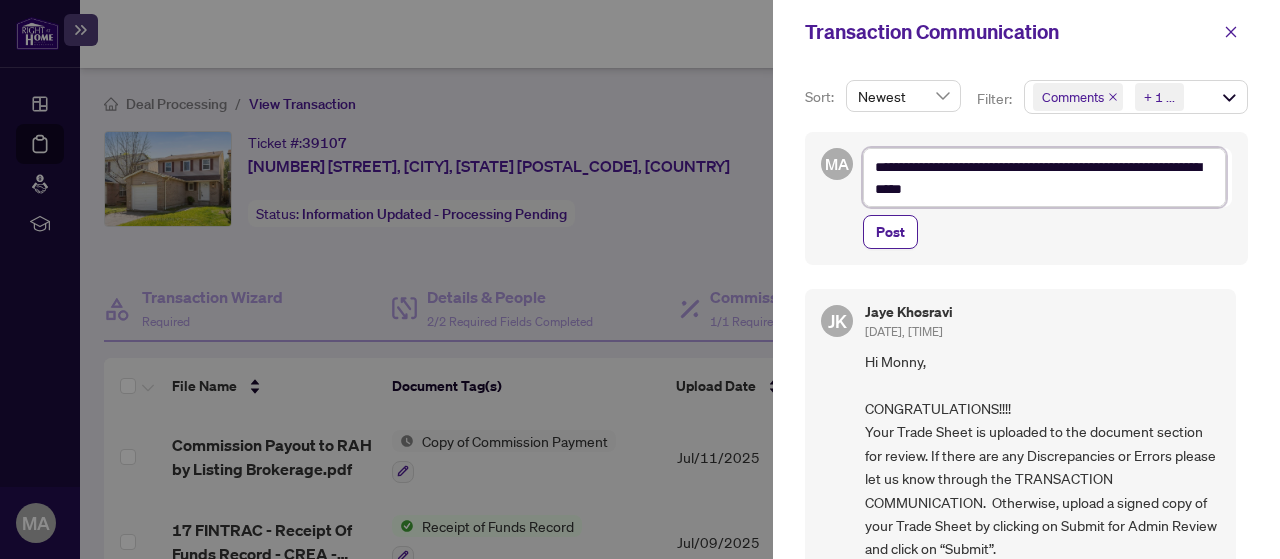 type on "**********" 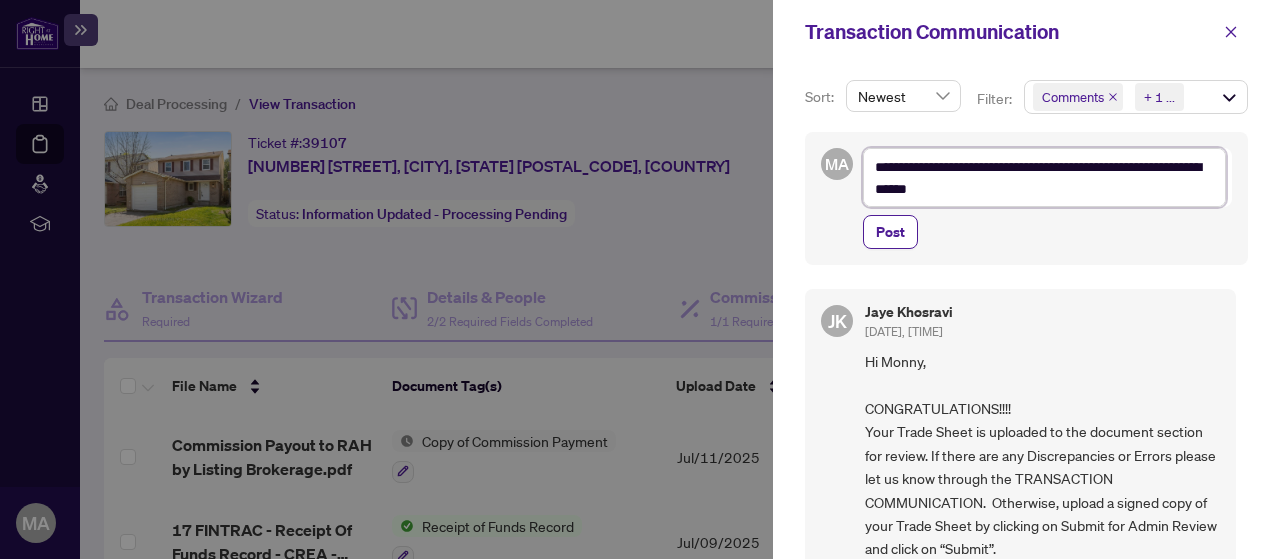 type on "**********" 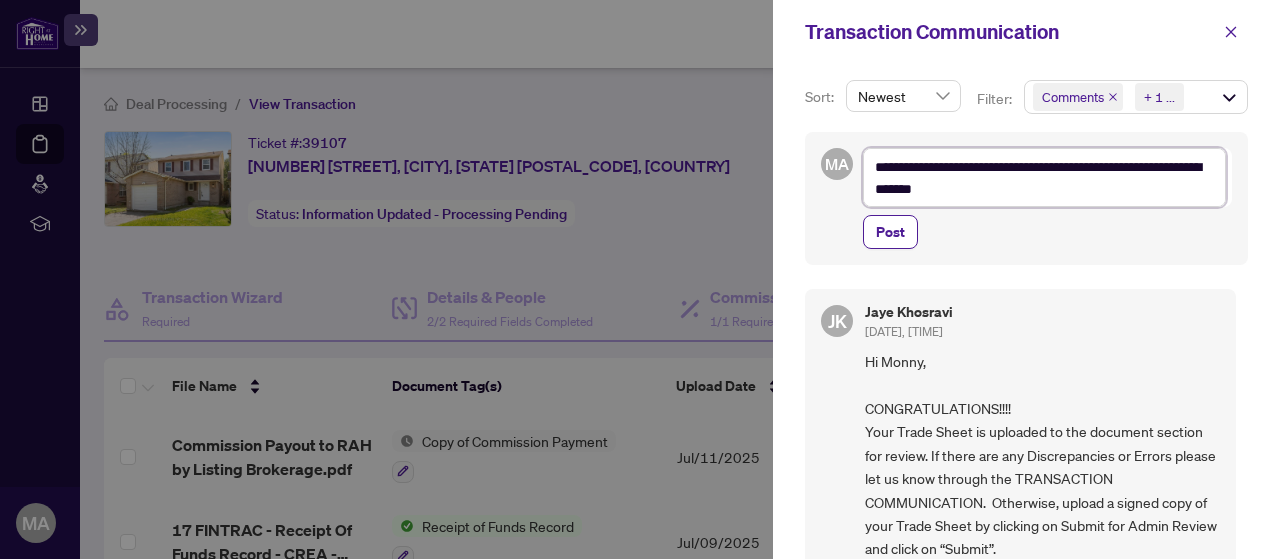 type on "**********" 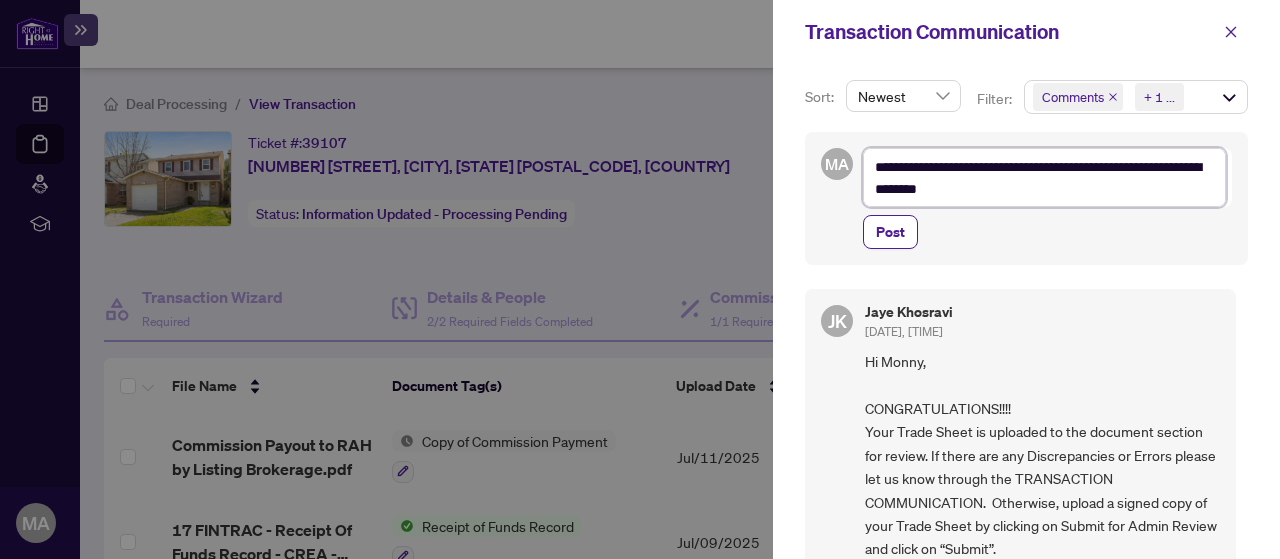 type on "**********" 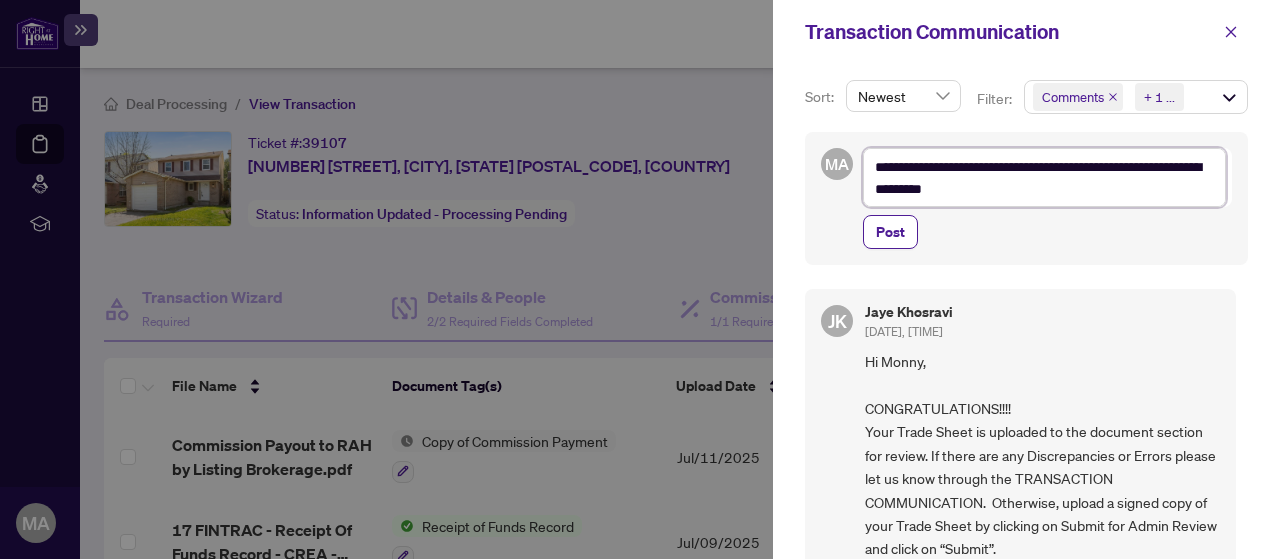 type on "**********" 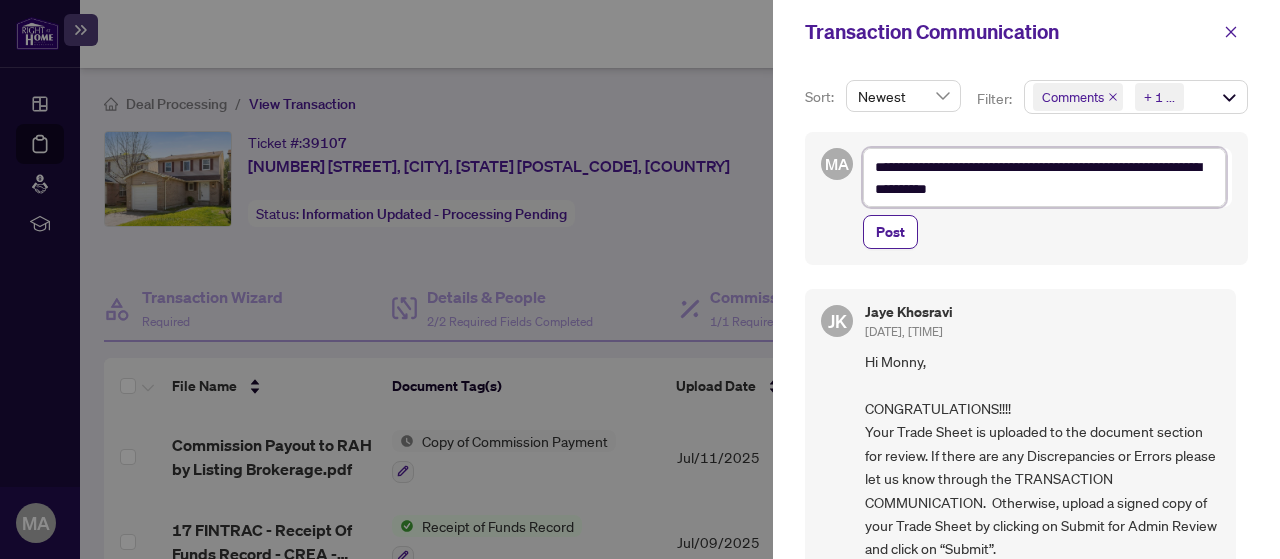type on "**********" 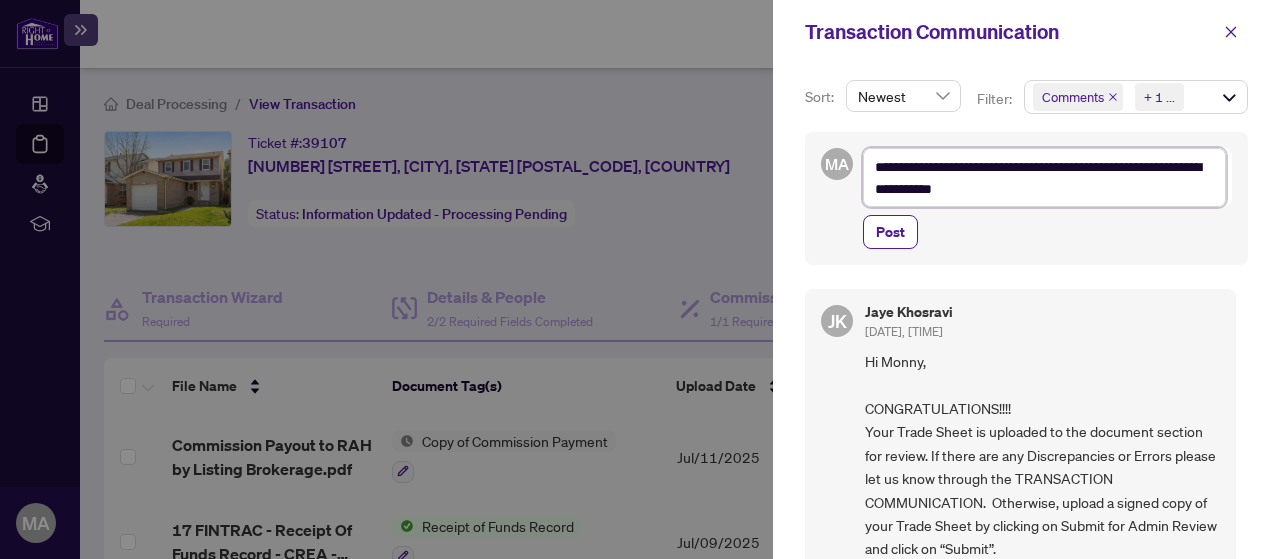 type on "**********" 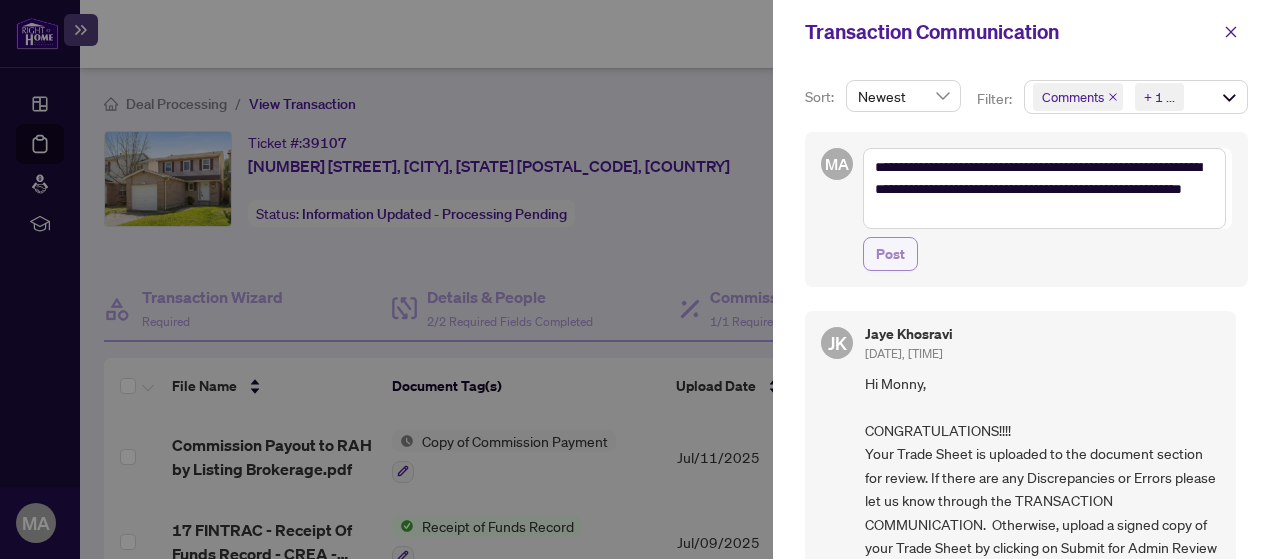 click on "Post" at bounding box center (890, 254) 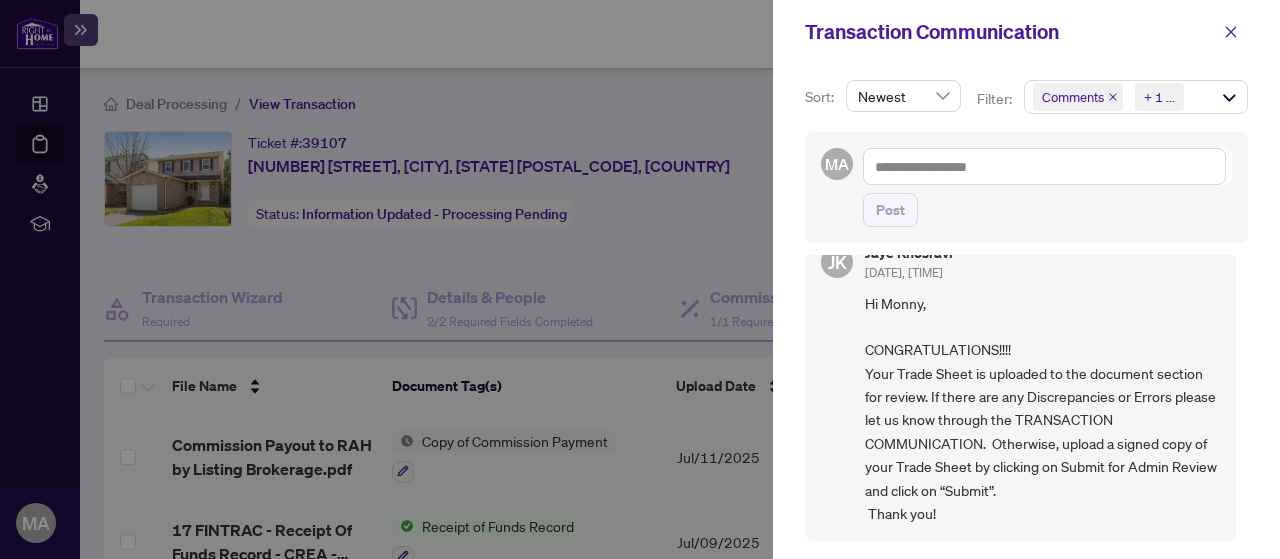 scroll, scrollTop: 0, scrollLeft: 0, axis: both 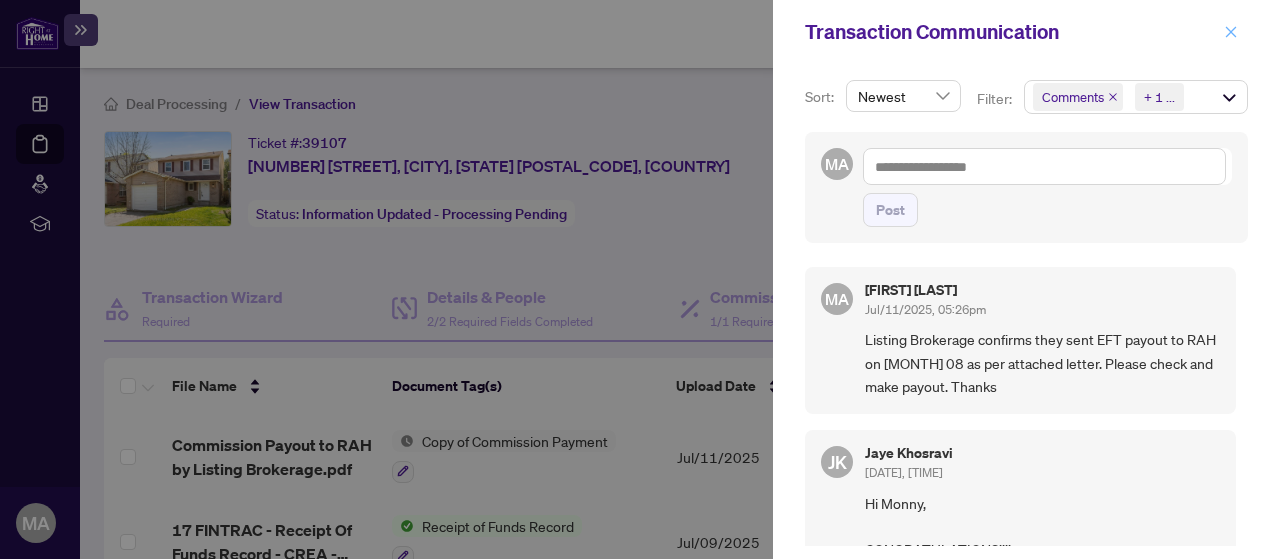 click 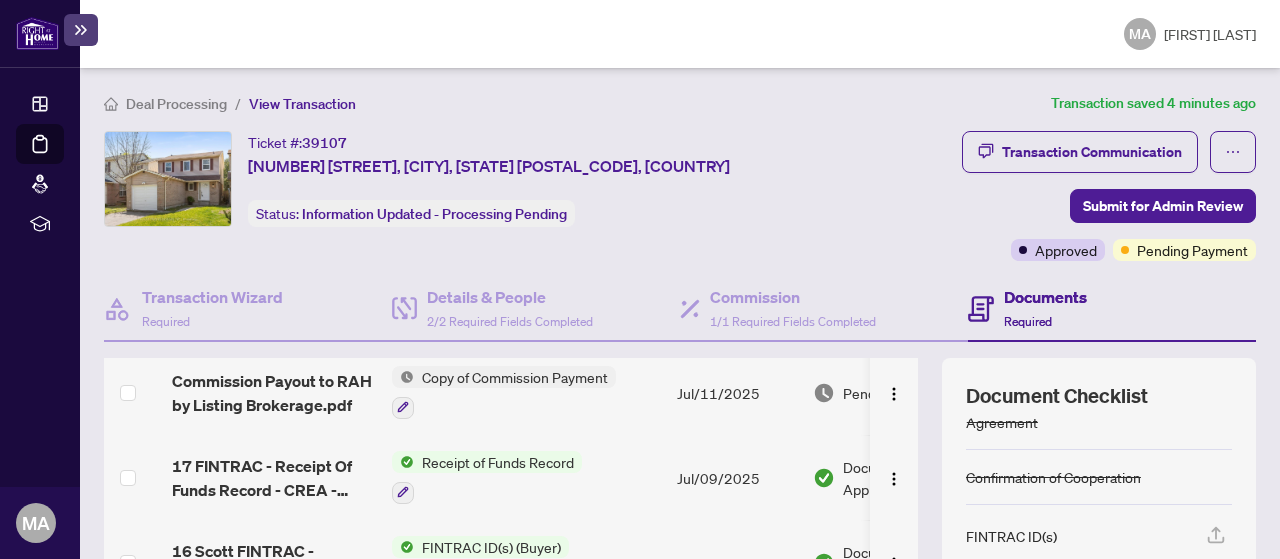 scroll, scrollTop: 0, scrollLeft: 0, axis: both 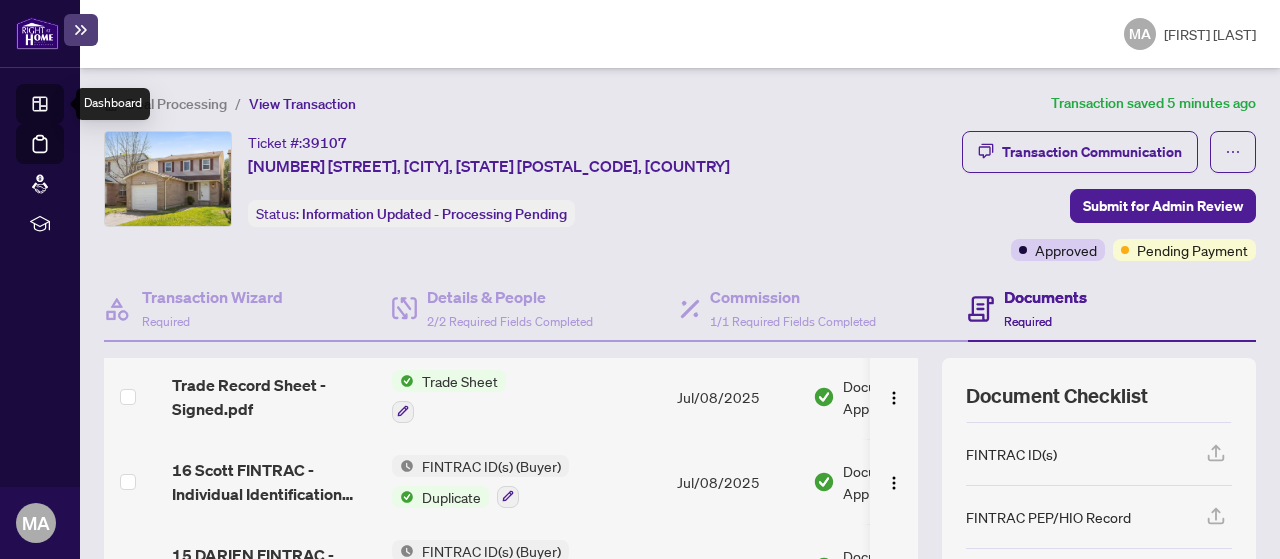 click on "Dashboard" at bounding box center (62, 107) 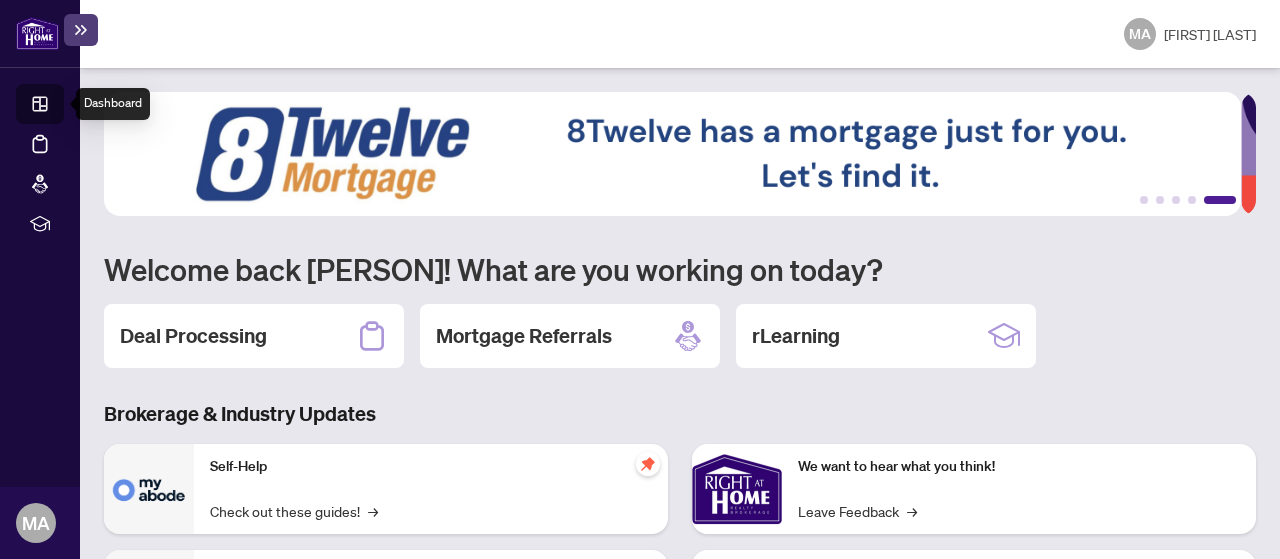 click on "Dashboard" at bounding box center [62, 107] 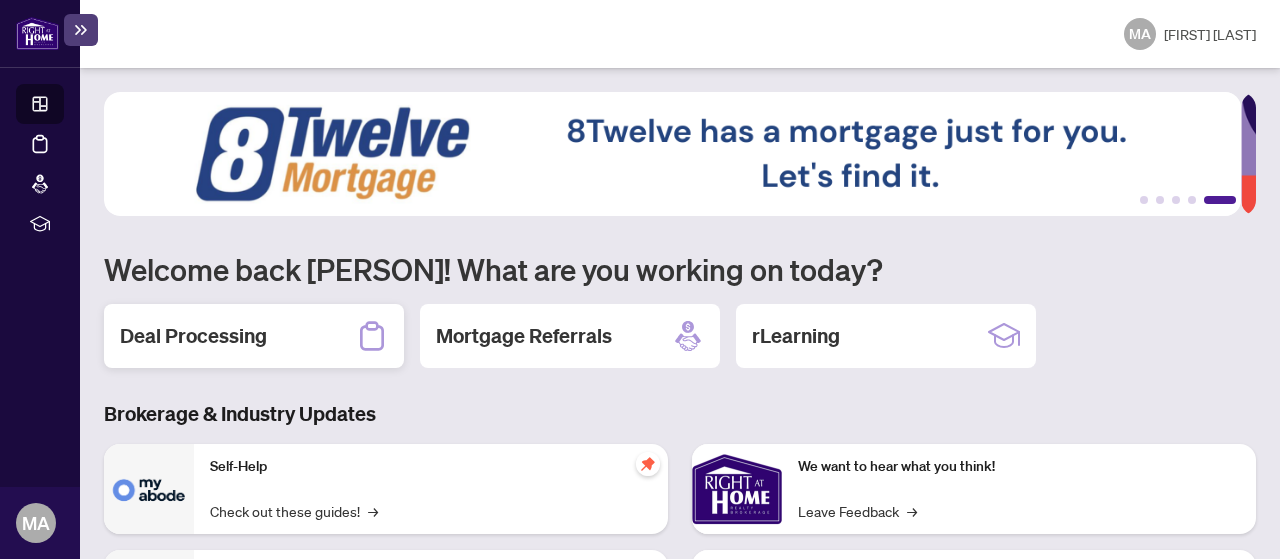 click on "Deal Processing" at bounding box center [193, 336] 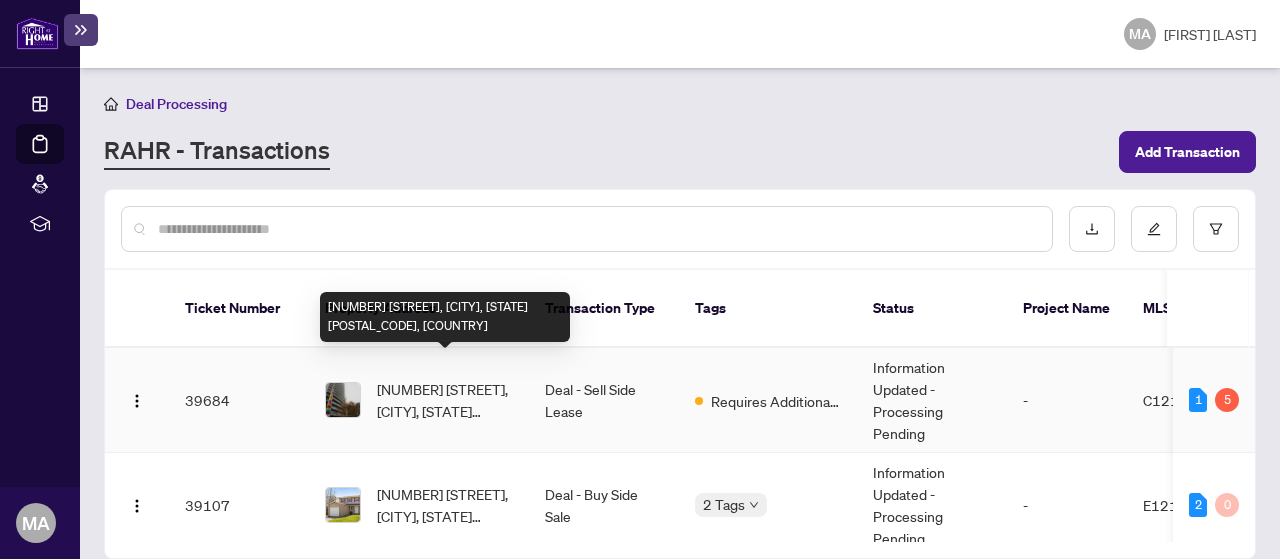 click on "[NUMBER] [STREET], [CITY], [STATE] [POSTAL_CODE], [COUNTRY]" at bounding box center (445, 400) 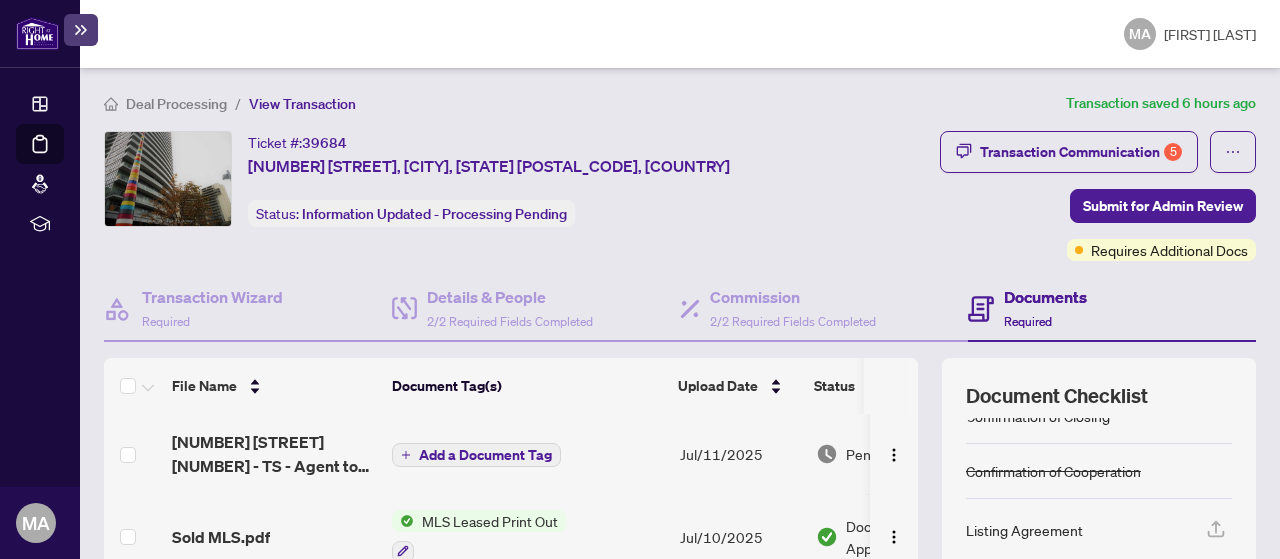 scroll, scrollTop: 153, scrollLeft: 0, axis: vertical 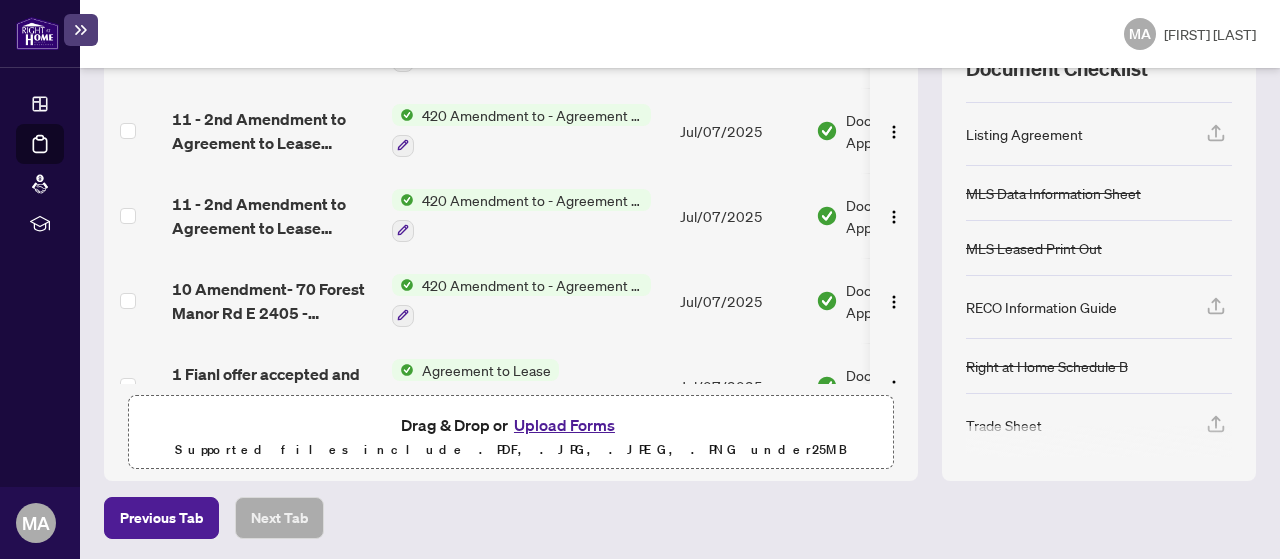 click on "Upload Forms" at bounding box center (564, 425) 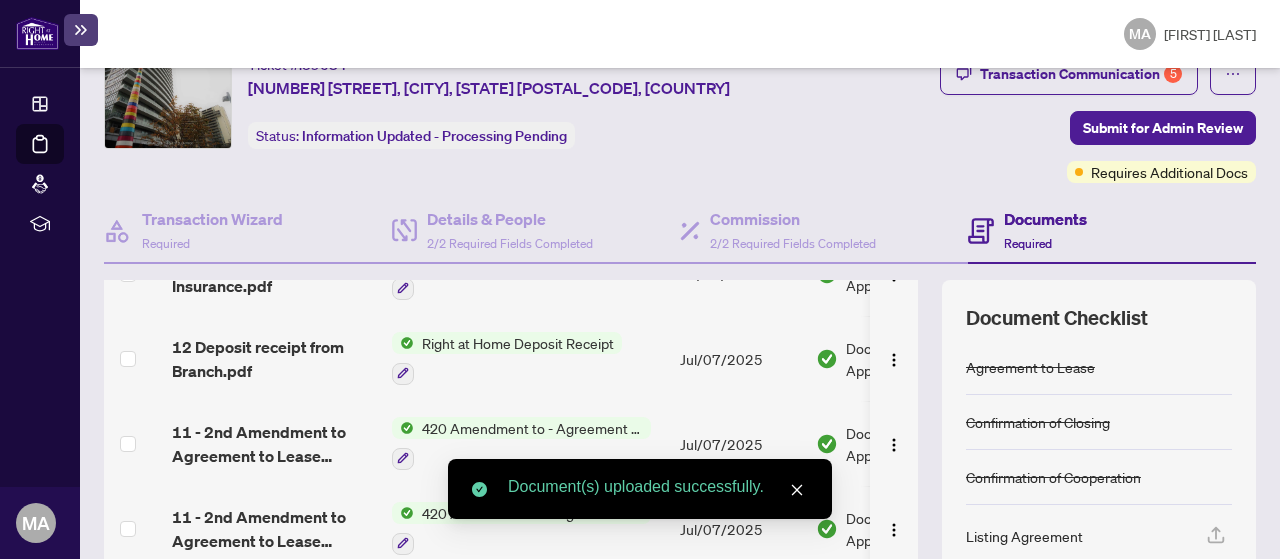 scroll, scrollTop: 0, scrollLeft: 0, axis: both 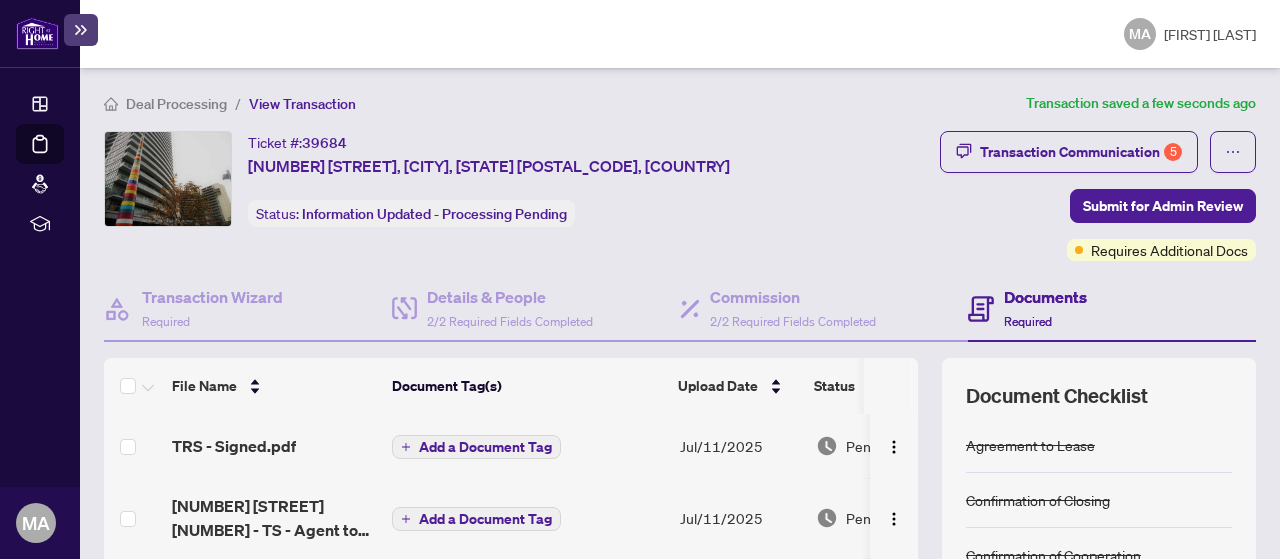 click on "Add a Document Tag" at bounding box center (485, 447) 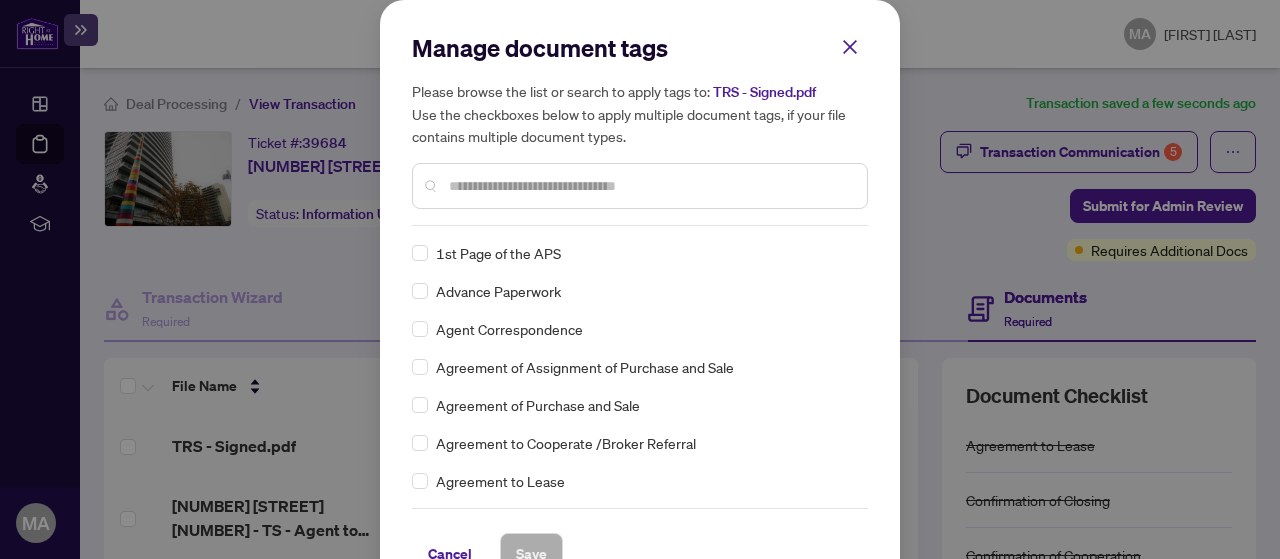 click at bounding box center [650, 186] 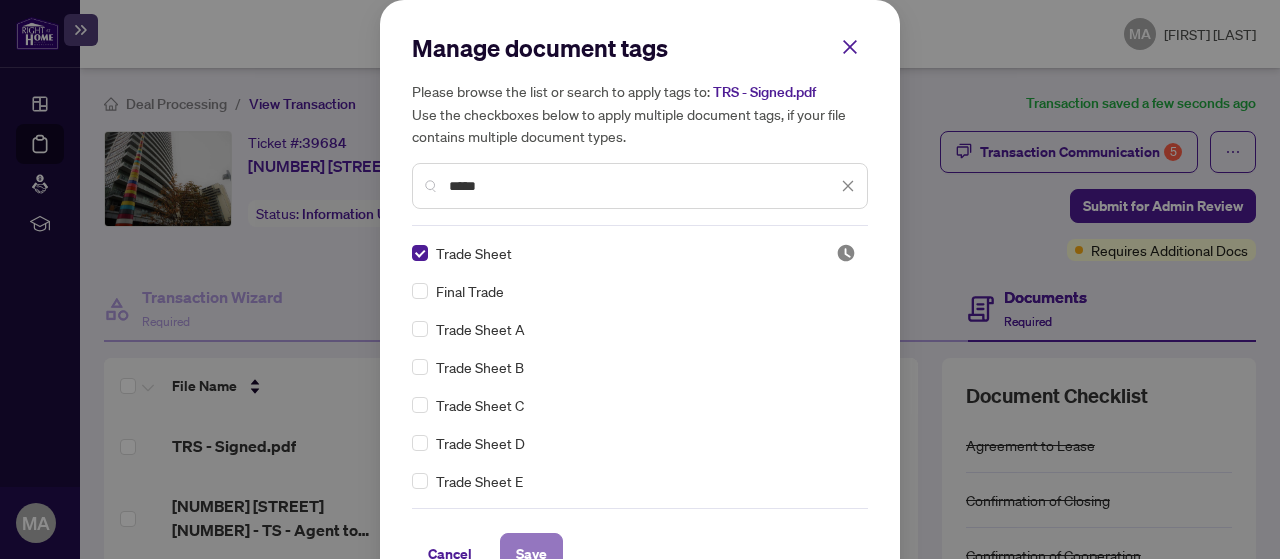 click on "Save" at bounding box center [531, 554] 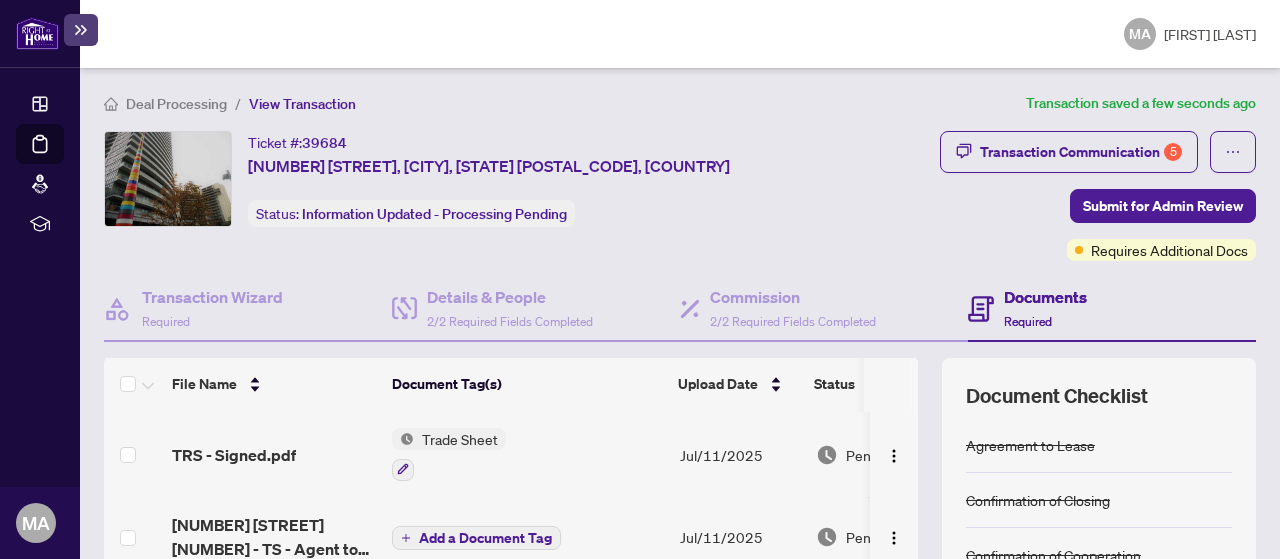 scroll, scrollTop: 0, scrollLeft: 0, axis: both 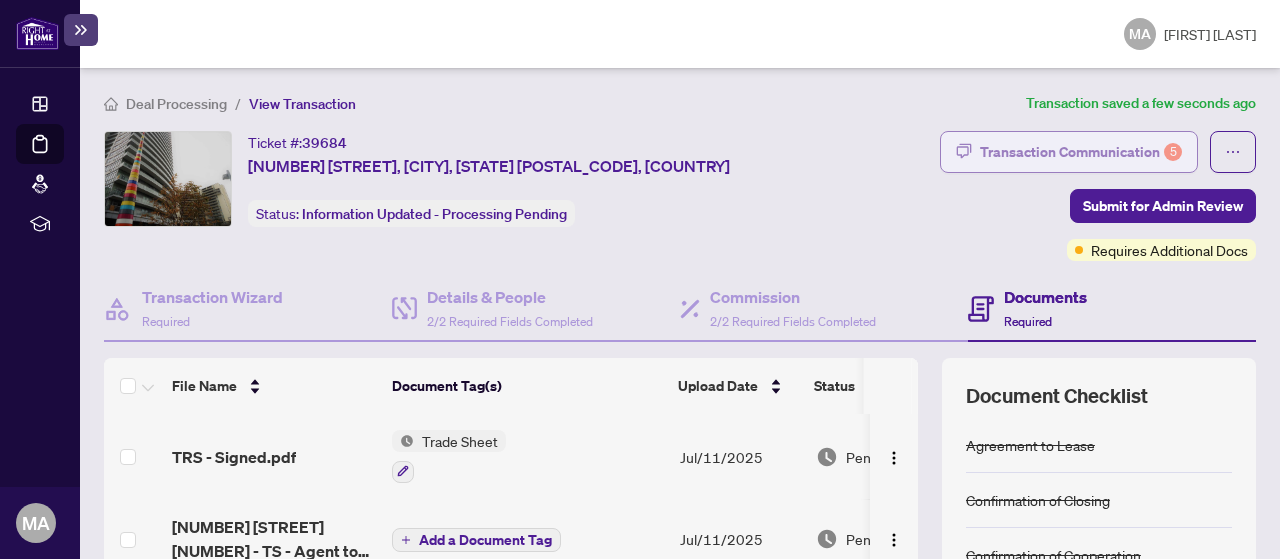 click on "Transaction Communication 5" at bounding box center (1081, 152) 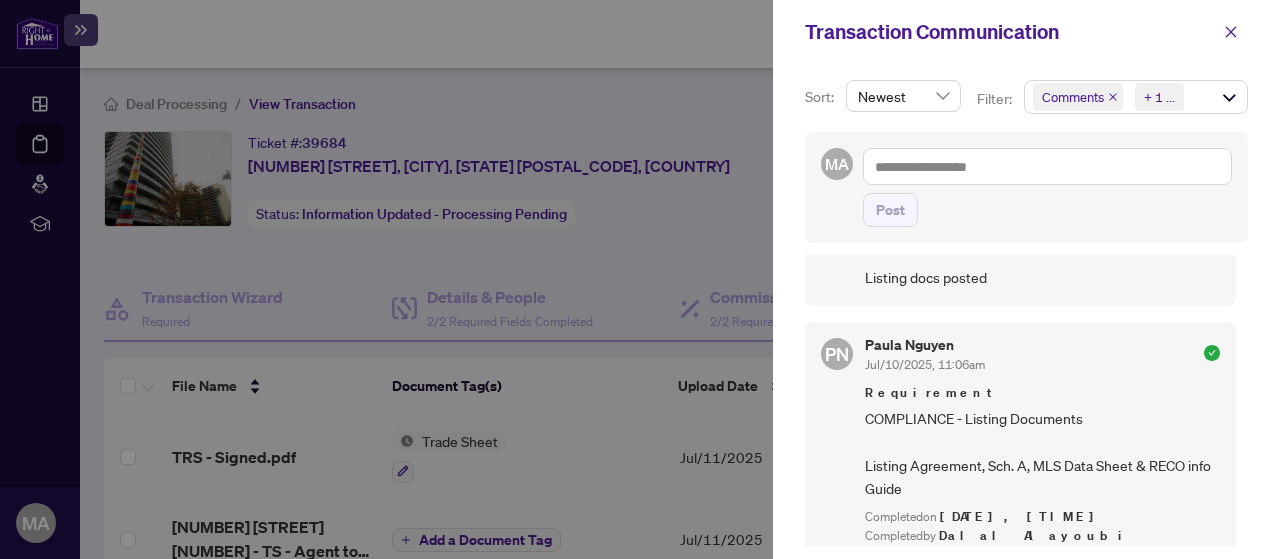 scroll, scrollTop: 908, scrollLeft: 0, axis: vertical 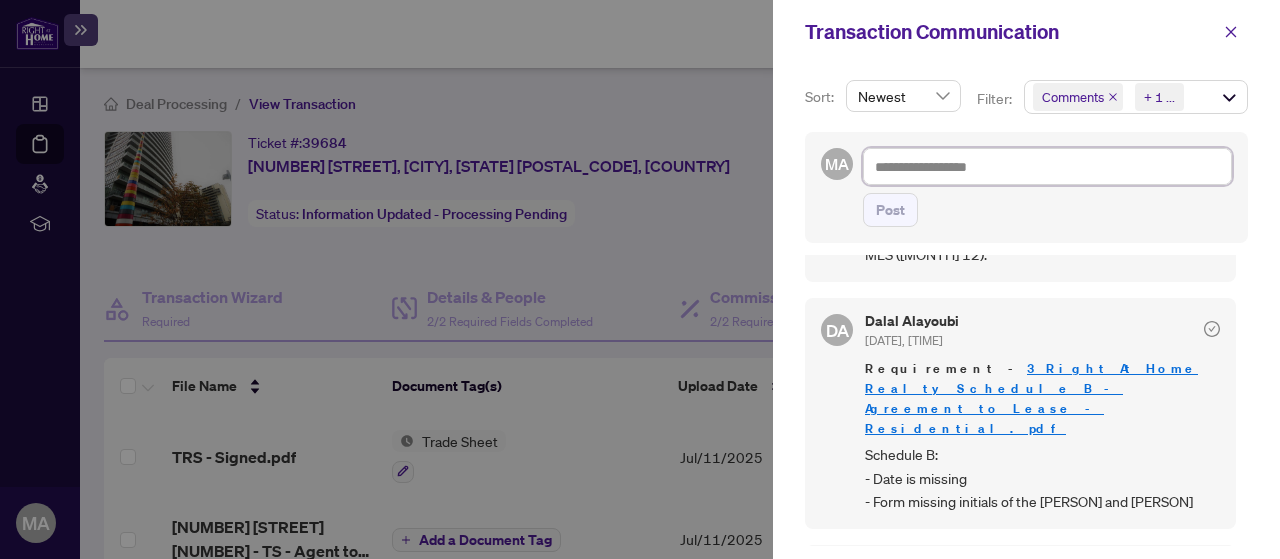 click at bounding box center [1047, 166] 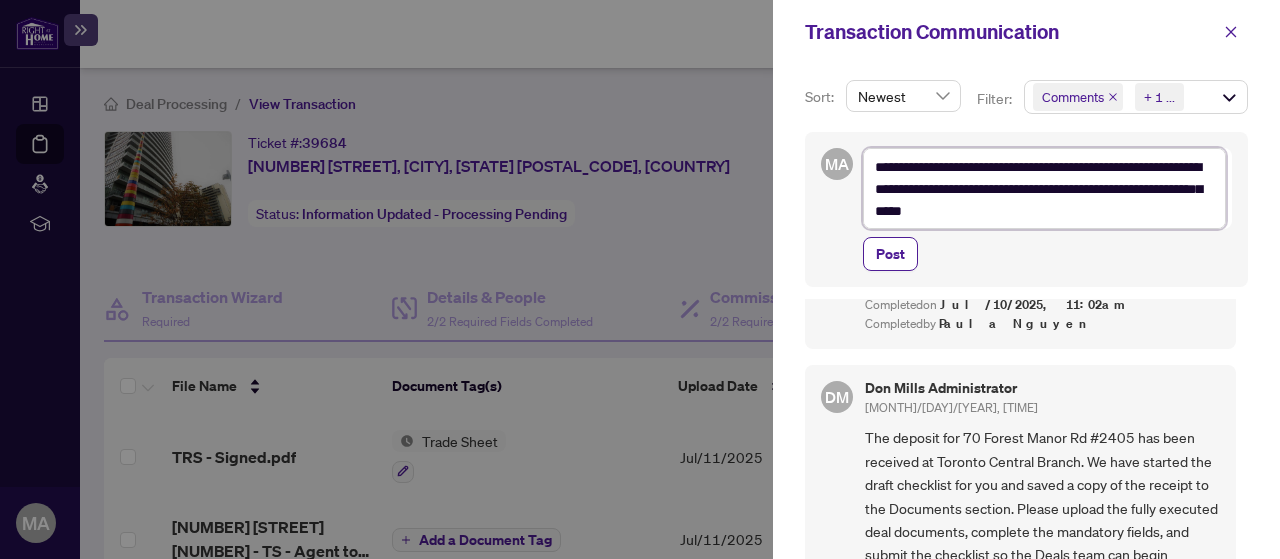 scroll, scrollTop: 2102, scrollLeft: 0, axis: vertical 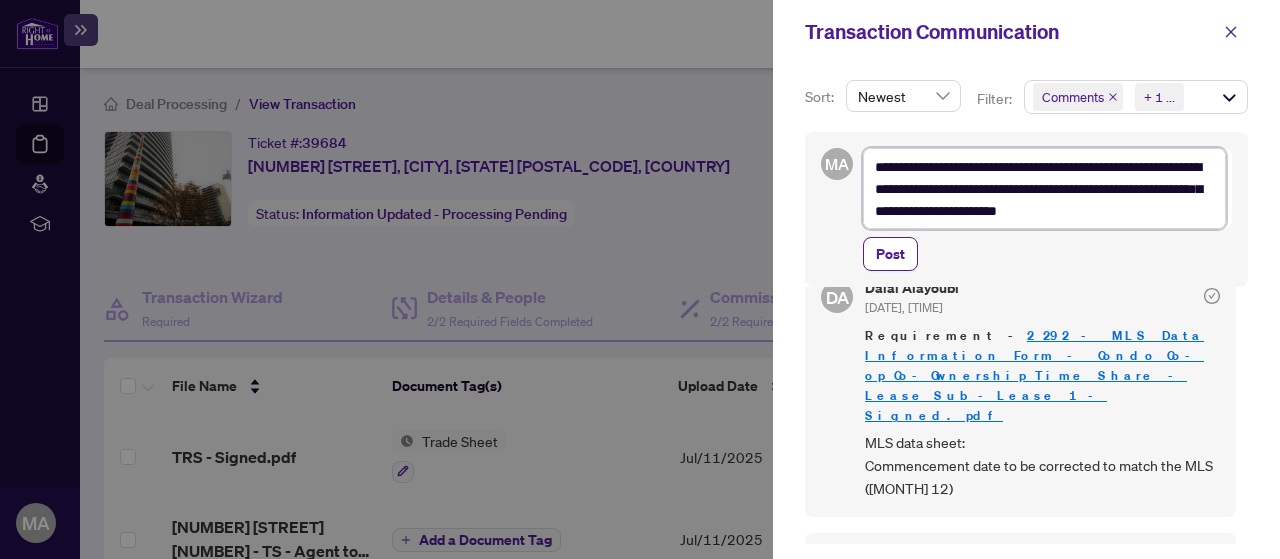 click on "**********" at bounding box center (1044, 188) 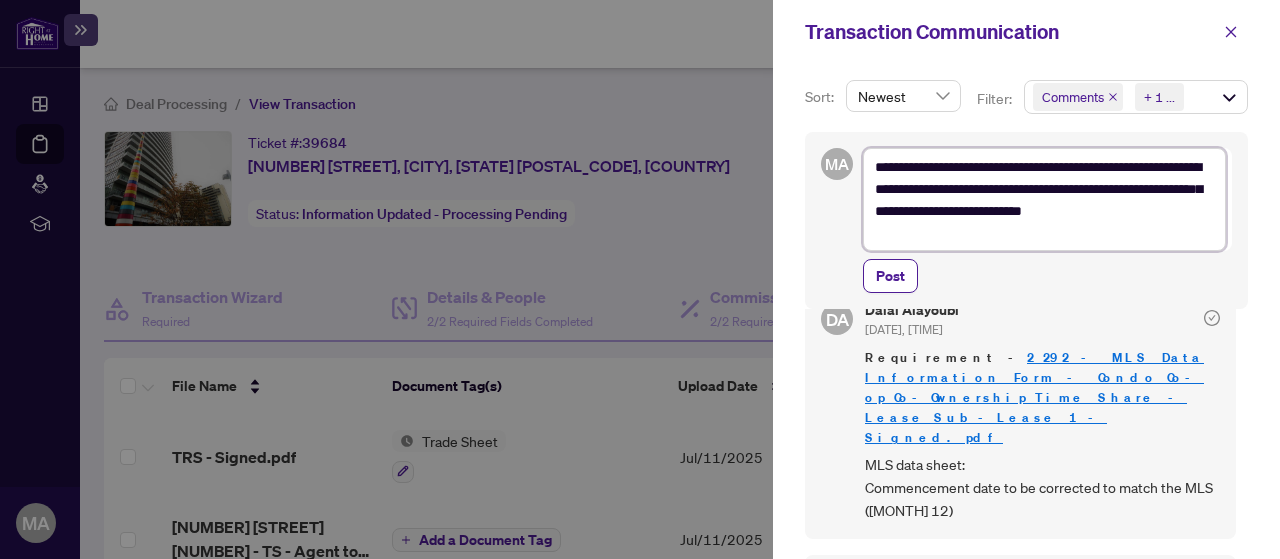 scroll, scrollTop: 68, scrollLeft: 0, axis: vertical 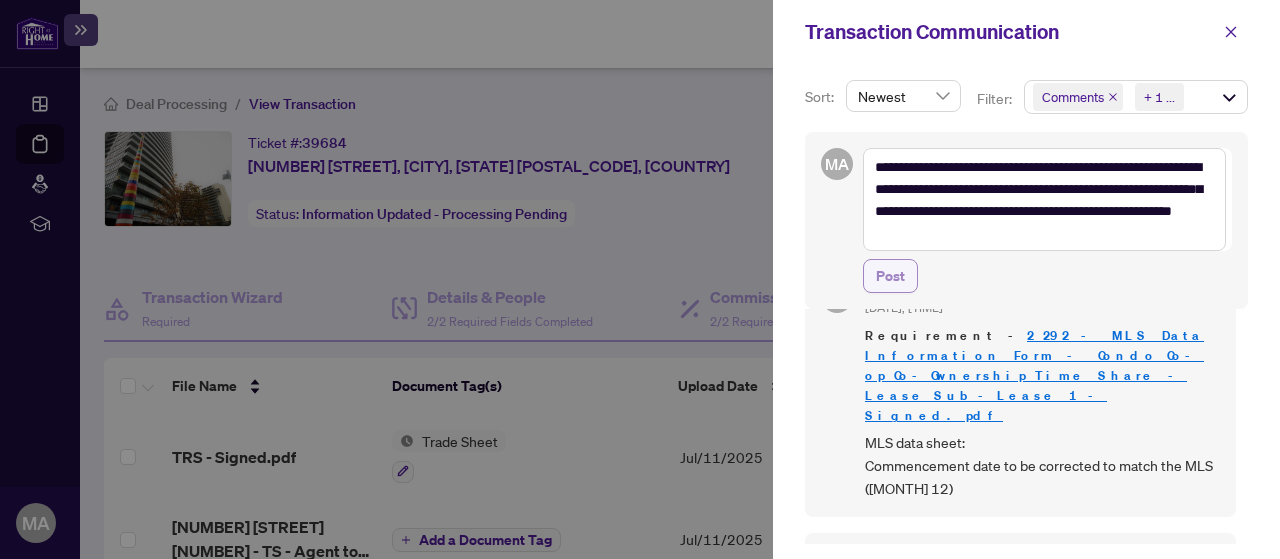 click on "Post" at bounding box center [890, 276] 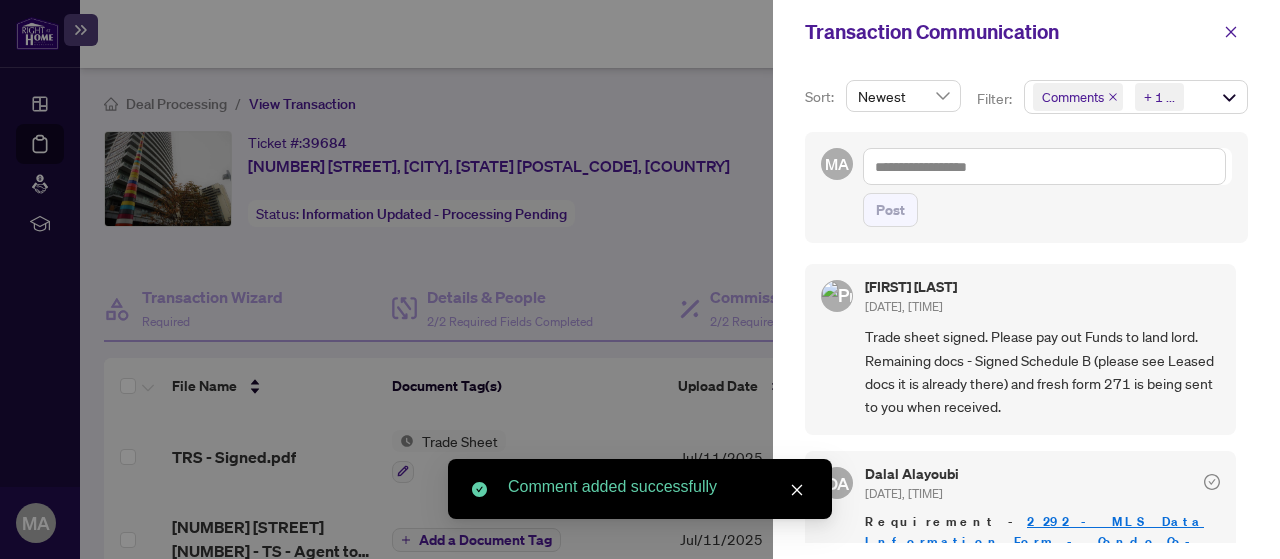 scroll, scrollTop: 2, scrollLeft: 0, axis: vertical 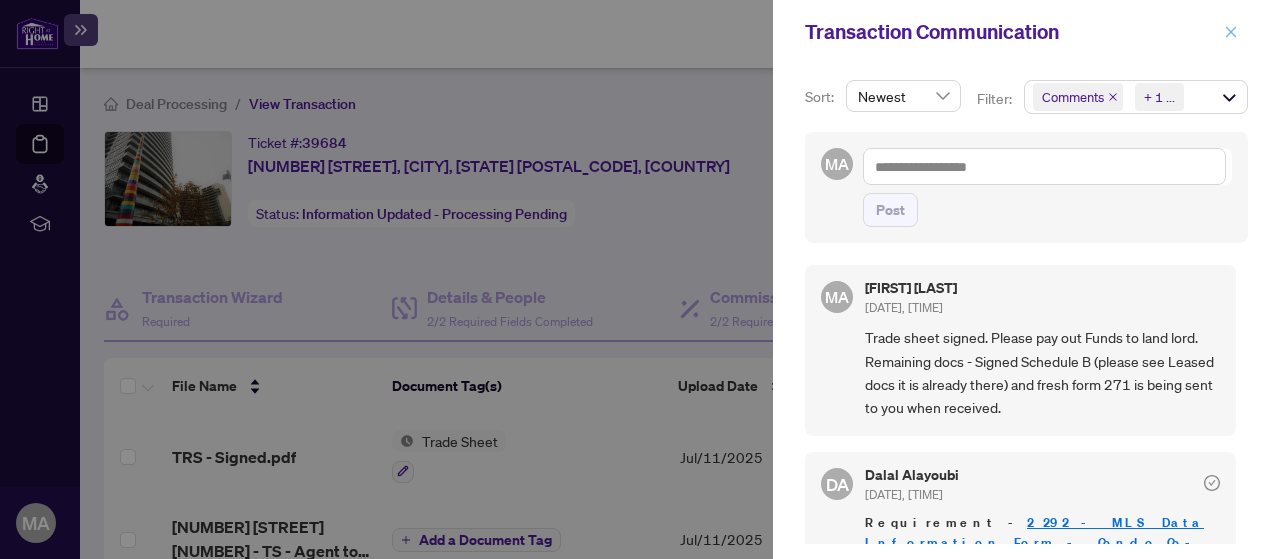 click at bounding box center (1231, 32) 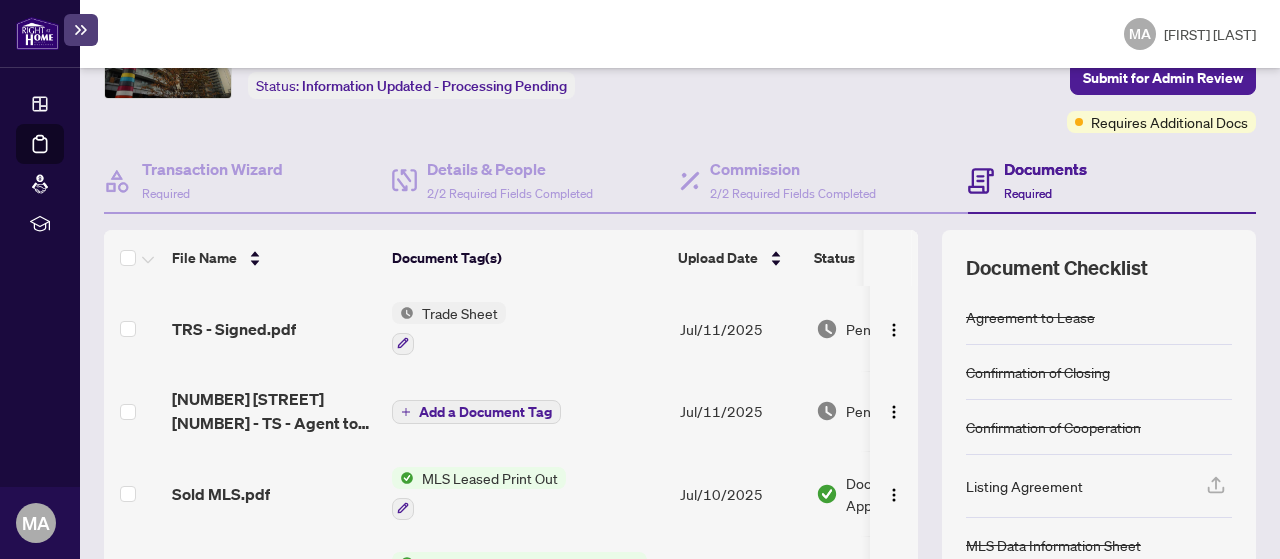 scroll, scrollTop: 200, scrollLeft: 0, axis: vertical 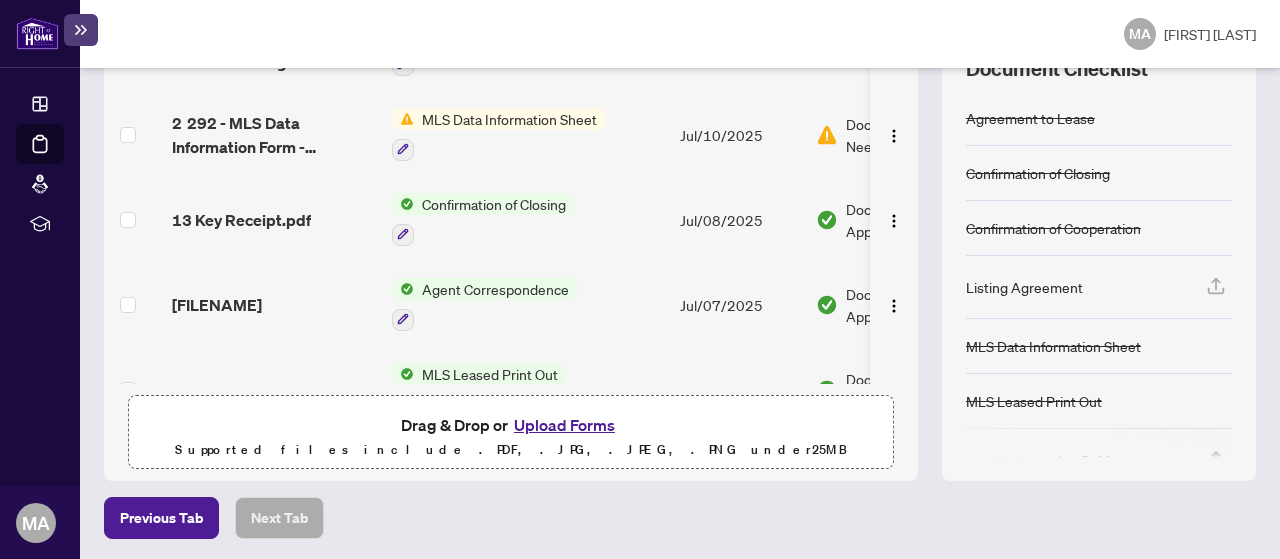 click on "Upload Forms" at bounding box center [564, 425] 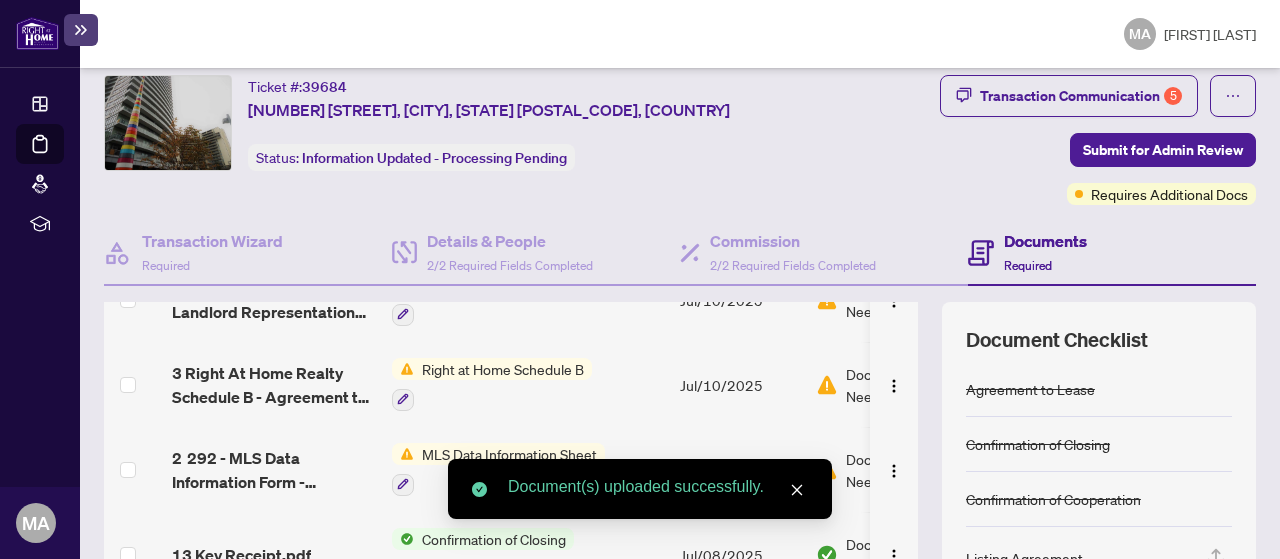 scroll, scrollTop: 100, scrollLeft: 0, axis: vertical 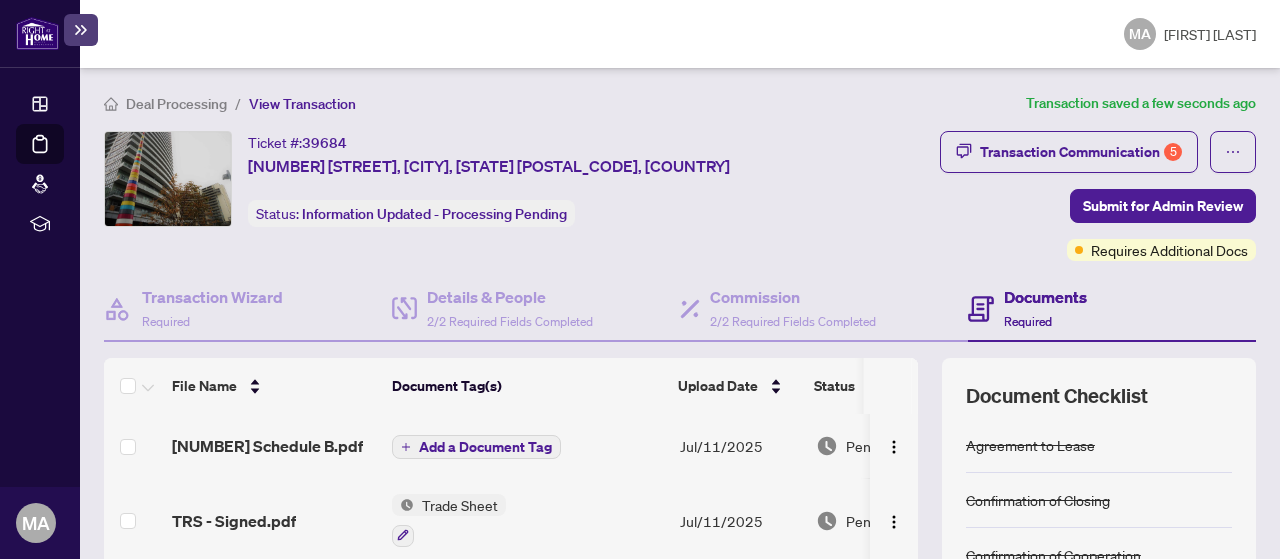 click 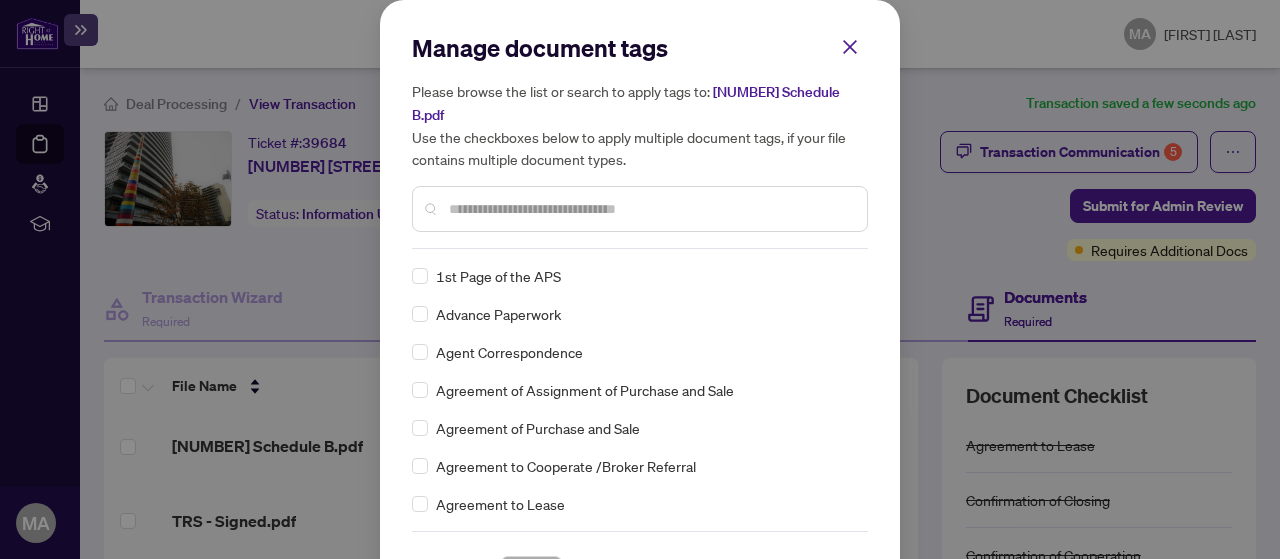 click at bounding box center [650, 209] 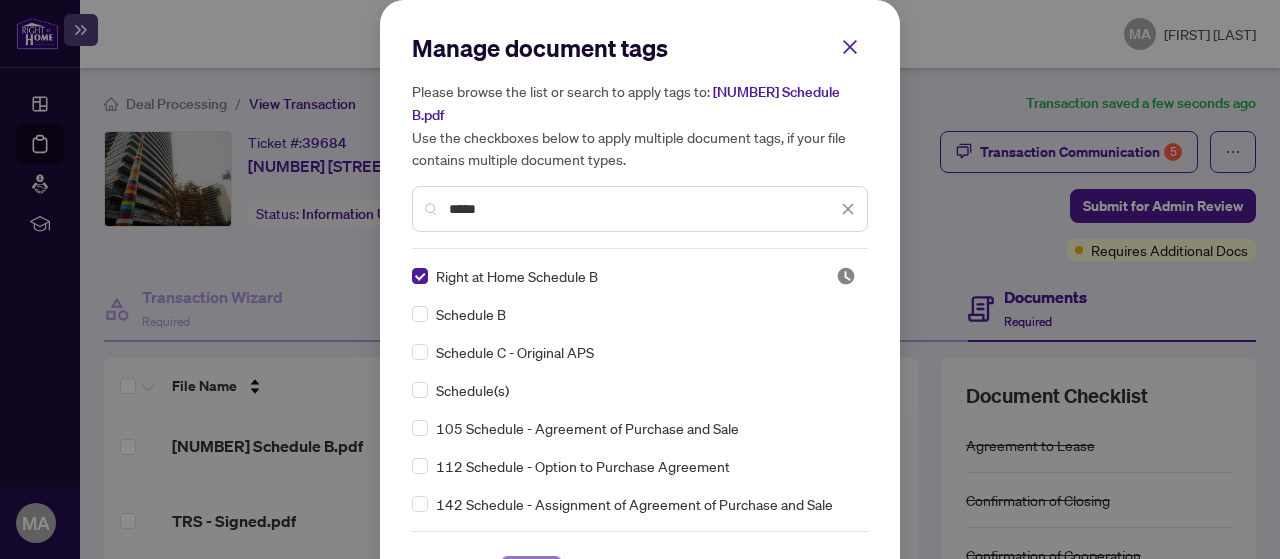 click on "Save" at bounding box center [531, 577] 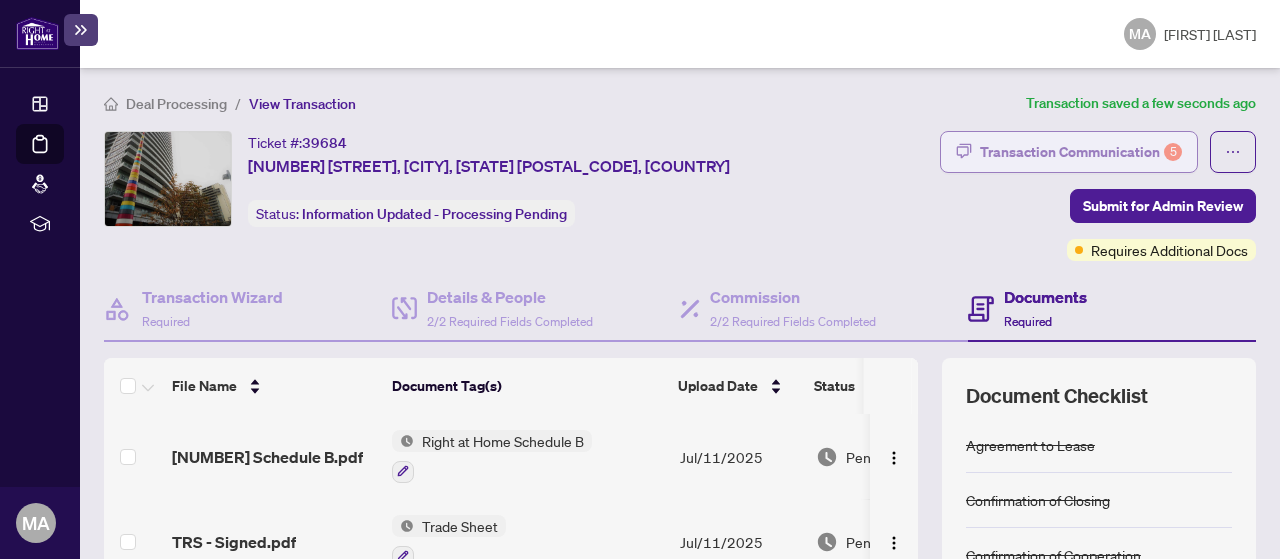 click on "Transaction Communication 5" at bounding box center [1081, 152] 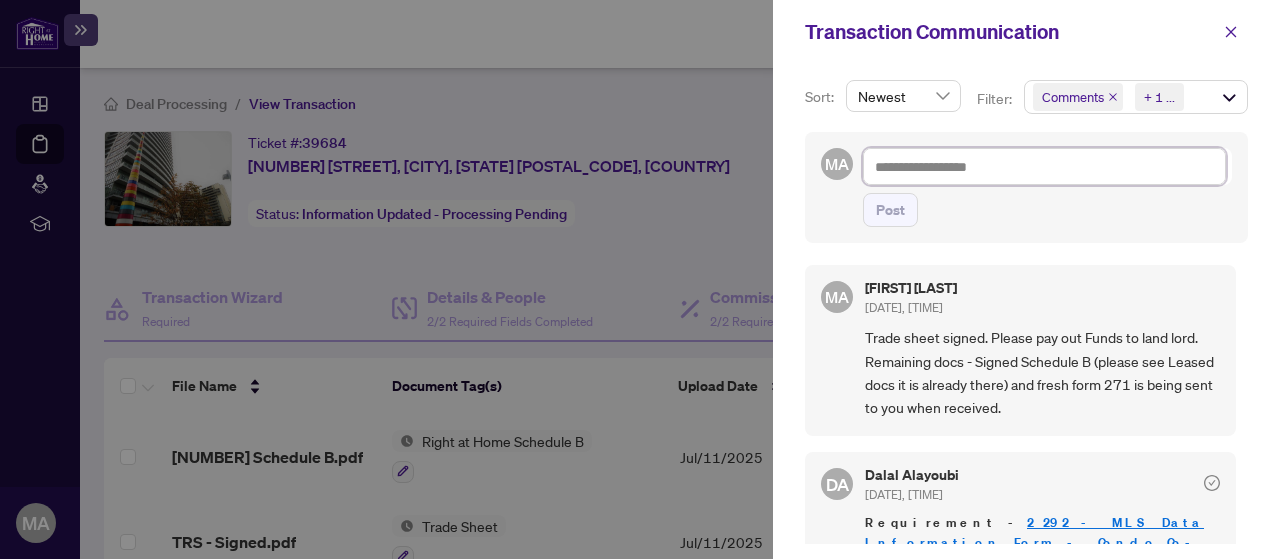 click at bounding box center [1044, 166] 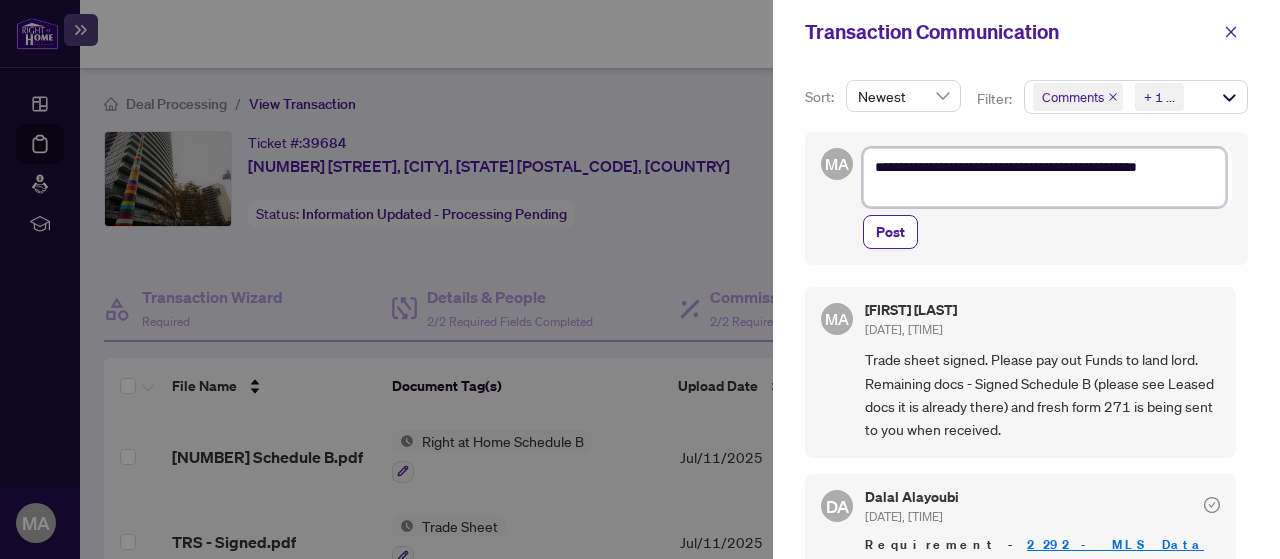 scroll, scrollTop: 24, scrollLeft: 0, axis: vertical 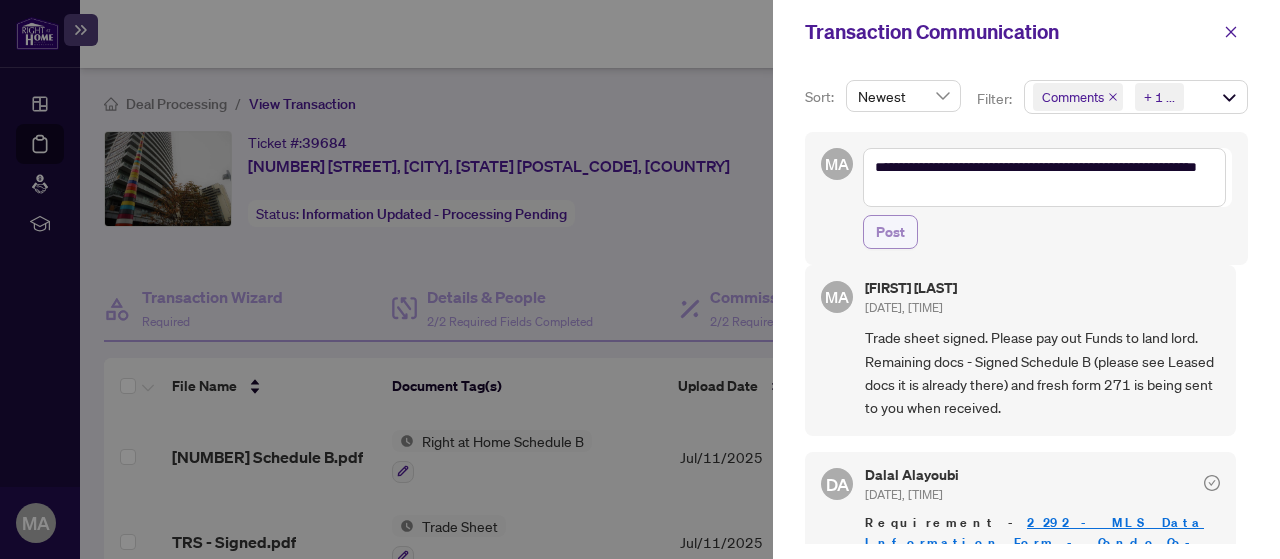 click on "Post" at bounding box center [890, 232] 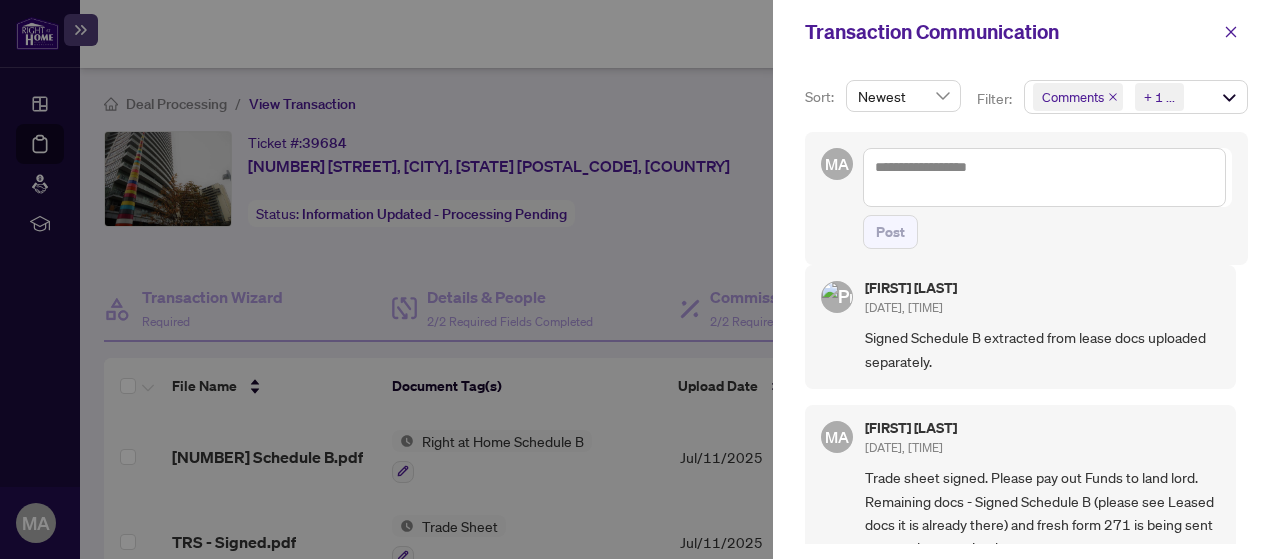 scroll, scrollTop: 2, scrollLeft: 0, axis: vertical 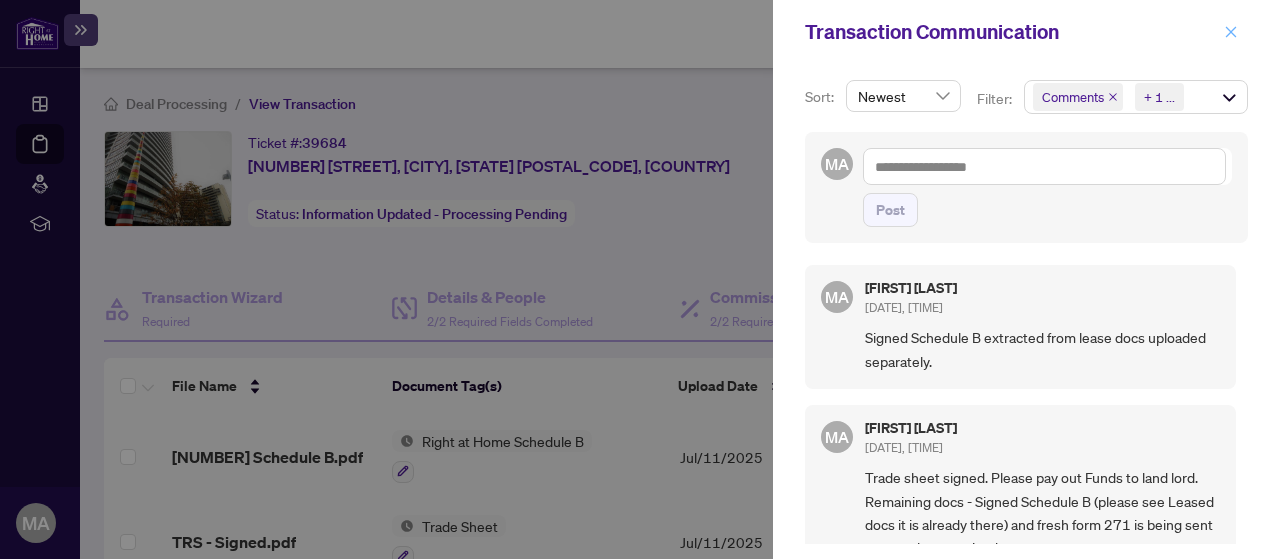 click 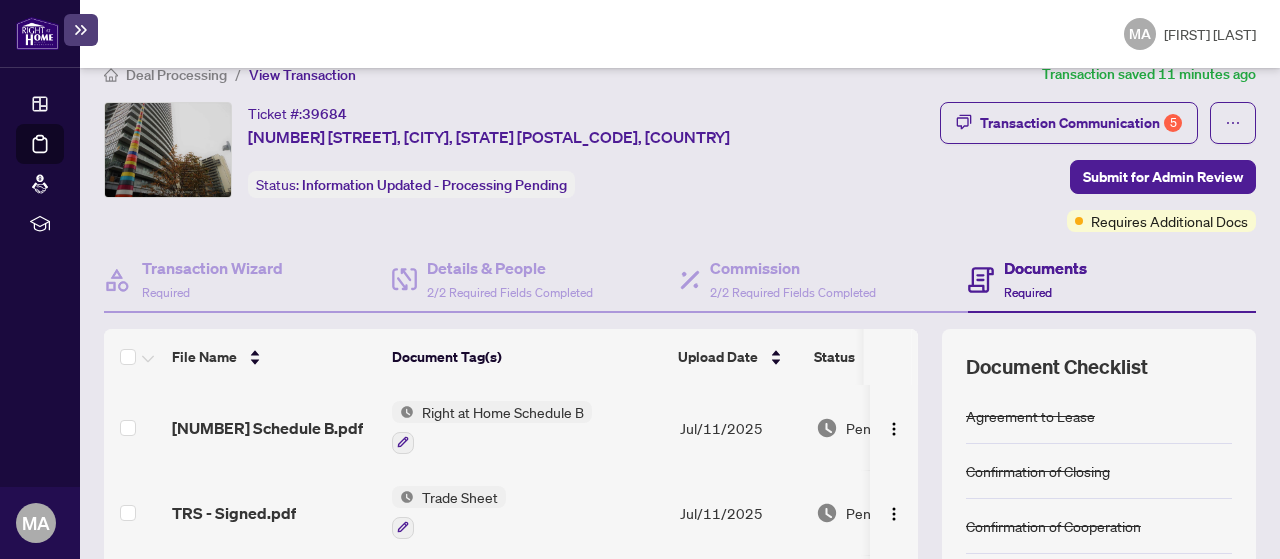 scroll, scrollTop: 0, scrollLeft: 0, axis: both 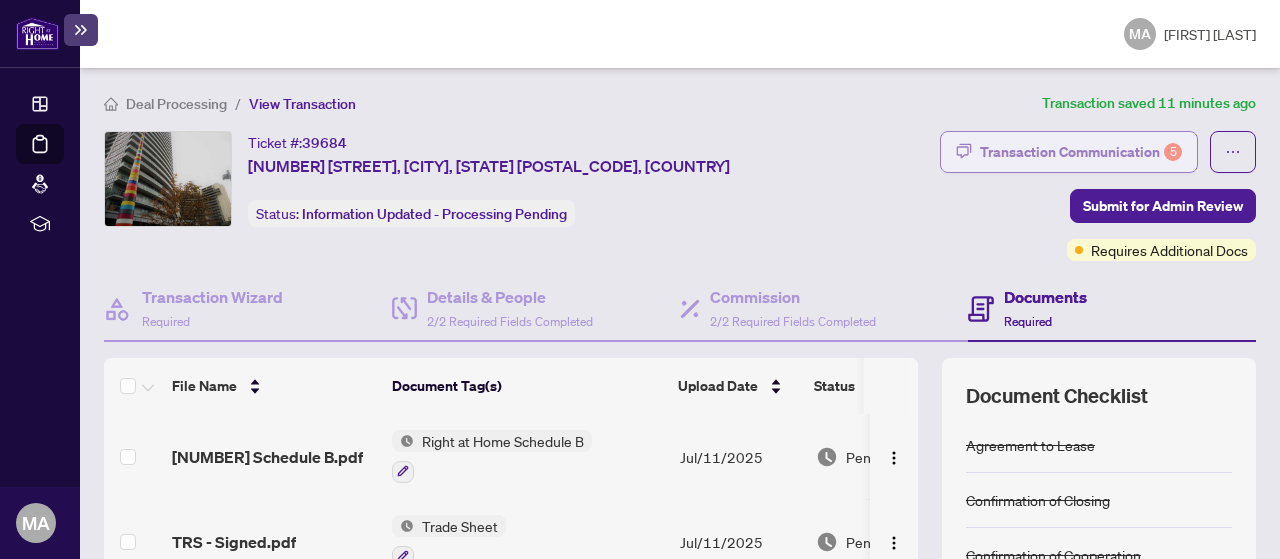 click on "Transaction Communication 5" at bounding box center (1081, 152) 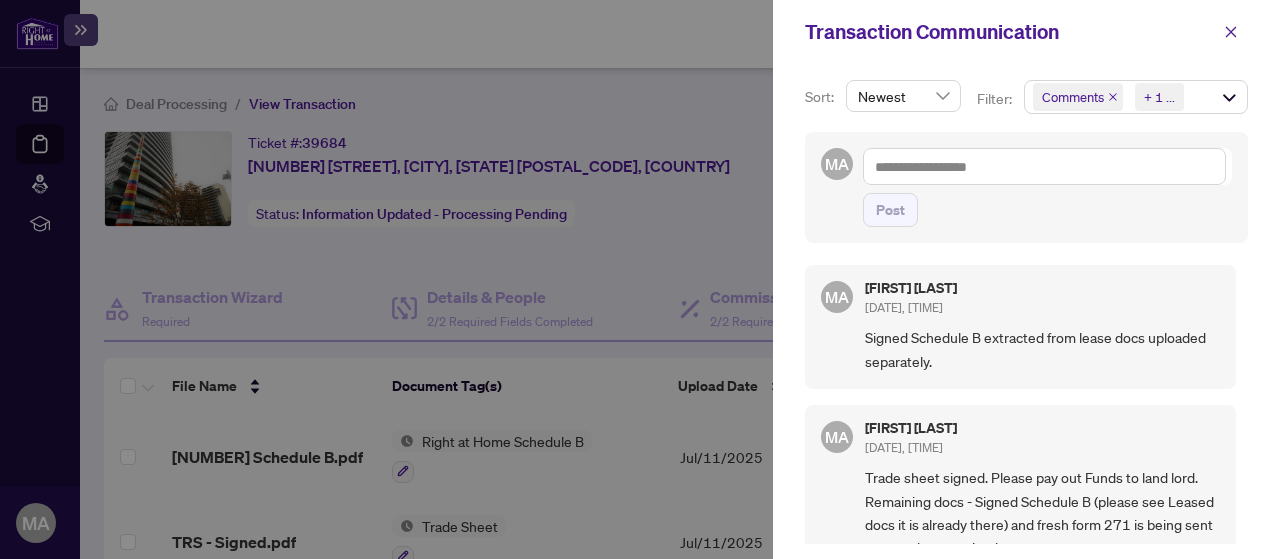 drag, startPoint x: 1242, startPoint y: 260, endPoint x: 1236, endPoint y: 295, distance: 35.510563 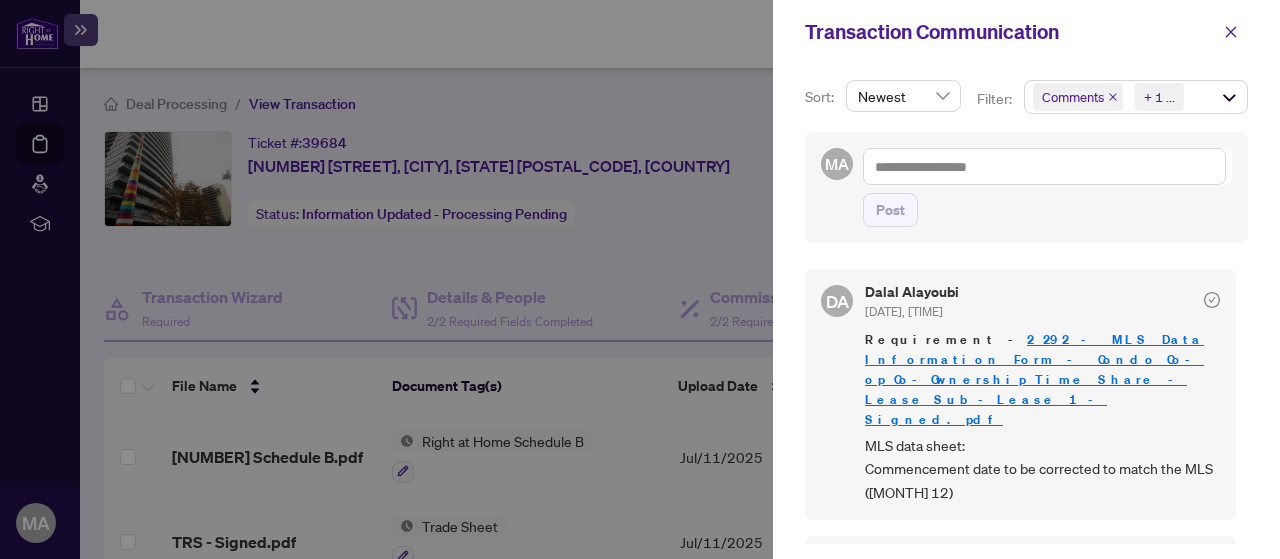 scroll, scrollTop: 329, scrollLeft: 0, axis: vertical 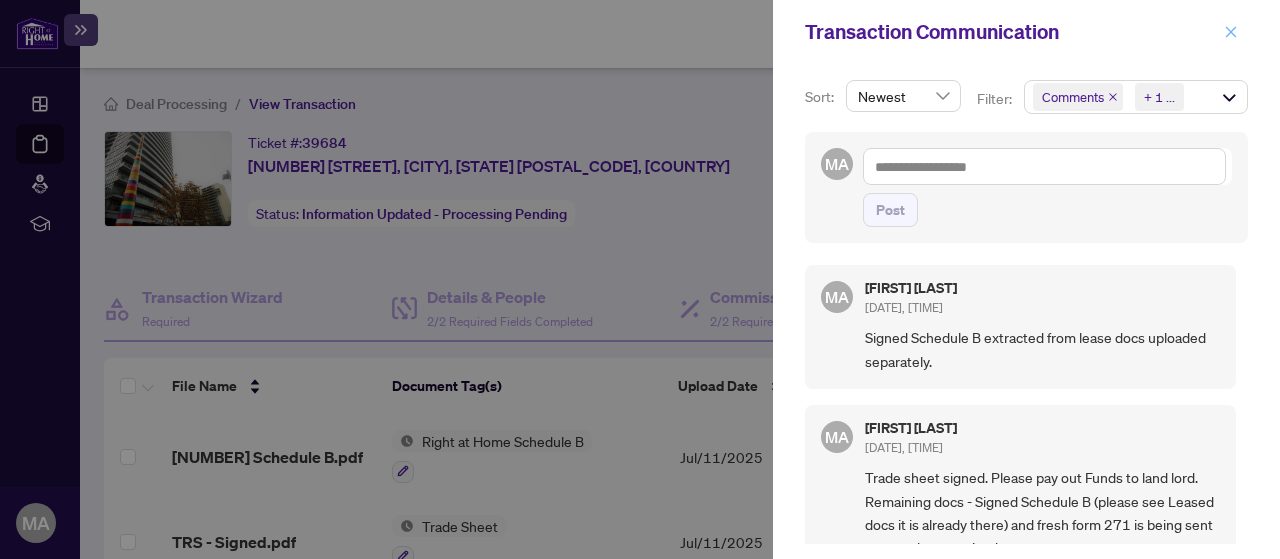 click at bounding box center [1231, 32] 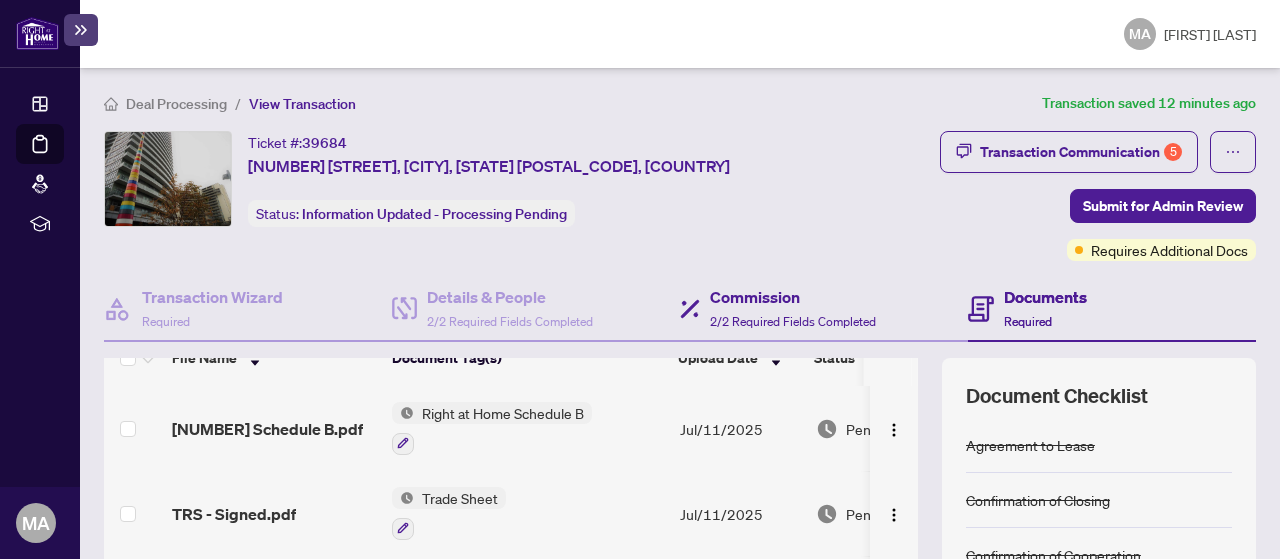 scroll, scrollTop: 0, scrollLeft: 0, axis: both 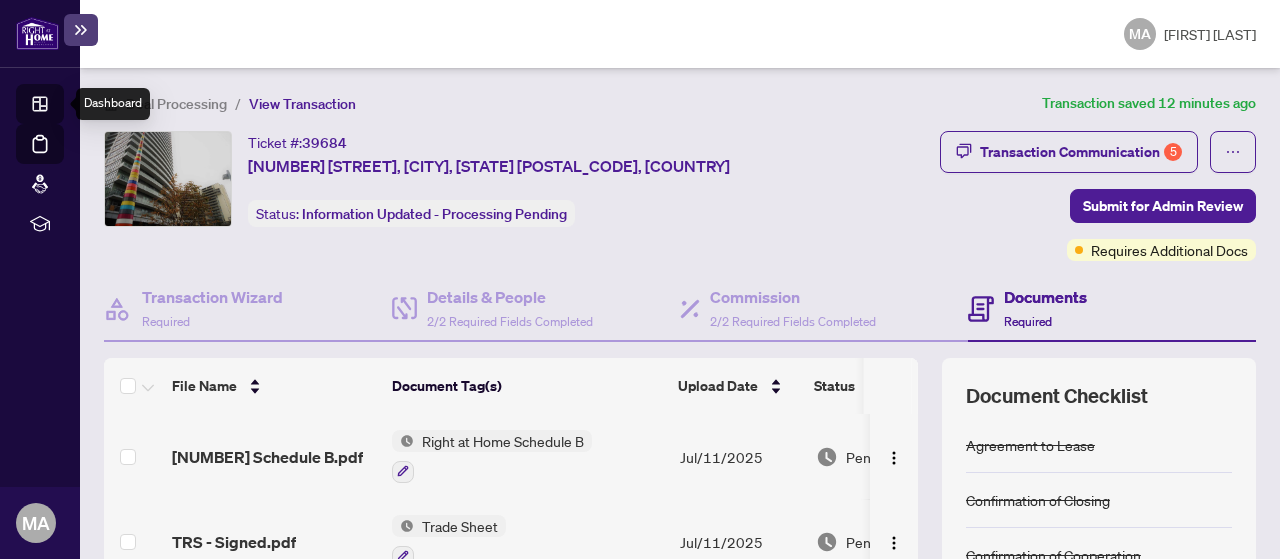click on "Dashboard" at bounding box center [62, 107] 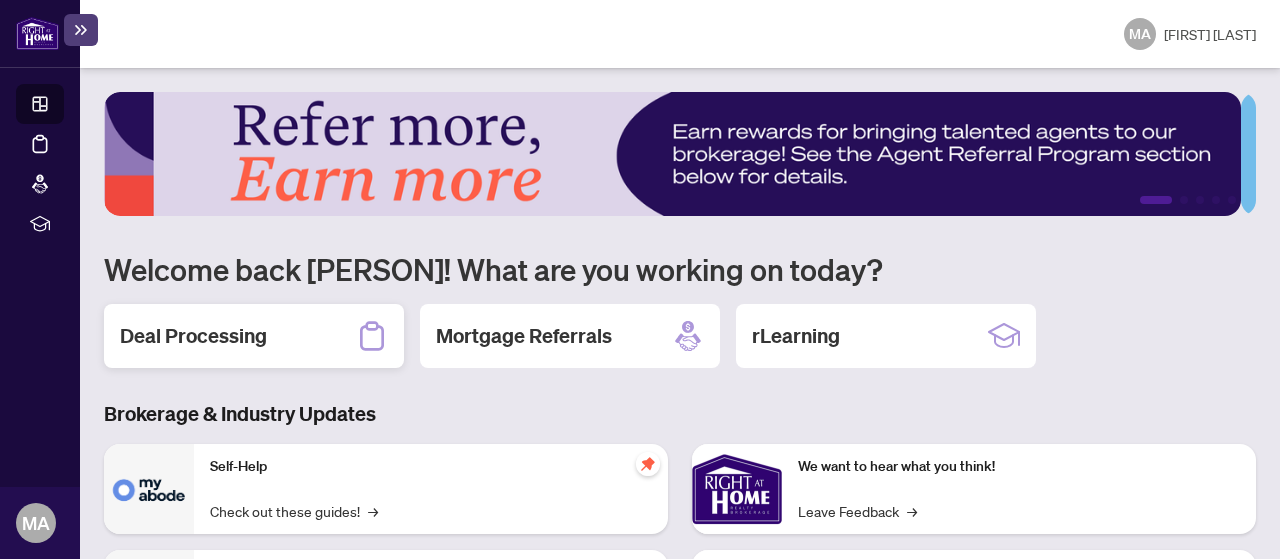 click on "Deal Processing" at bounding box center (193, 336) 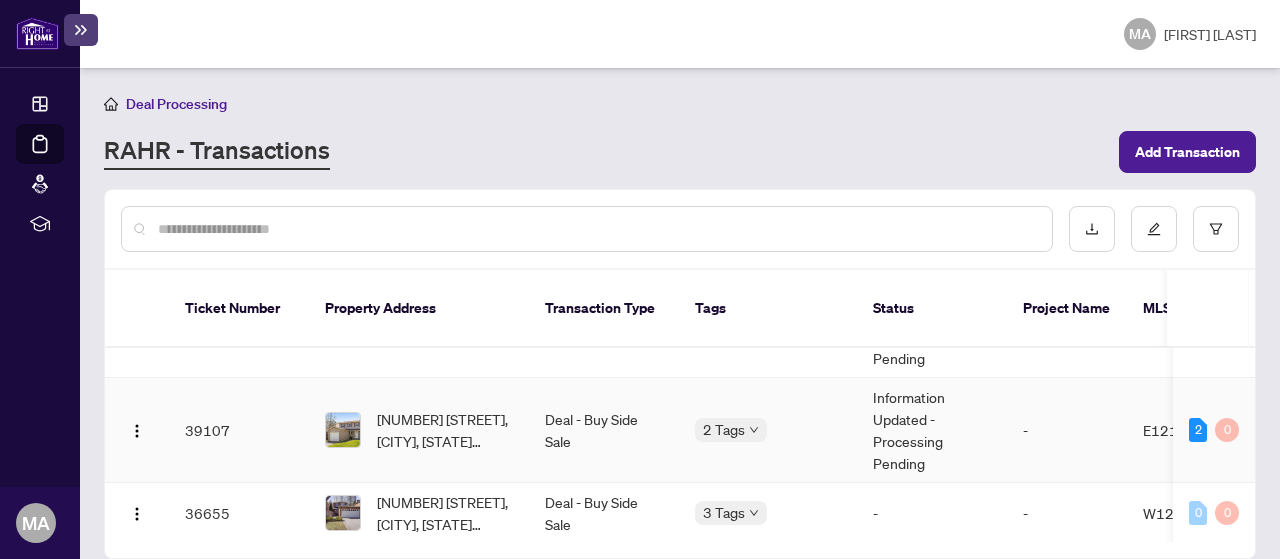 scroll, scrollTop: 100, scrollLeft: 0, axis: vertical 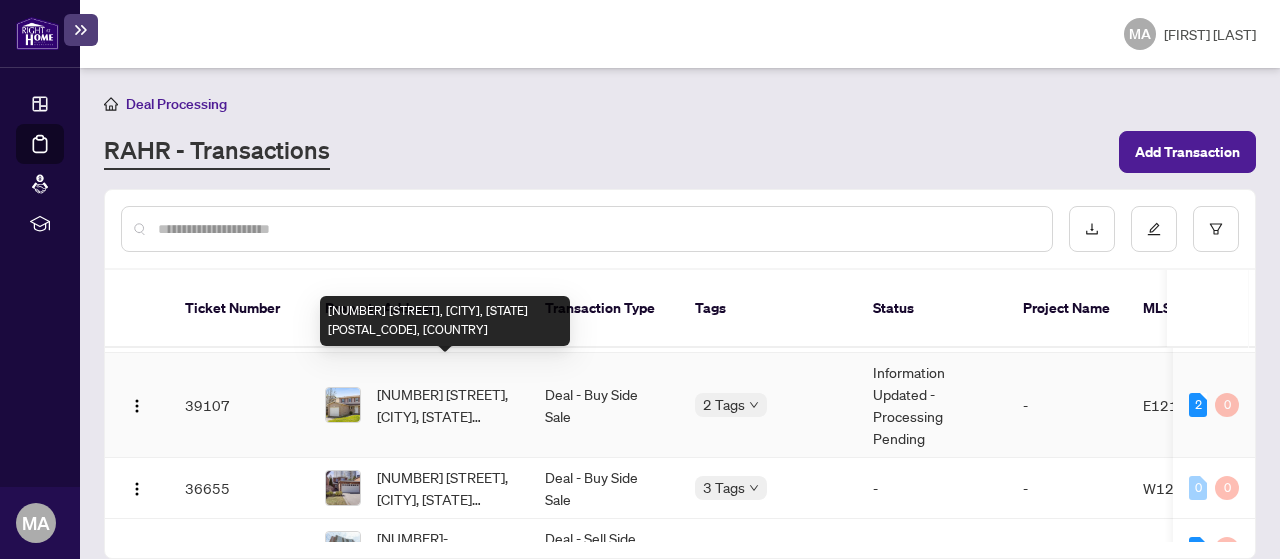 click on "[NUMBER] [STREET], [CITY], [STATE] [POSTAL_CODE], [COUNTRY]" at bounding box center [445, 405] 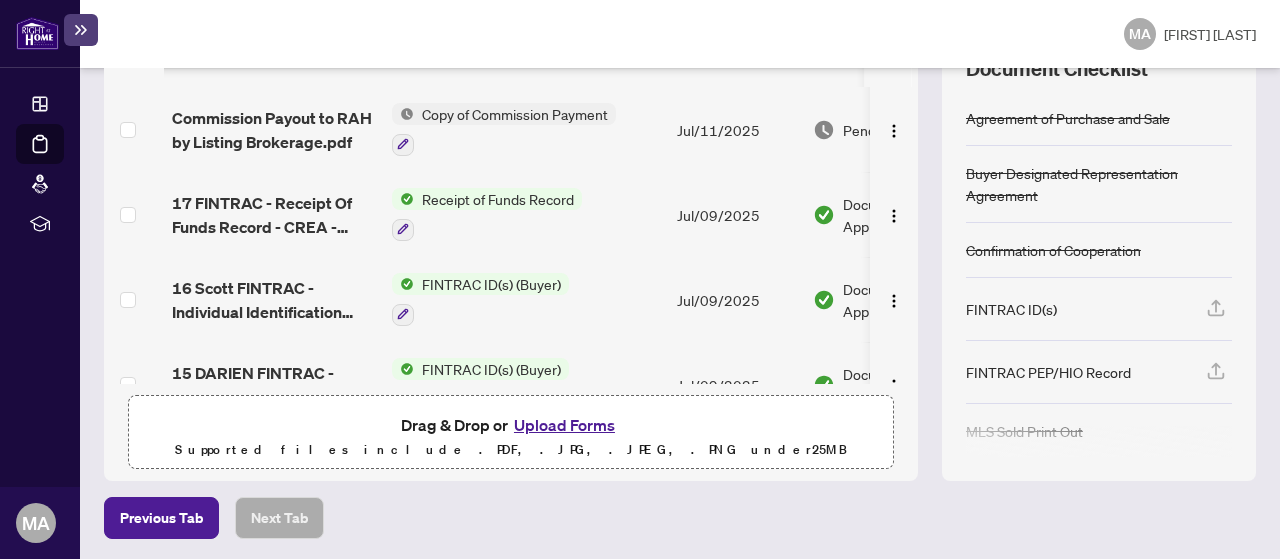 scroll, scrollTop: 0, scrollLeft: 0, axis: both 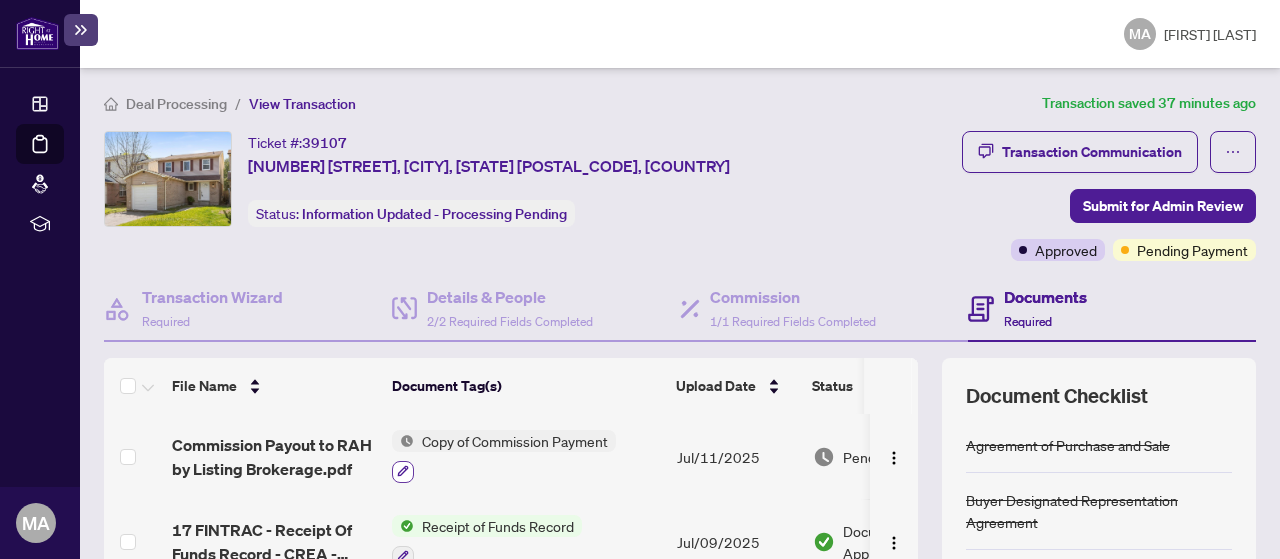 click 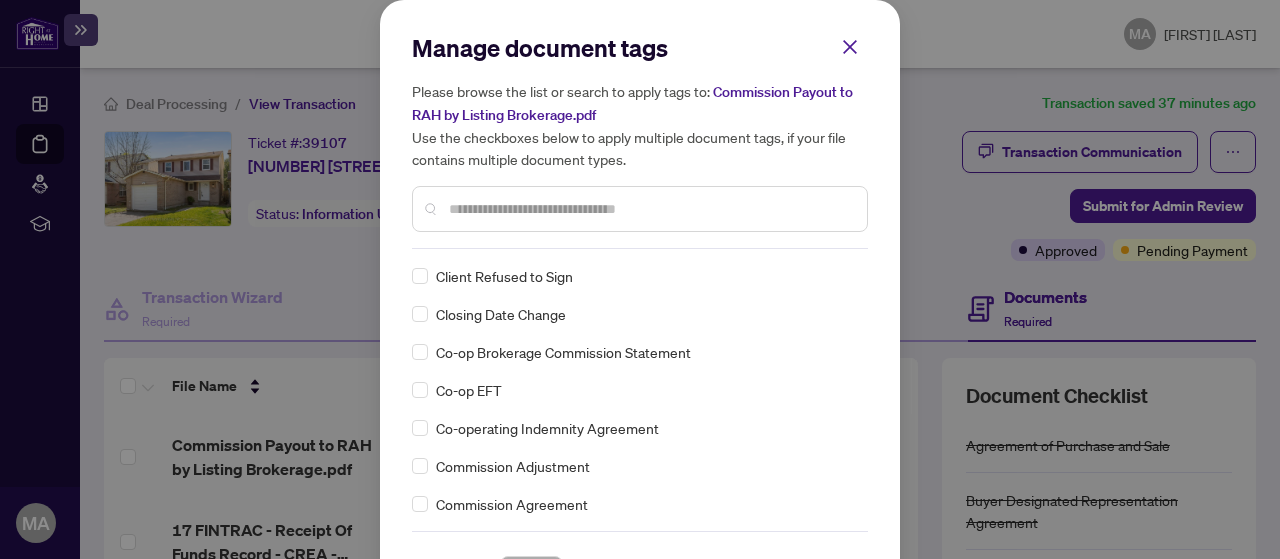 scroll, scrollTop: 0, scrollLeft: 0, axis: both 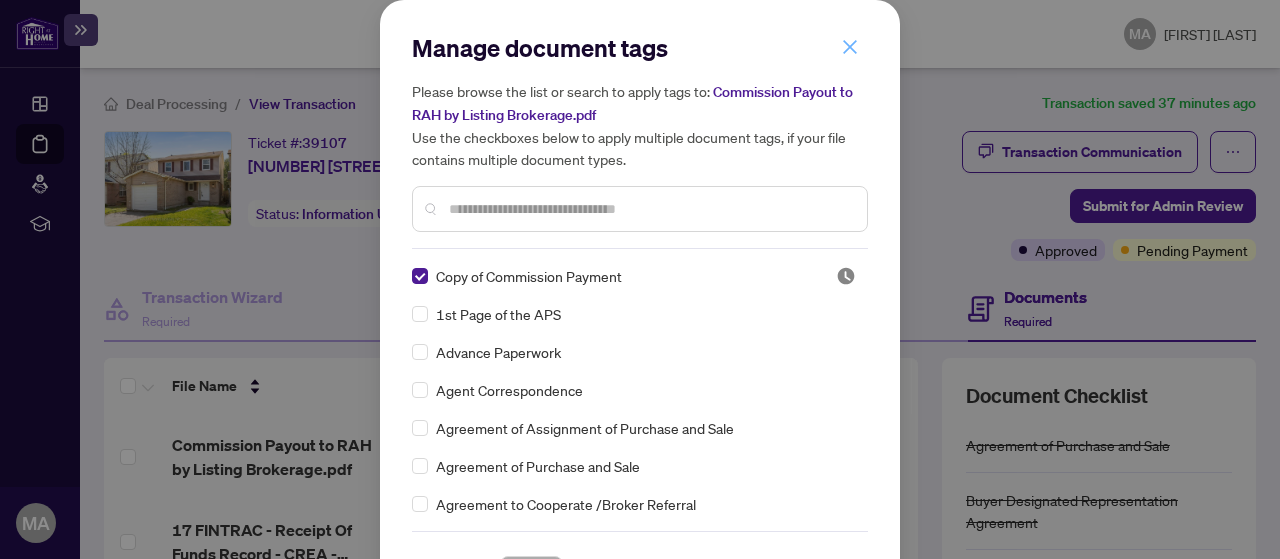 click 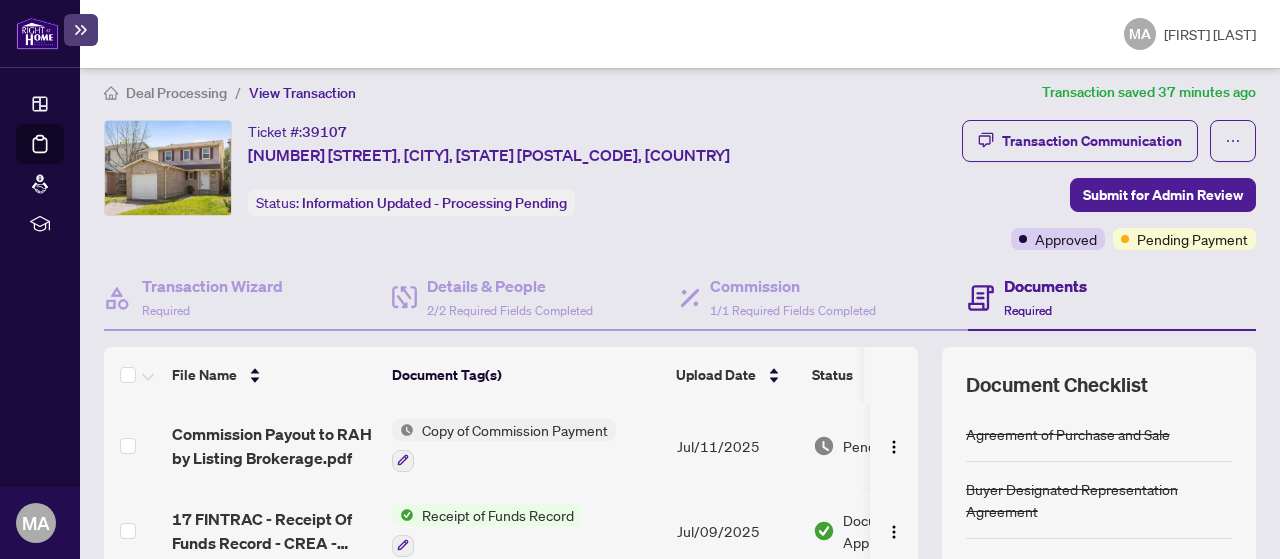 scroll, scrollTop: 0, scrollLeft: 0, axis: both 